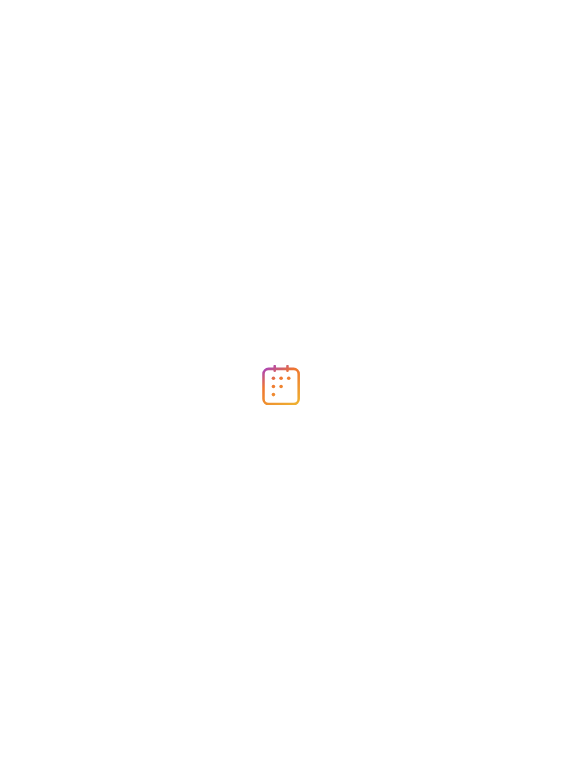 scroll, scrollTop: 0, scrollLeft: 0, axis: both 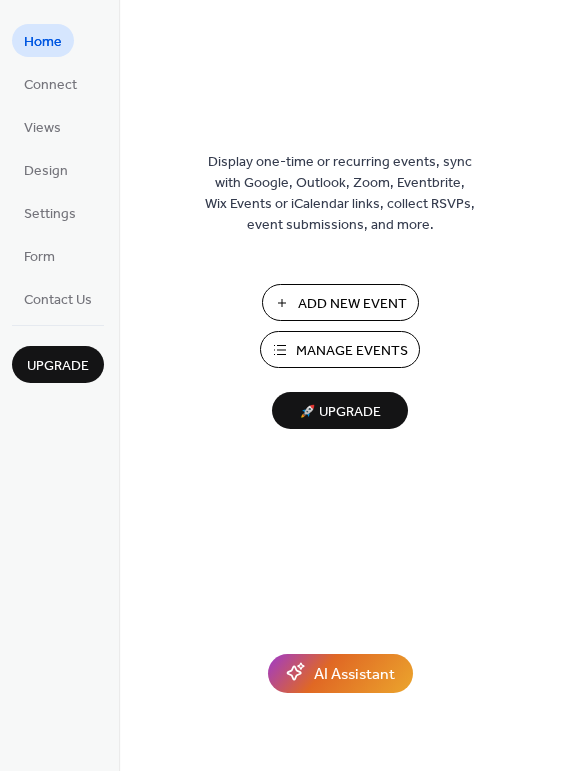 click on "Add New Event" at bounding box center (352, 304) 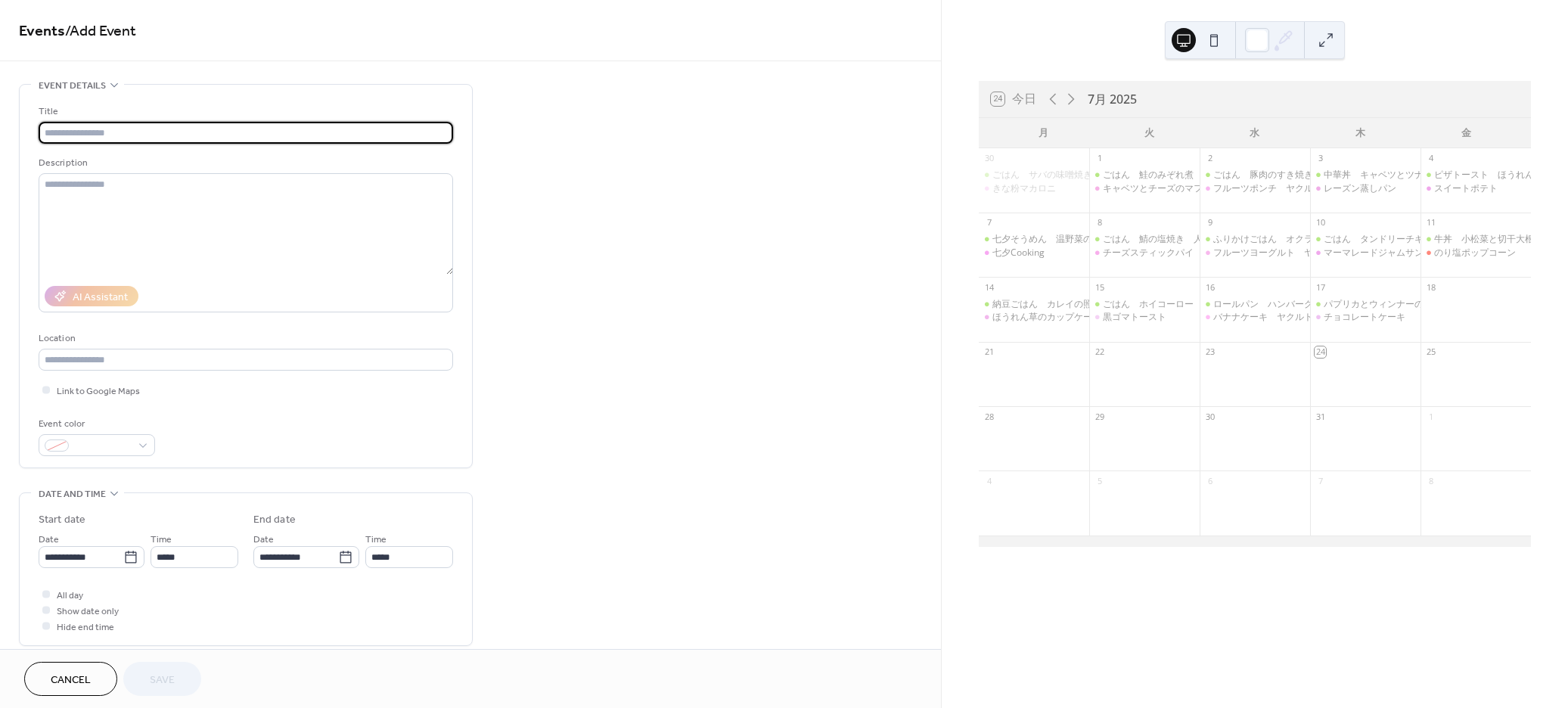scroll, scrollTop: 0, scrollLeft: 0, axis: both 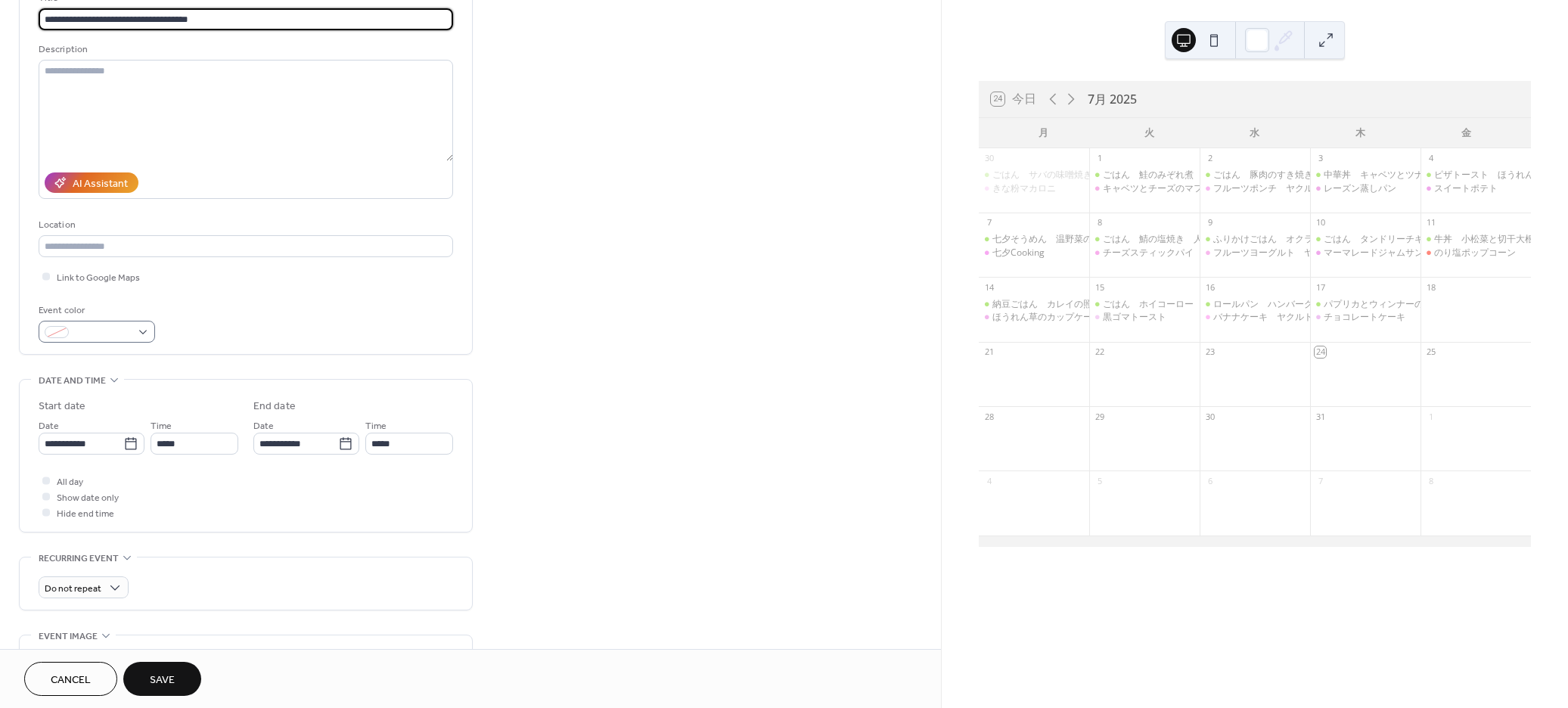 type on "**********" 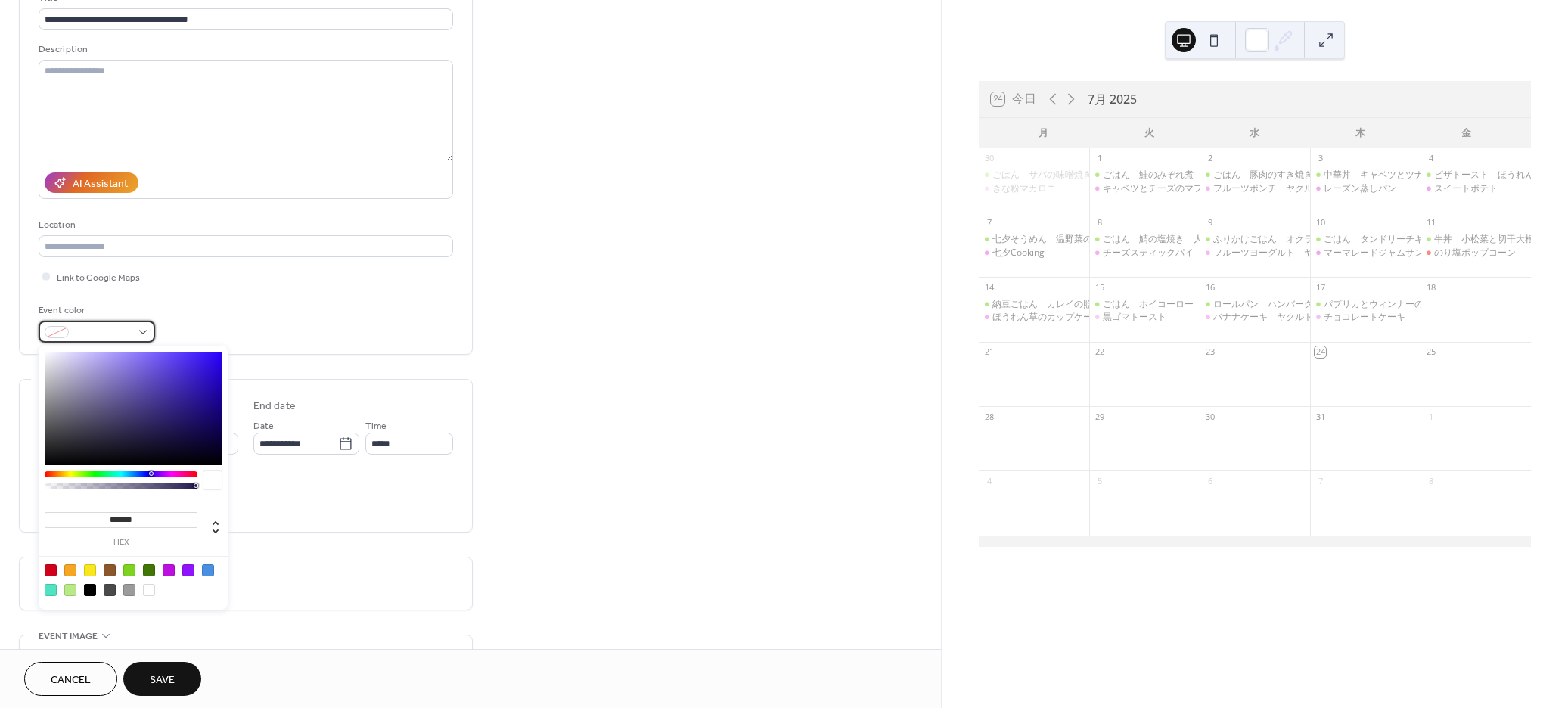 click at bounding box center (97, 331) 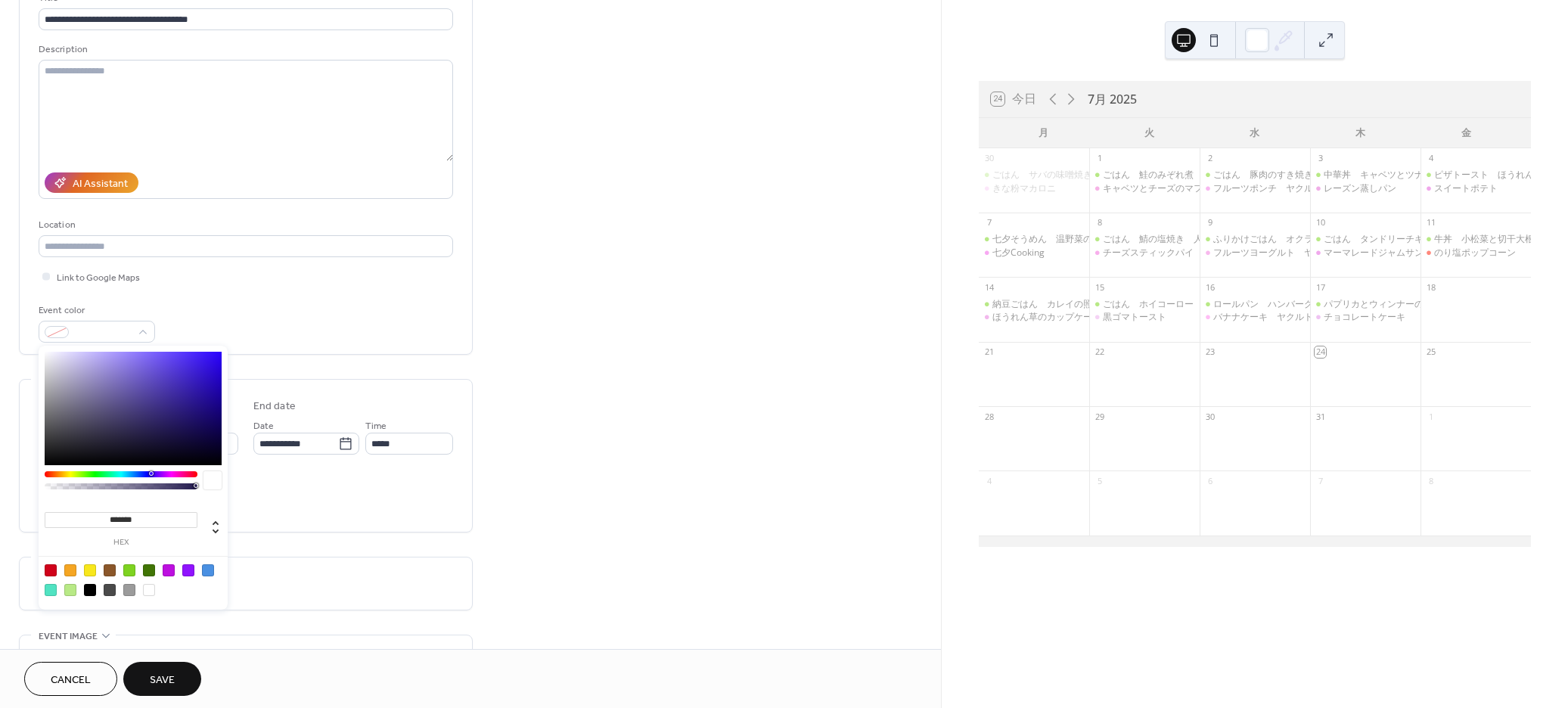 click at bounding box center [70, 590] 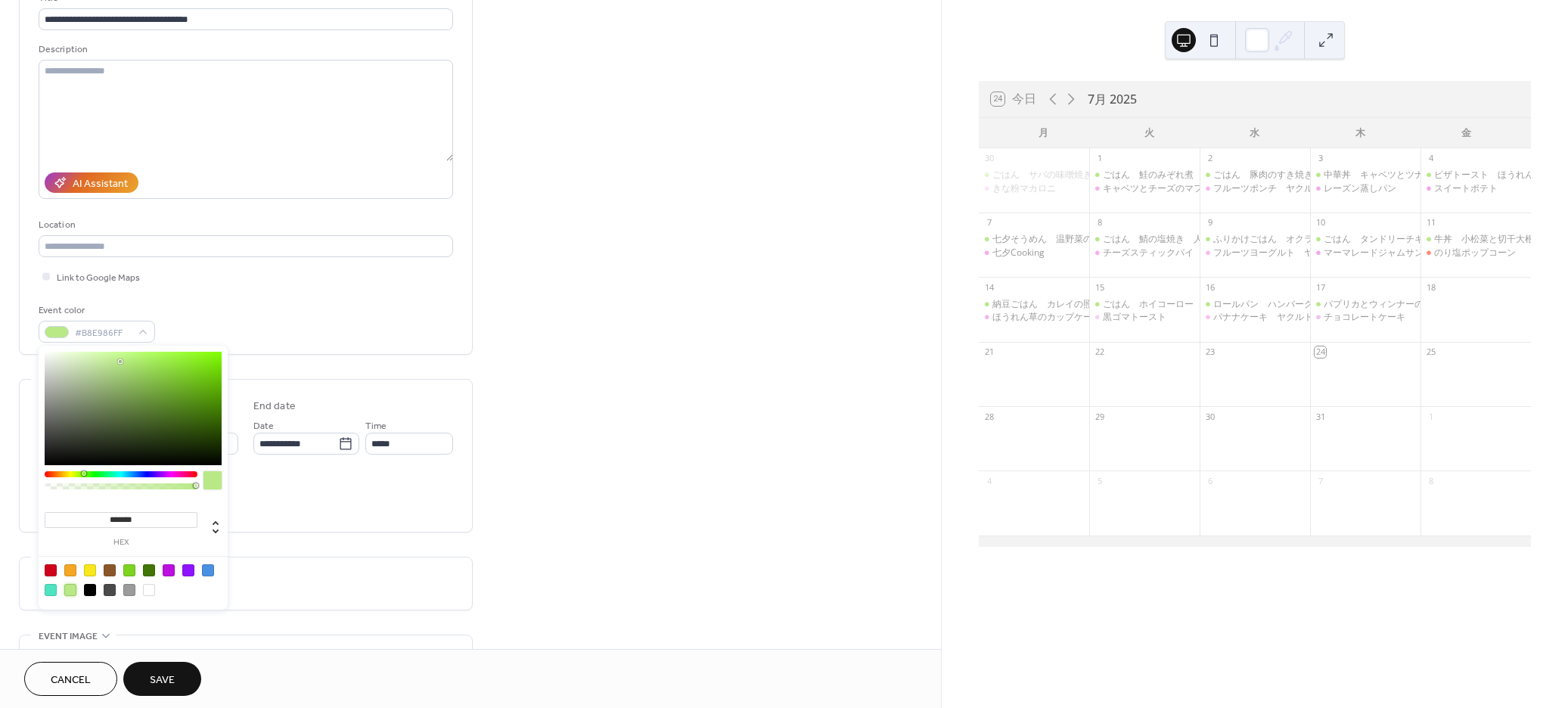 click on "All day Show date only Hide end time" at bounding box center (246, 496) 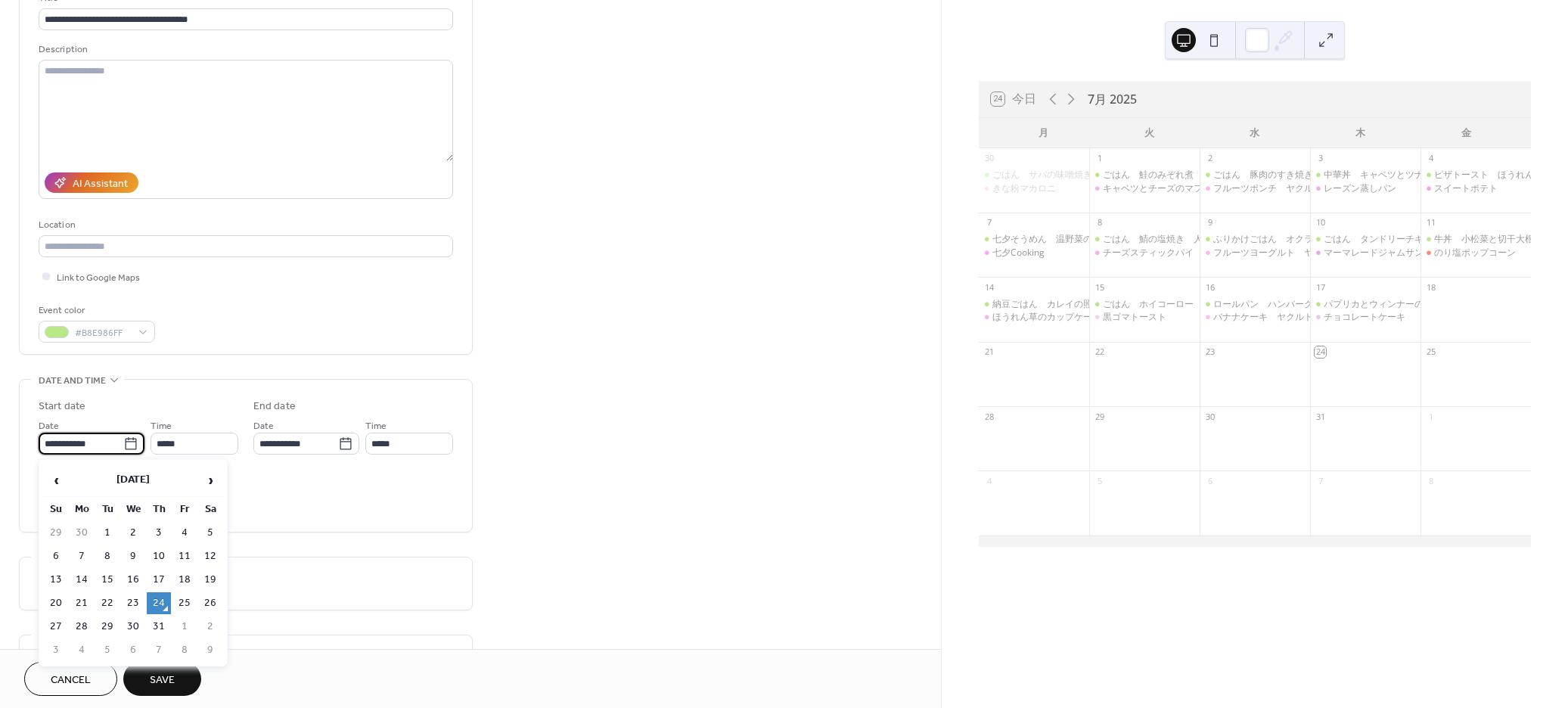 click on "**********" at bounding box center (81, 443) 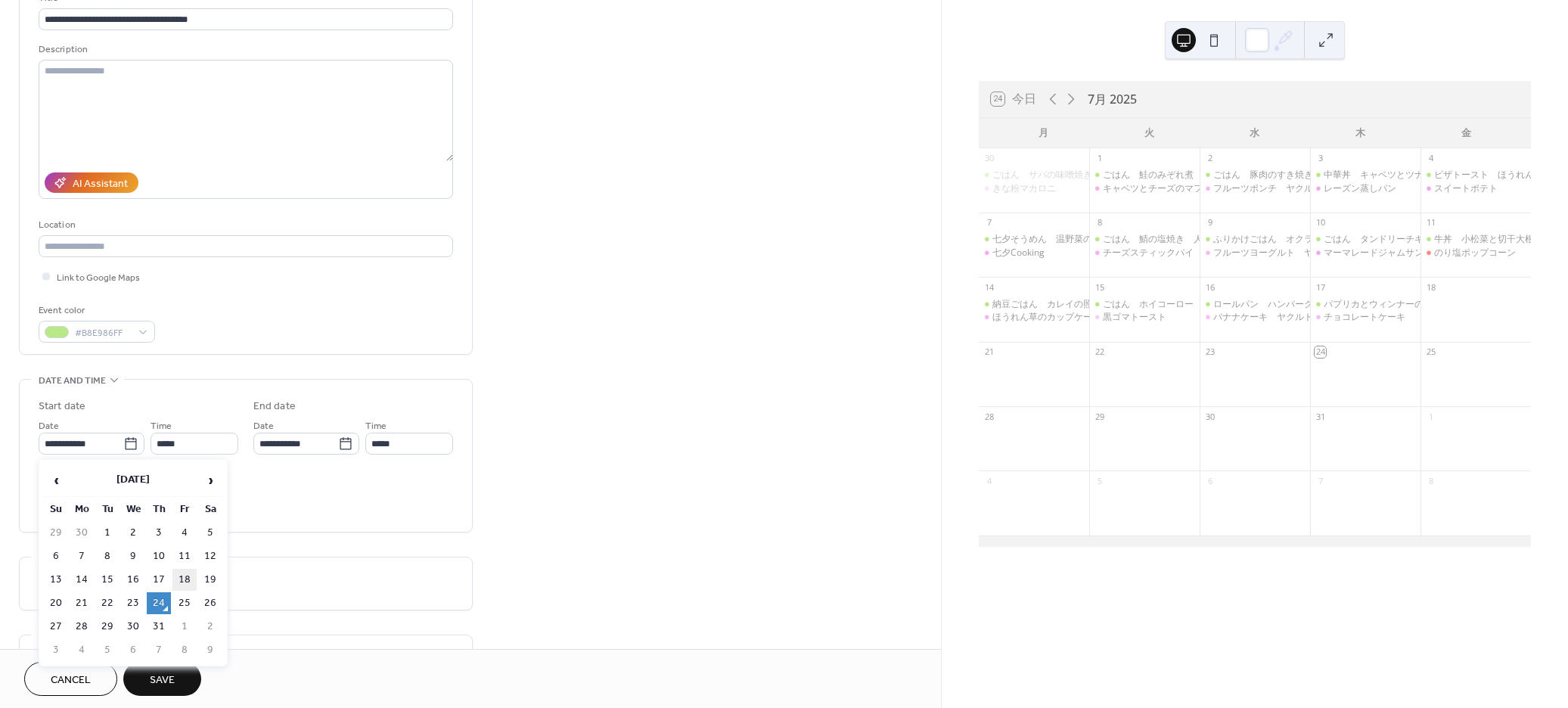 click on "18" at bounding box center [185, 579] 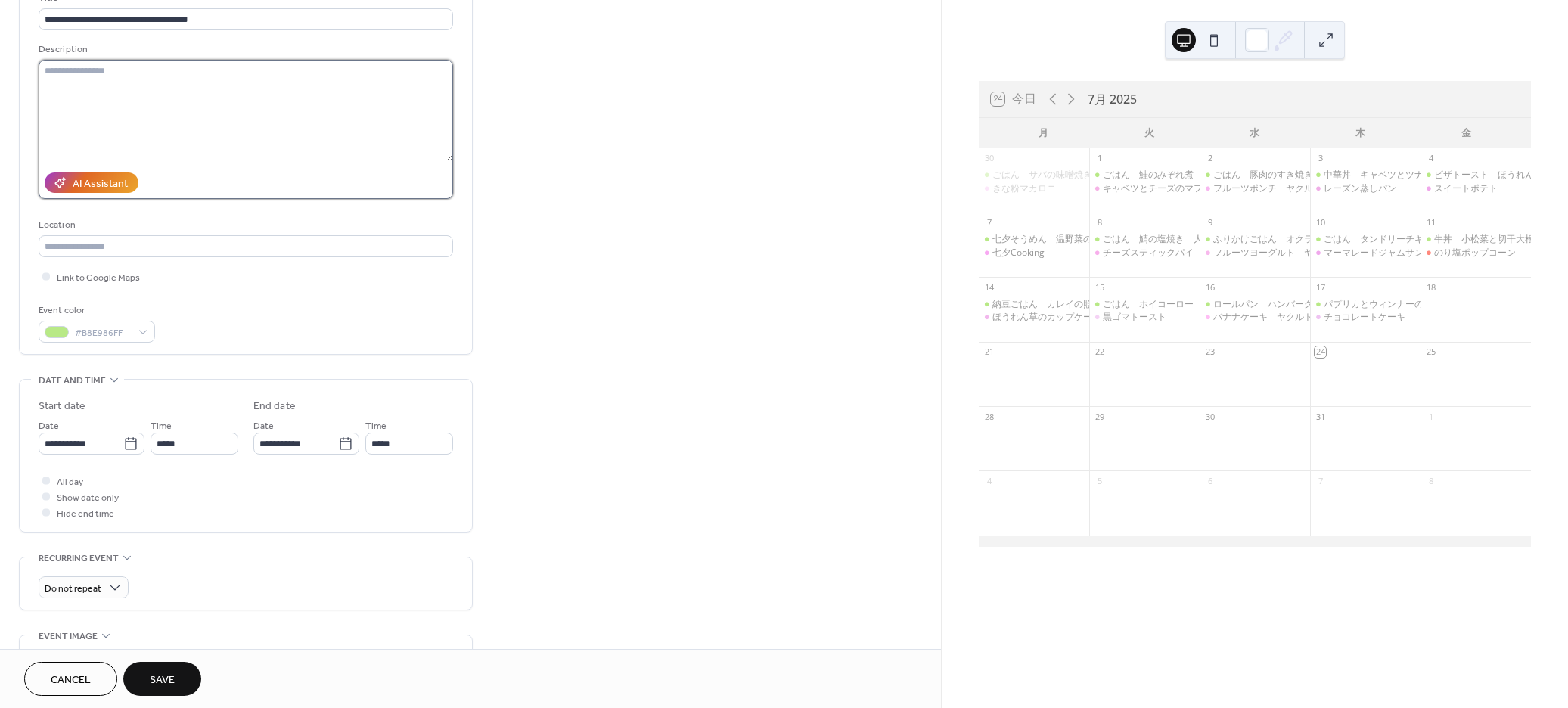 click at bounding box center [246, 110] 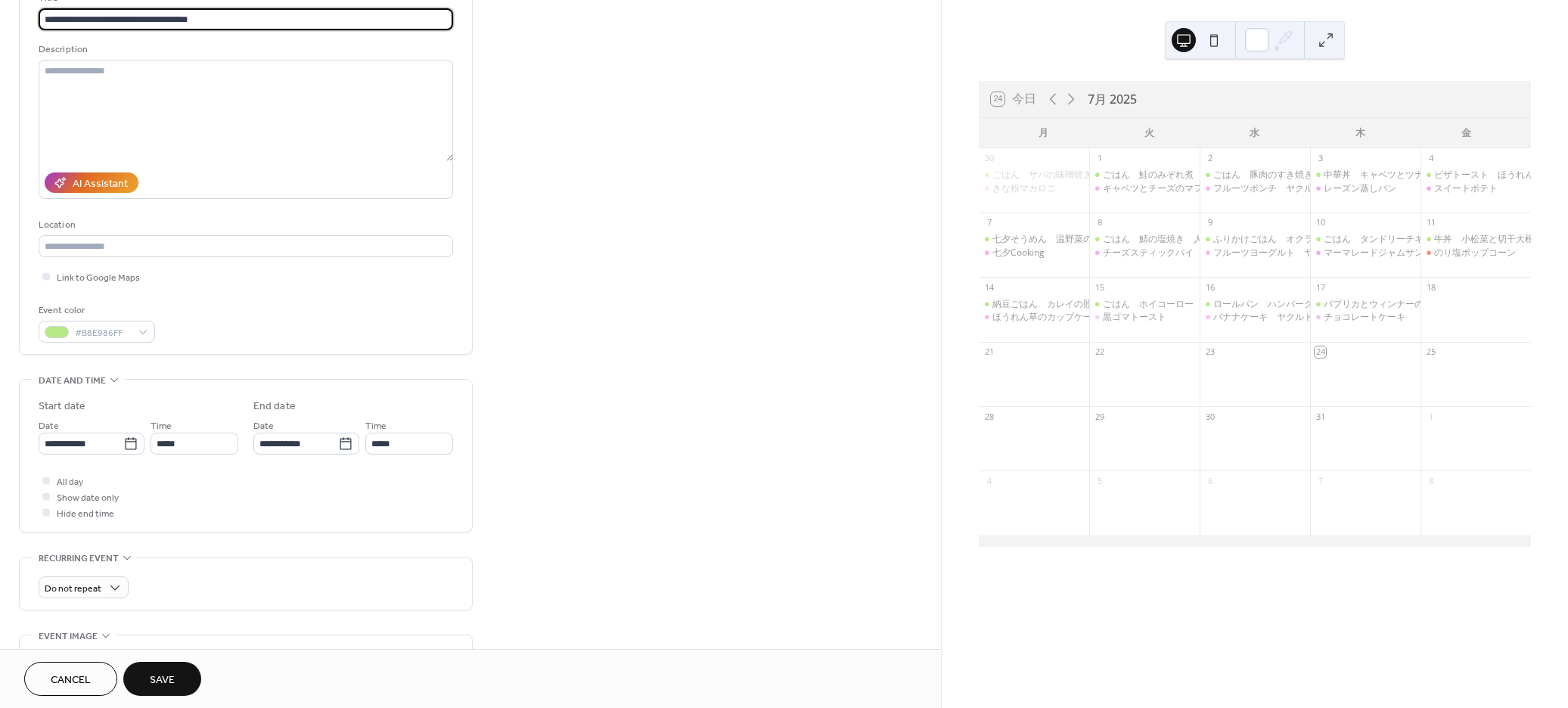 drag, startPoint x: 421, startPoint y: 15, endPoint x: -7, endPoint y: 40, distance: 428.7295 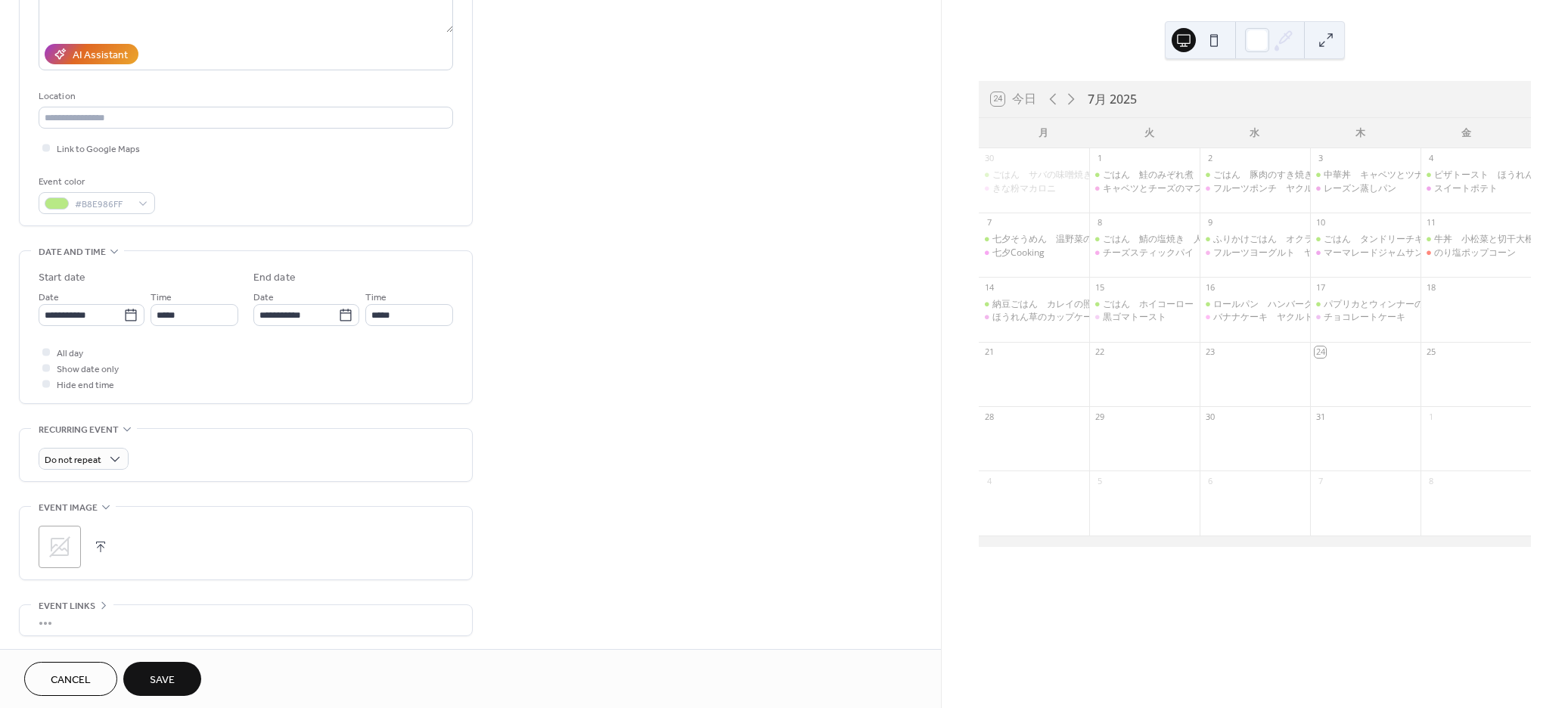 scroll, scrollTop: 340, scrollLeft: 0, axis: vertical 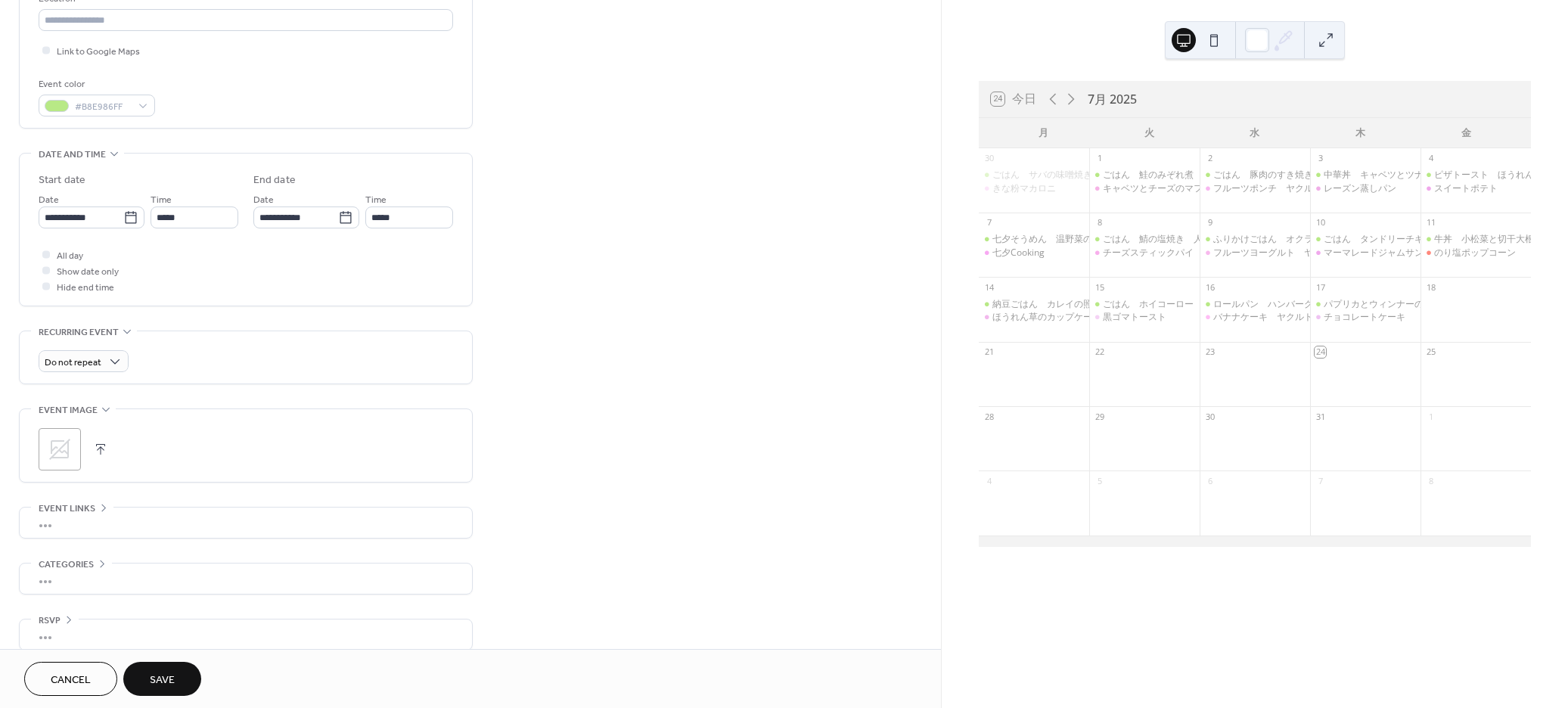 type on "**********" 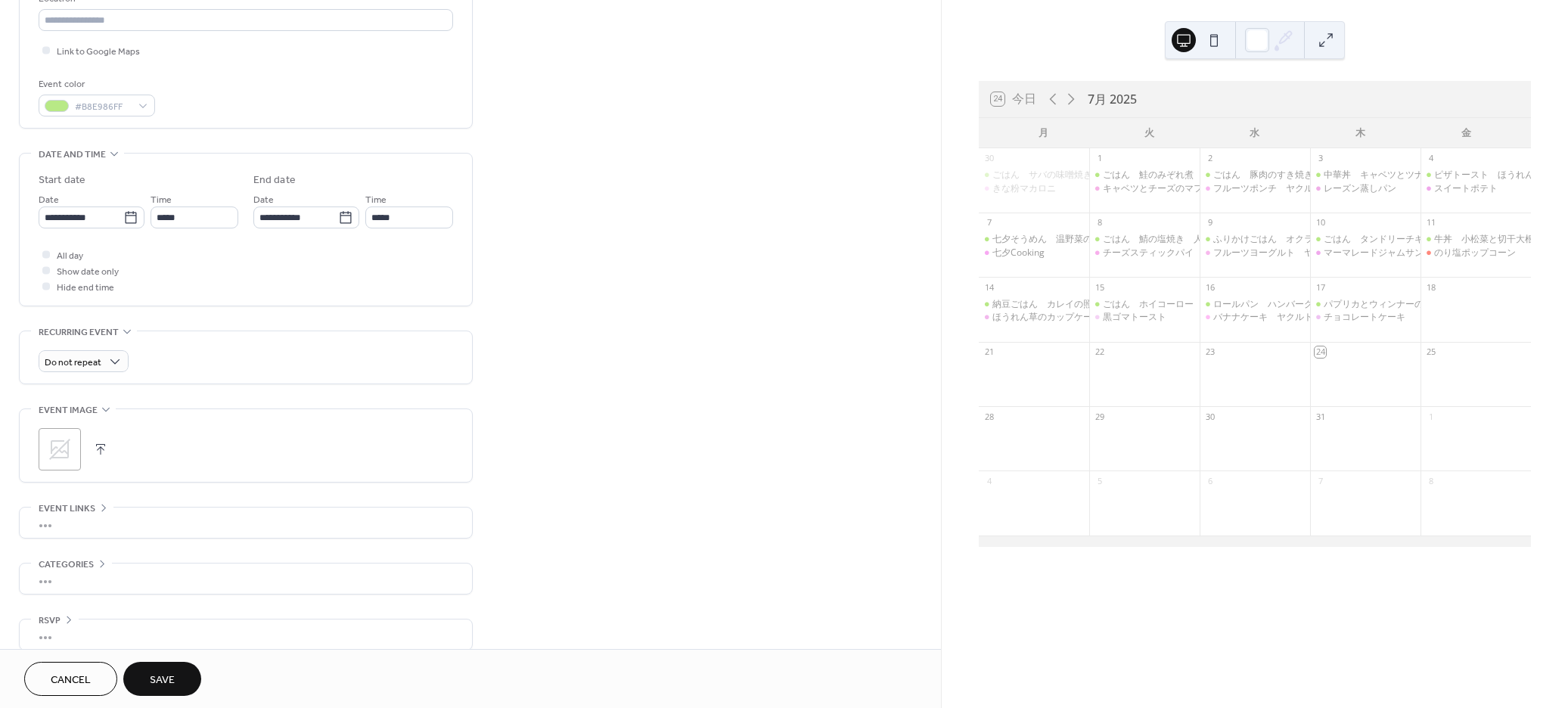 click at bounding box center [101, 449] 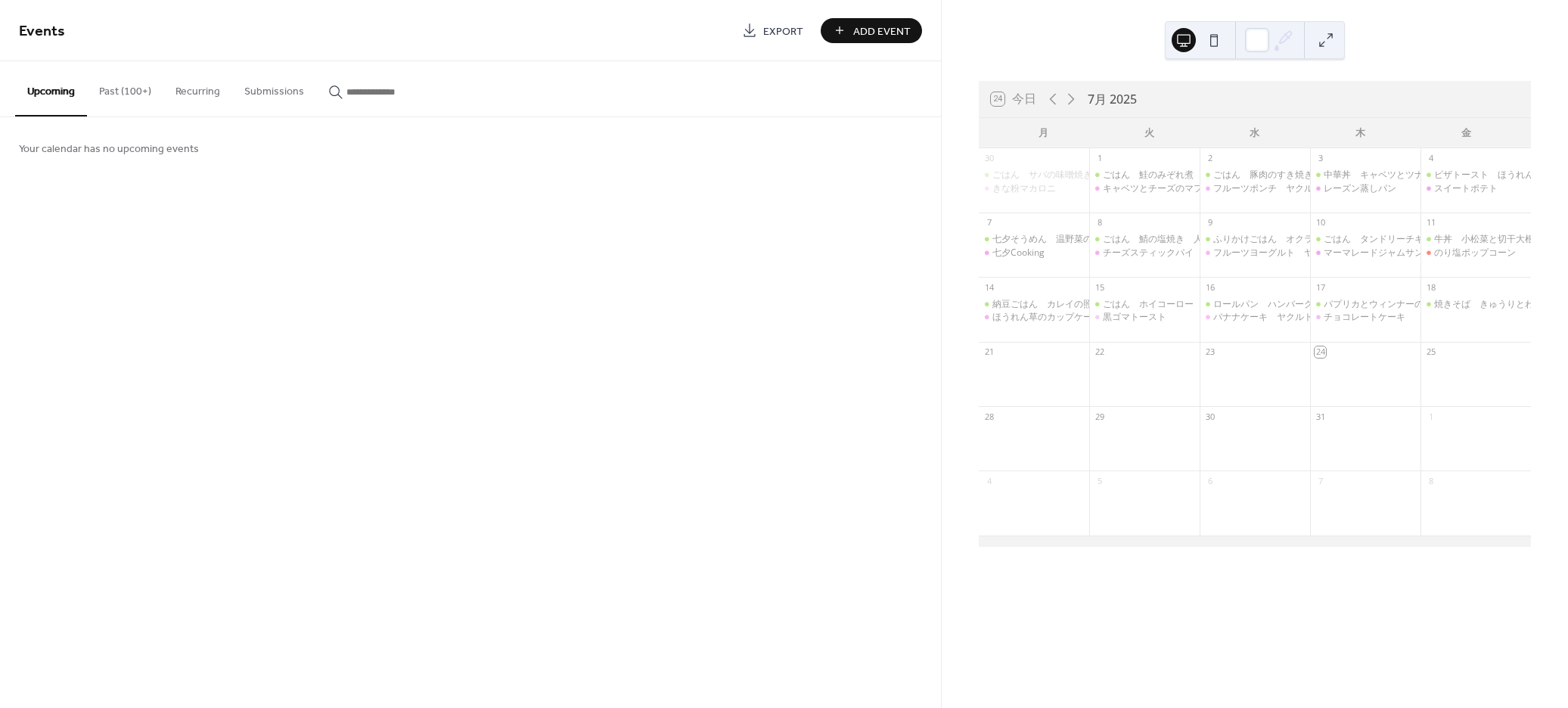 click on "Add Event" at bounding box center [882, 31] 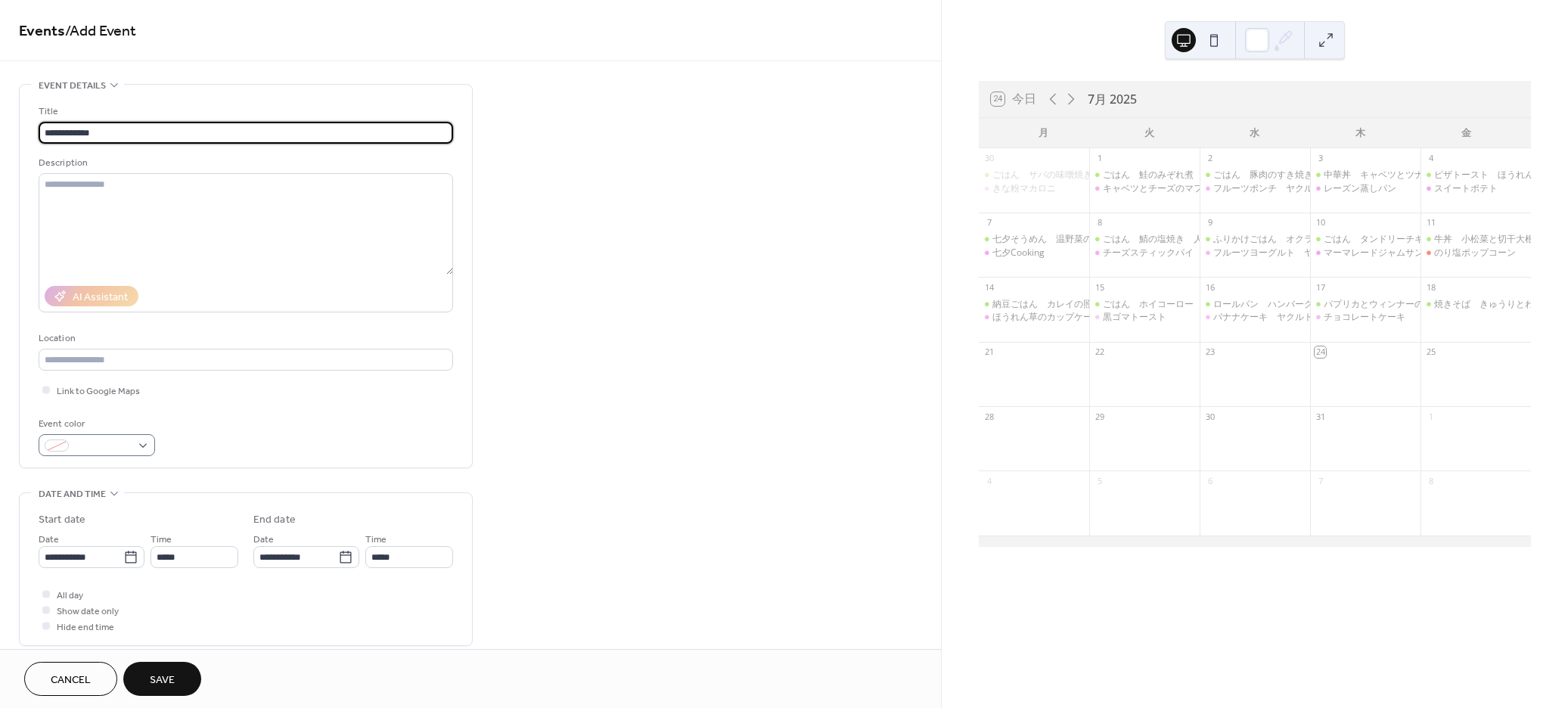 type on "**********" 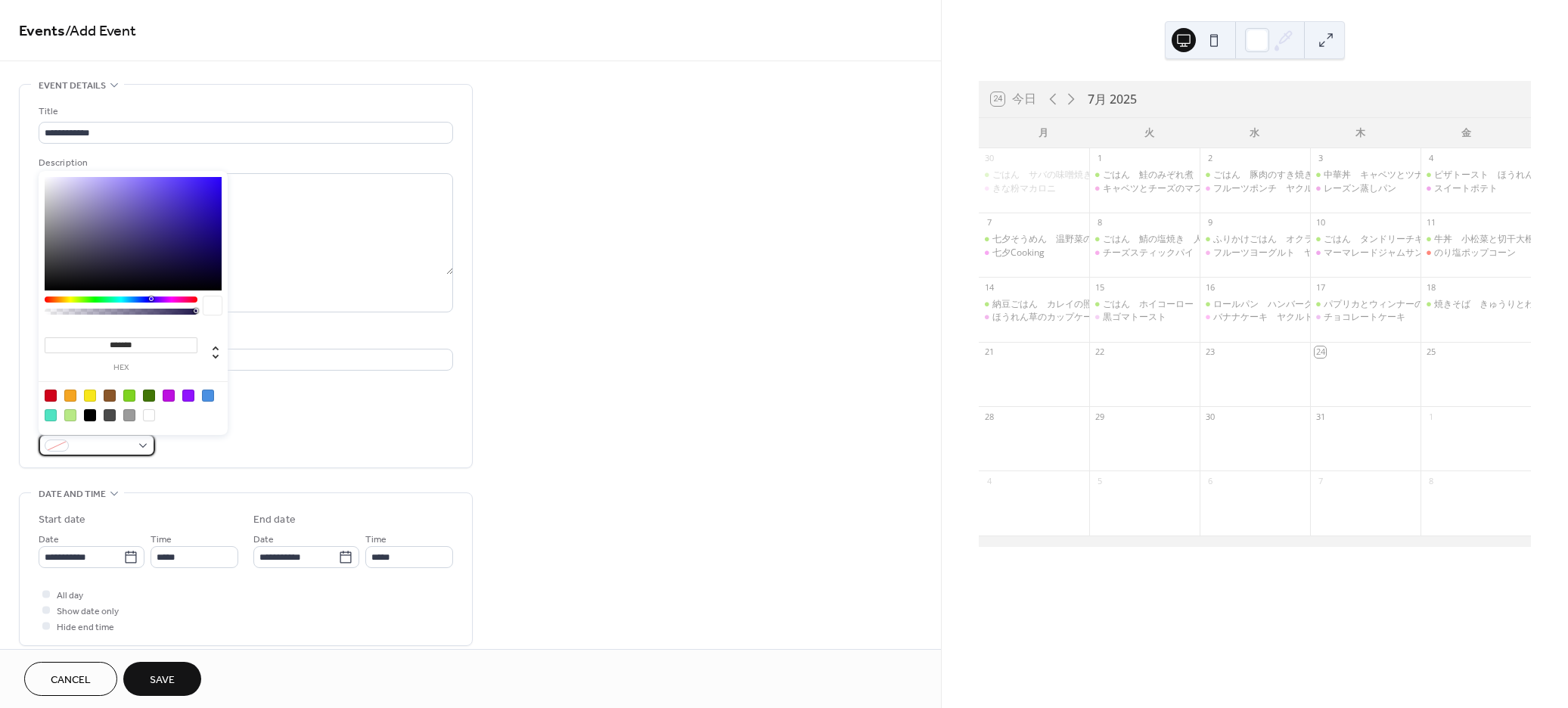 click at bounding box center (97, 445) 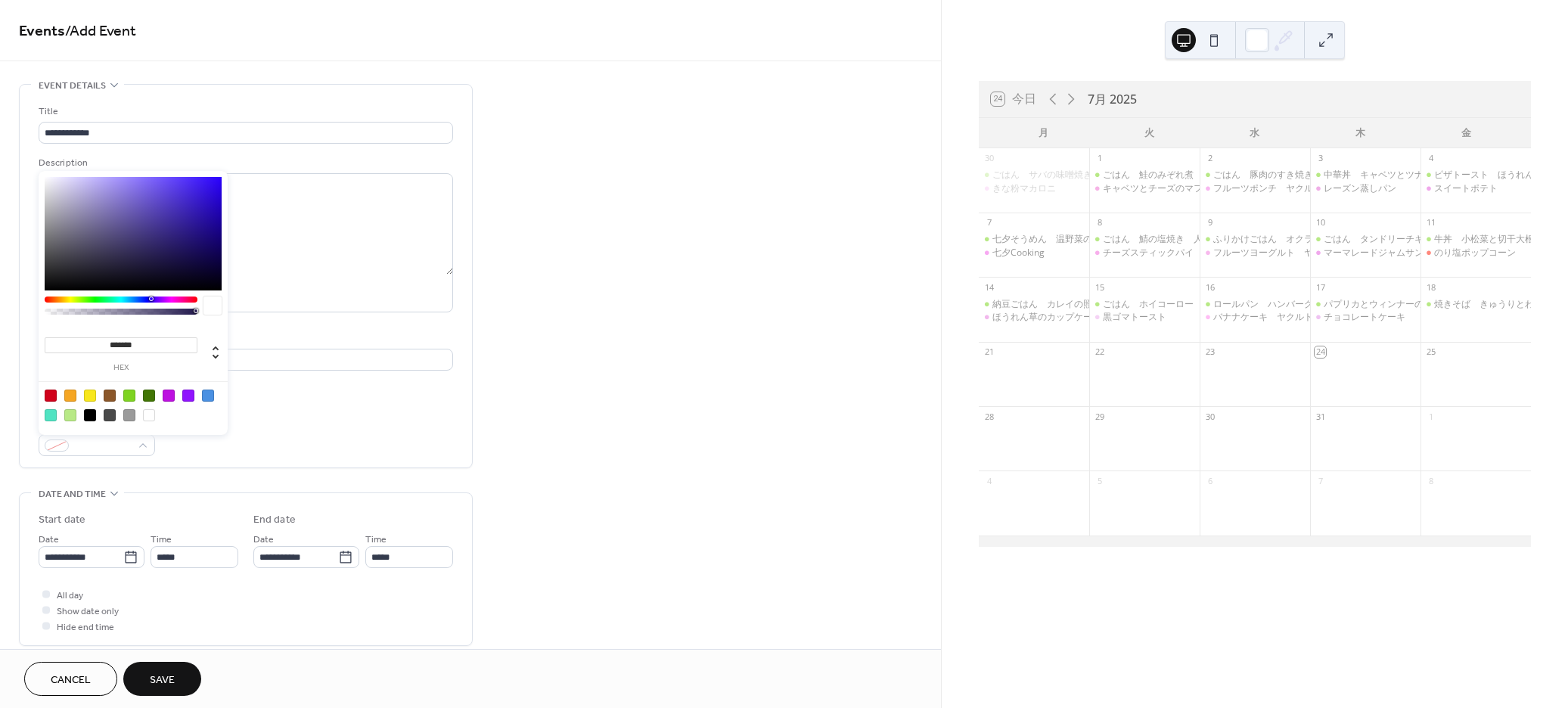 click at bounding box center (121, 300) 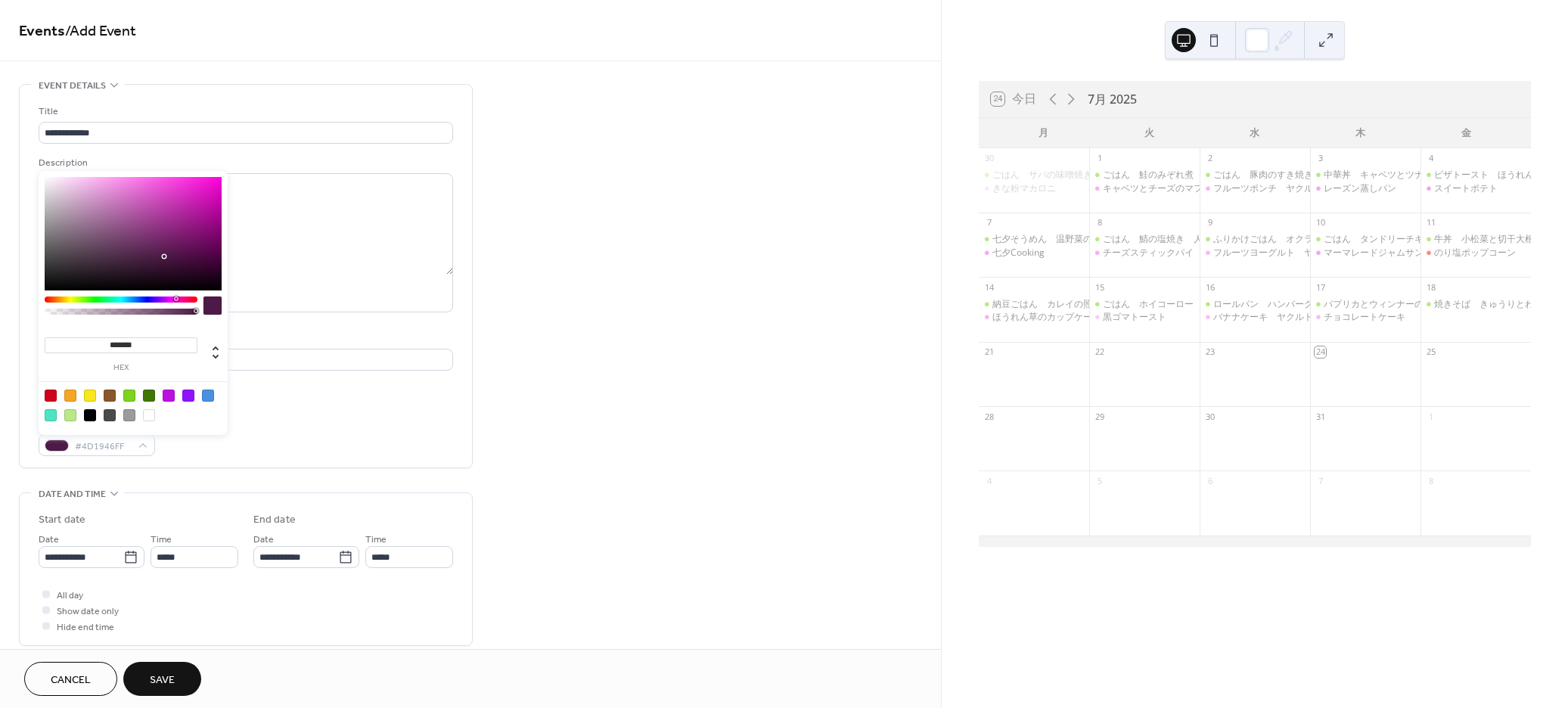 type on "*******" 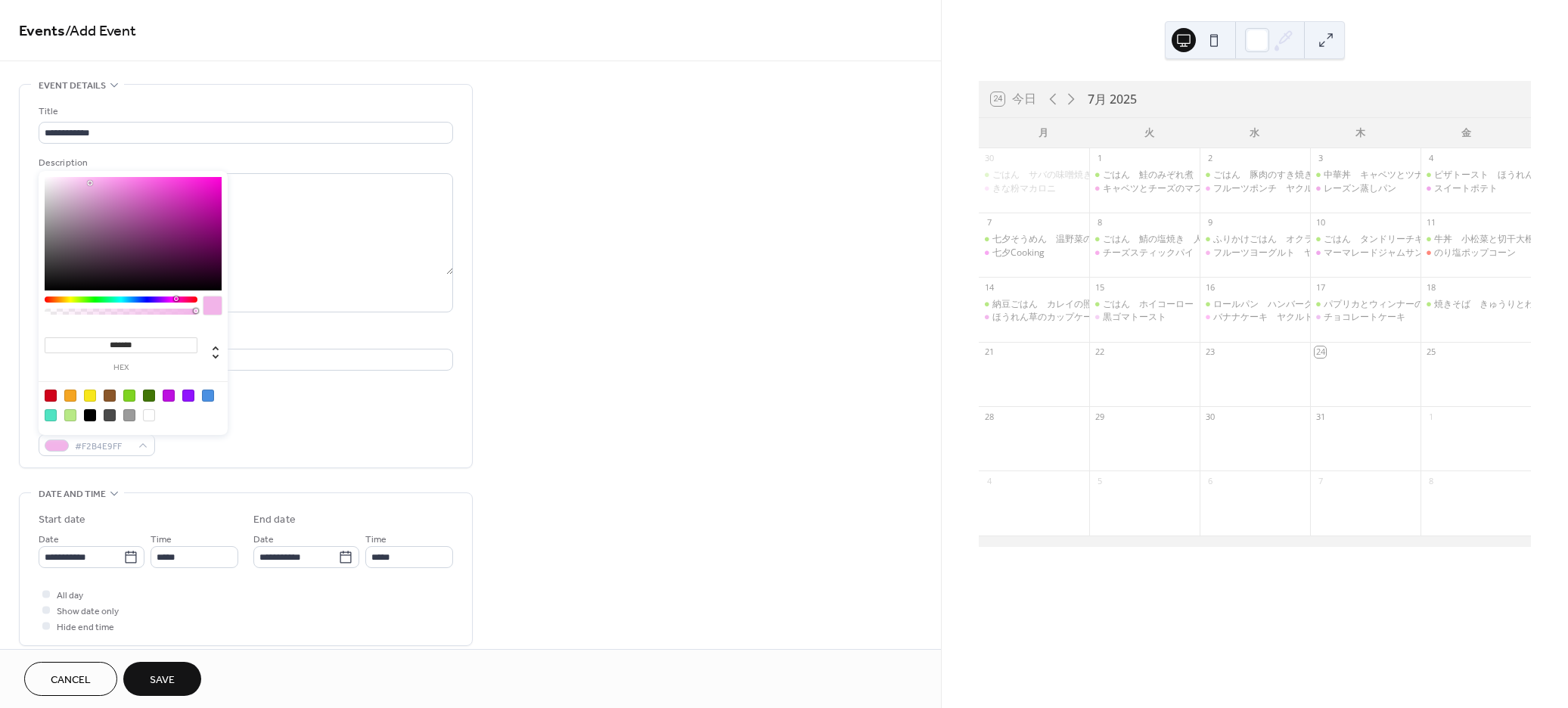 click at bounding box center [133, 234] 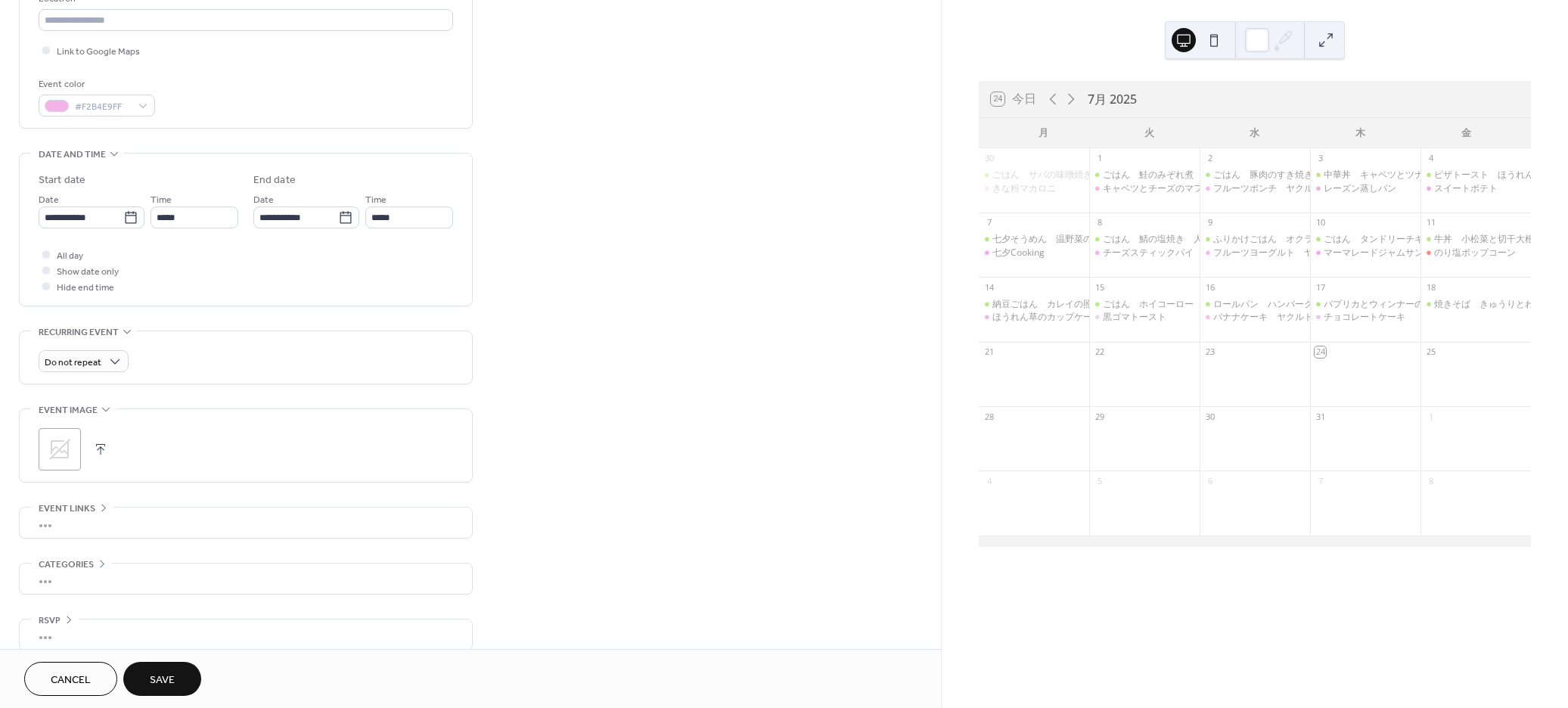 scroll, scrollTop: 227, scrollLeft: 0, axis: vertical 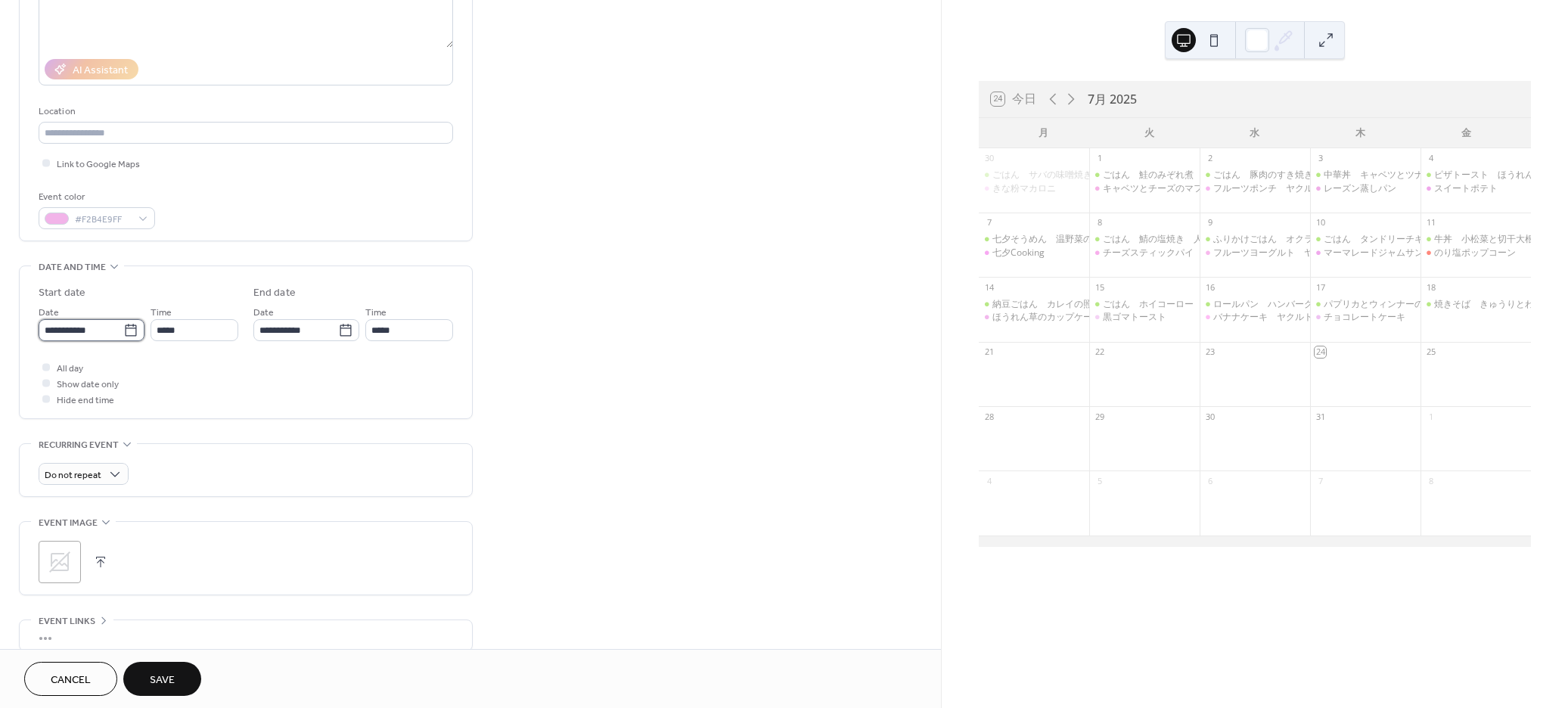 click on "**********" at bounding box center (81, 330) 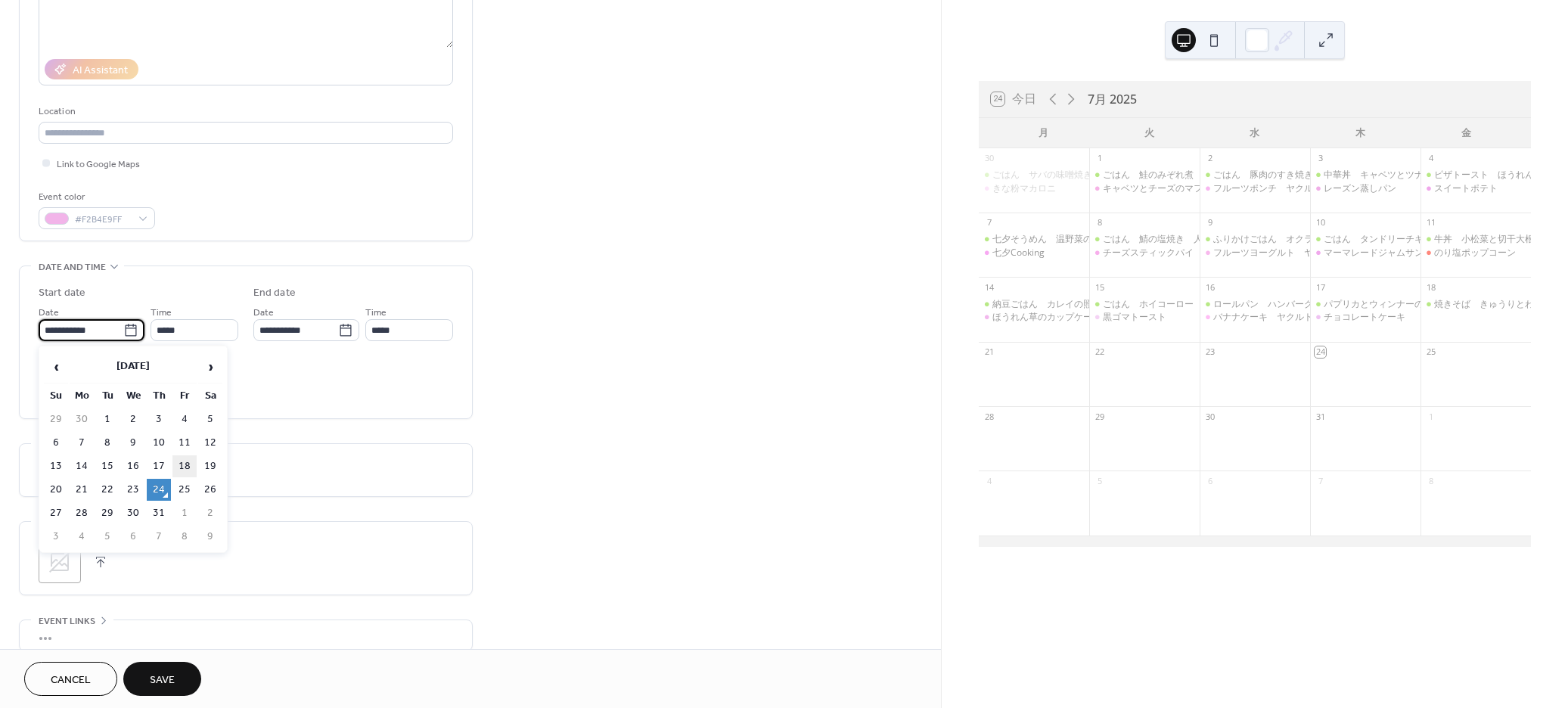 click on "18" at bounding box center (185, 466) 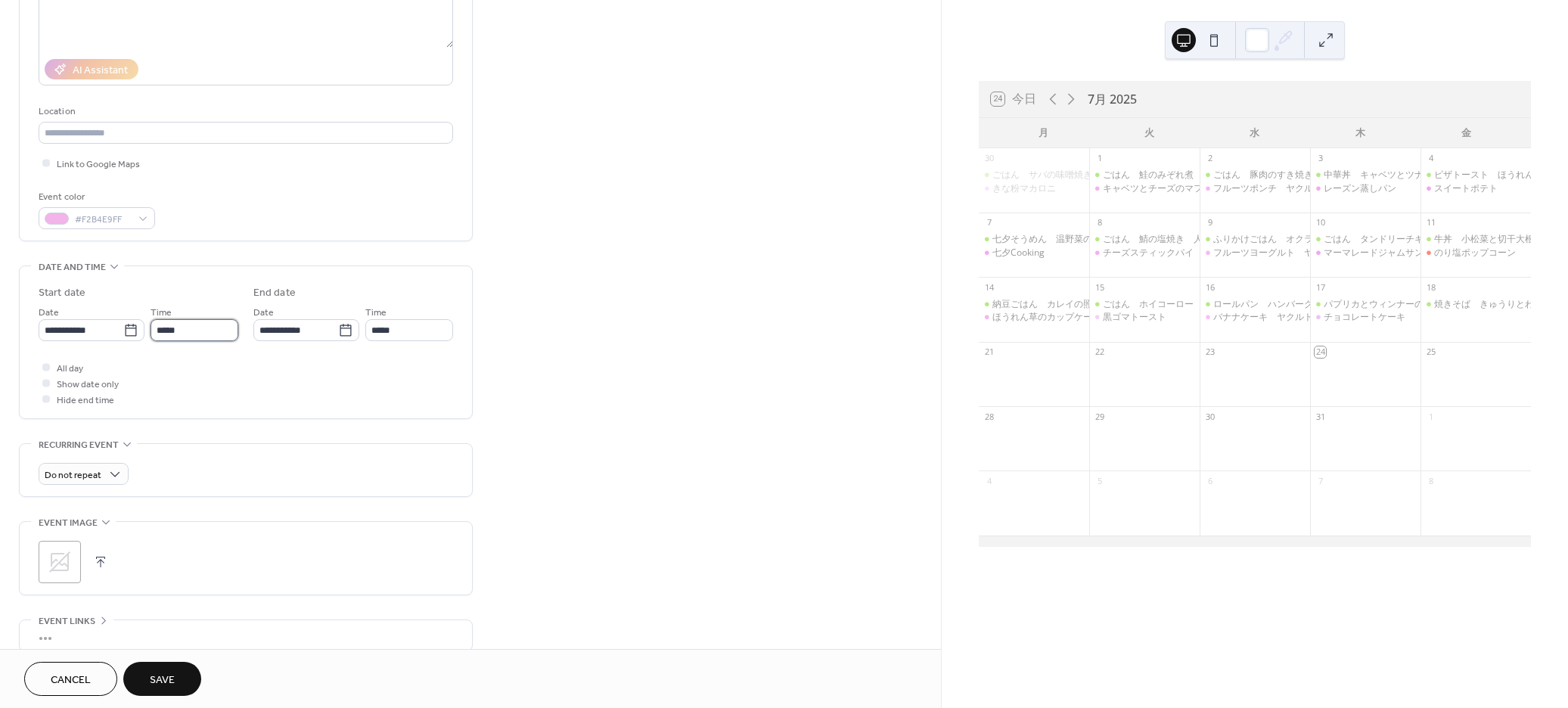 click on "*****" at bounding box center (194, 330) 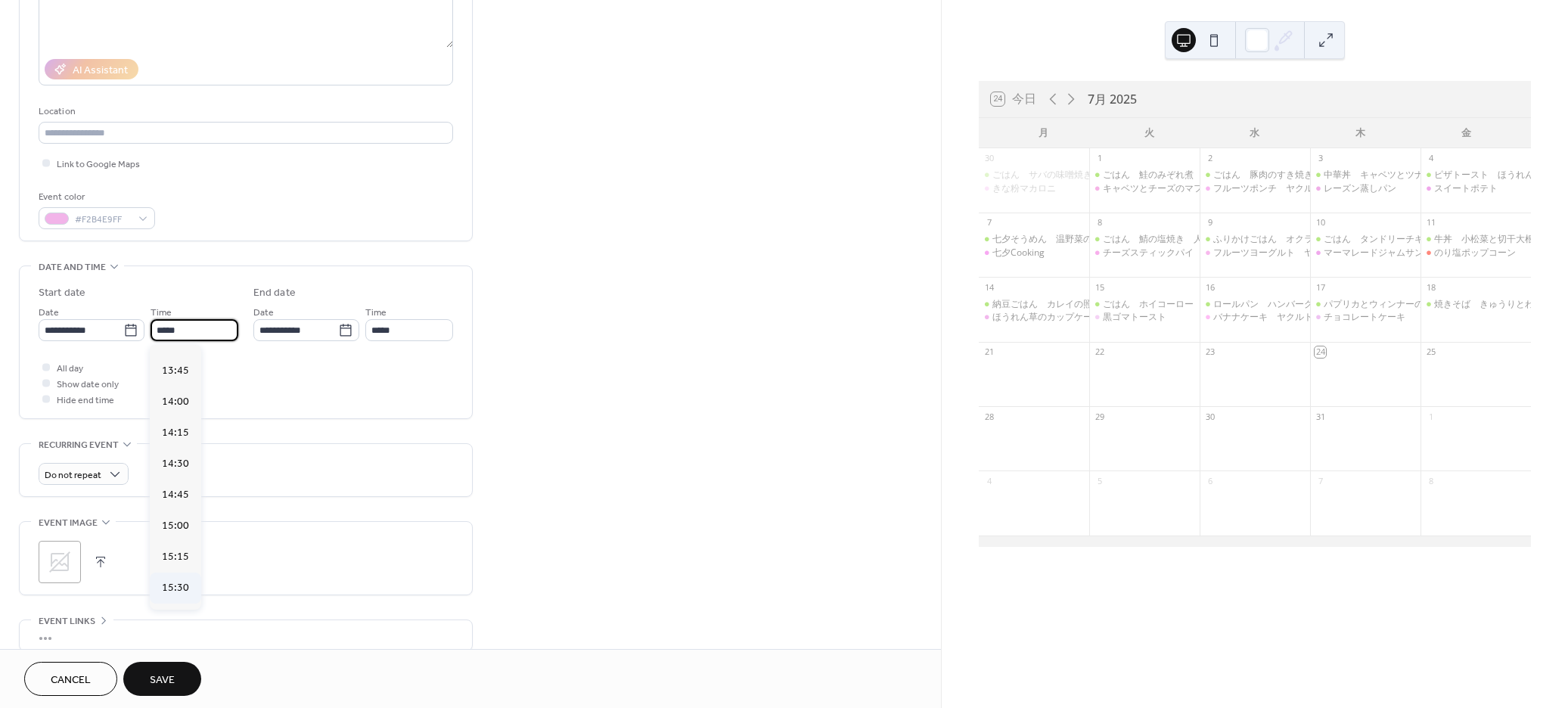 scroll, scrollTop: 1813, scrollLeft: 0, axis: vertical 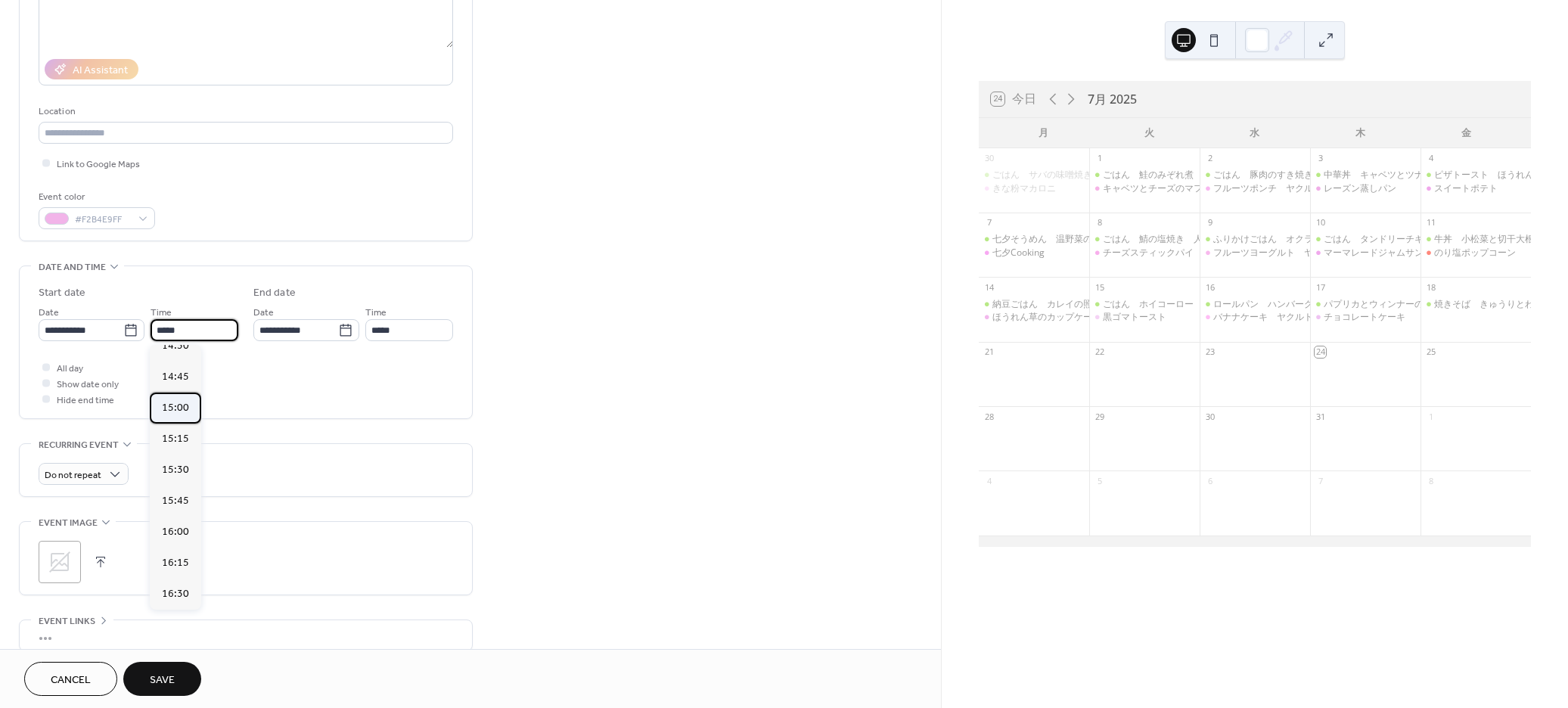 click on "15:00" at bounding box center [175, 408] 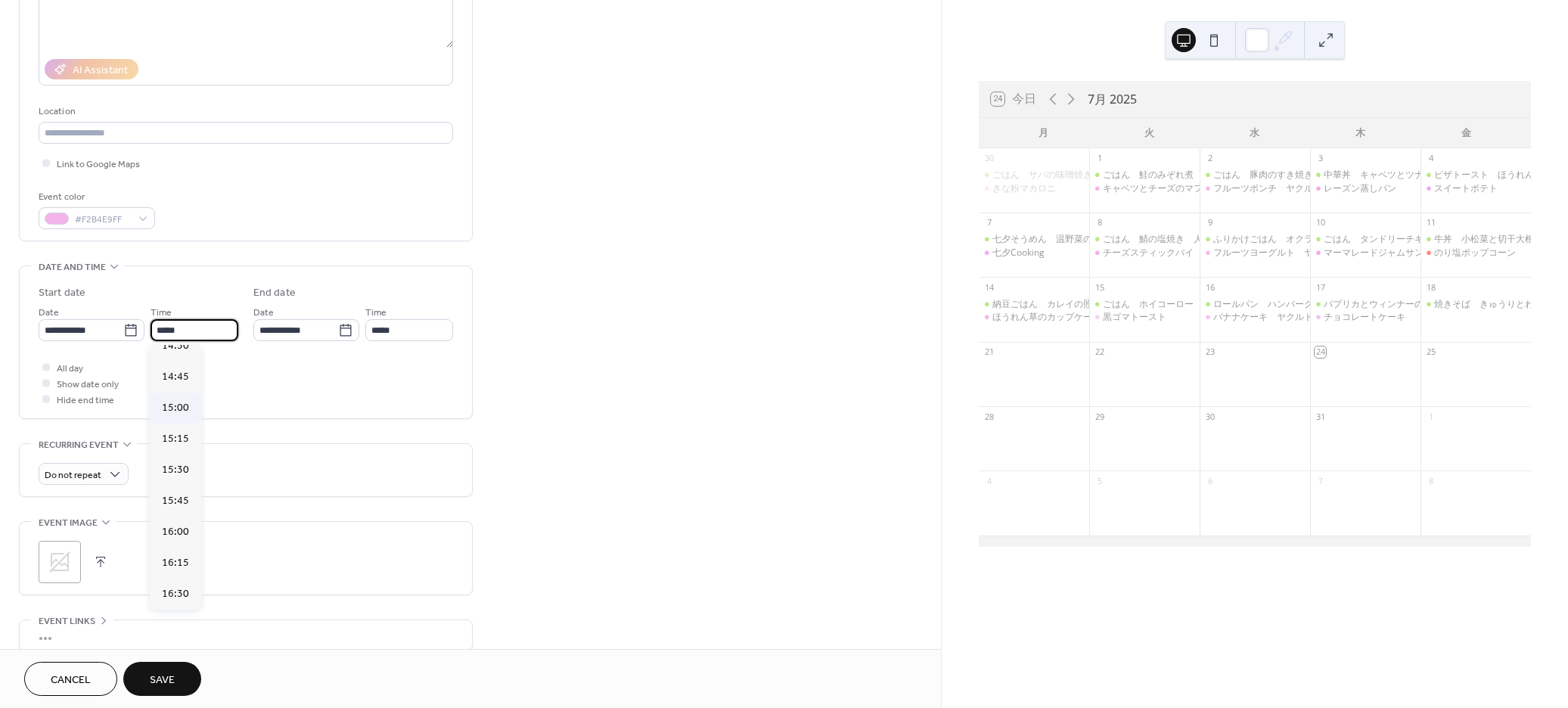 type on "*****" 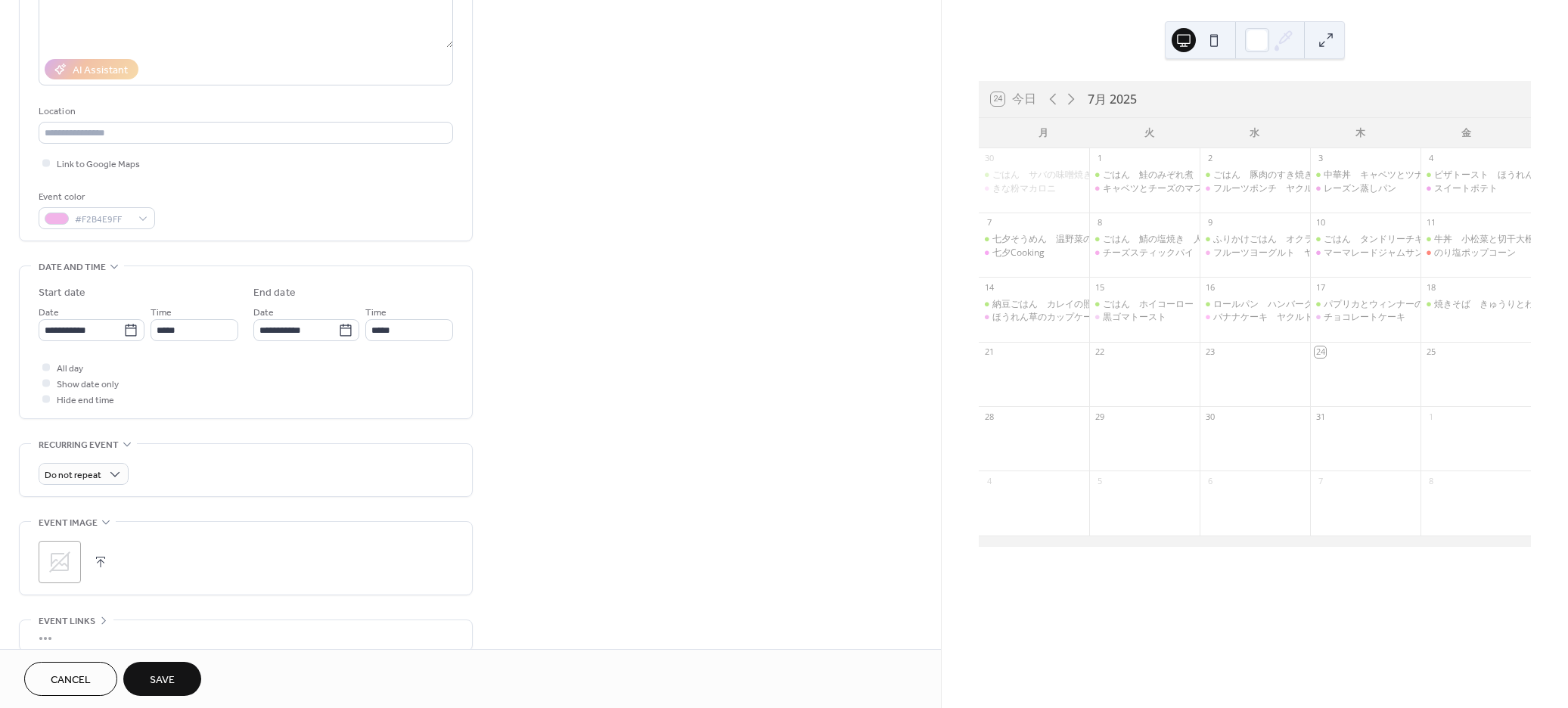 click at bounding box center (101, 562) 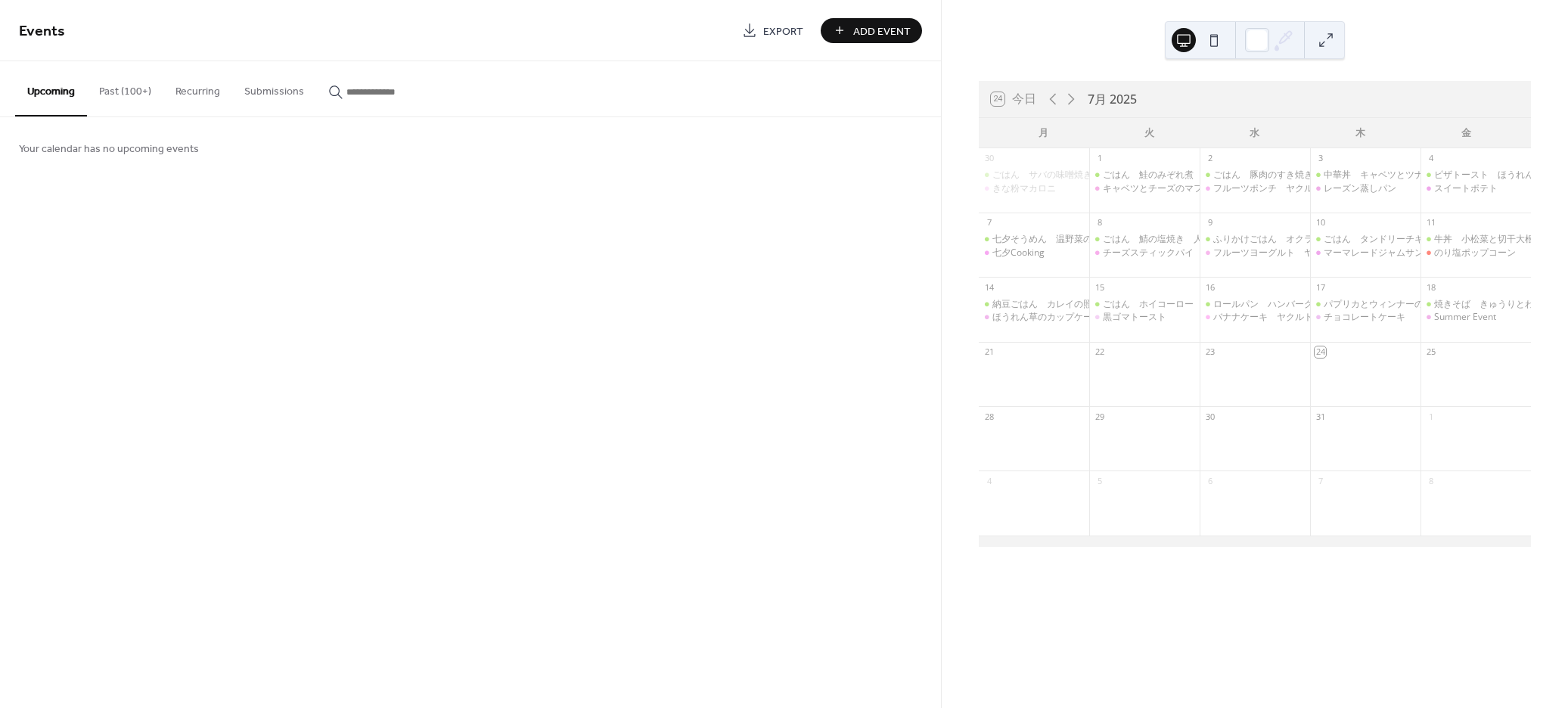 click on "Add Event" at bounding box center (882, 31) 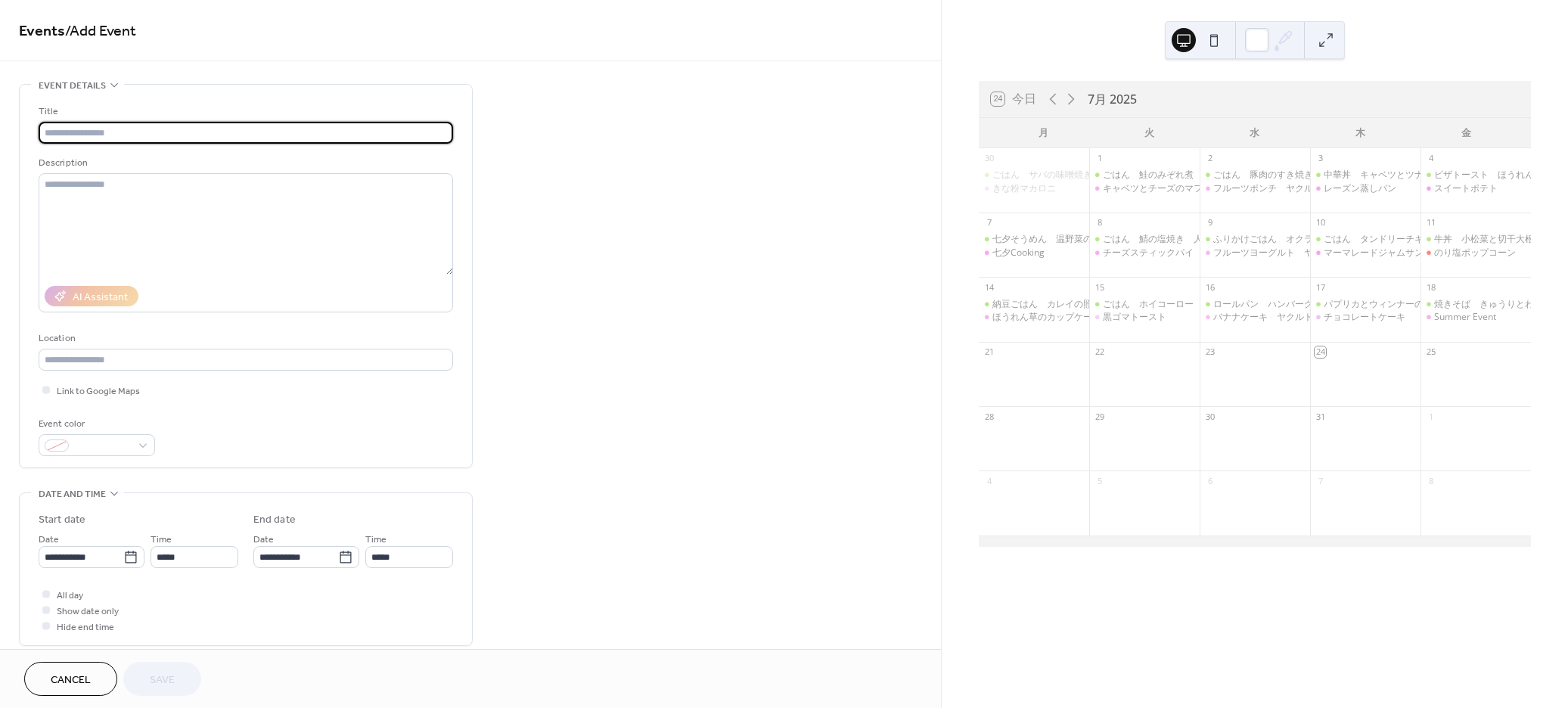 click at bounding box center [246, 132] 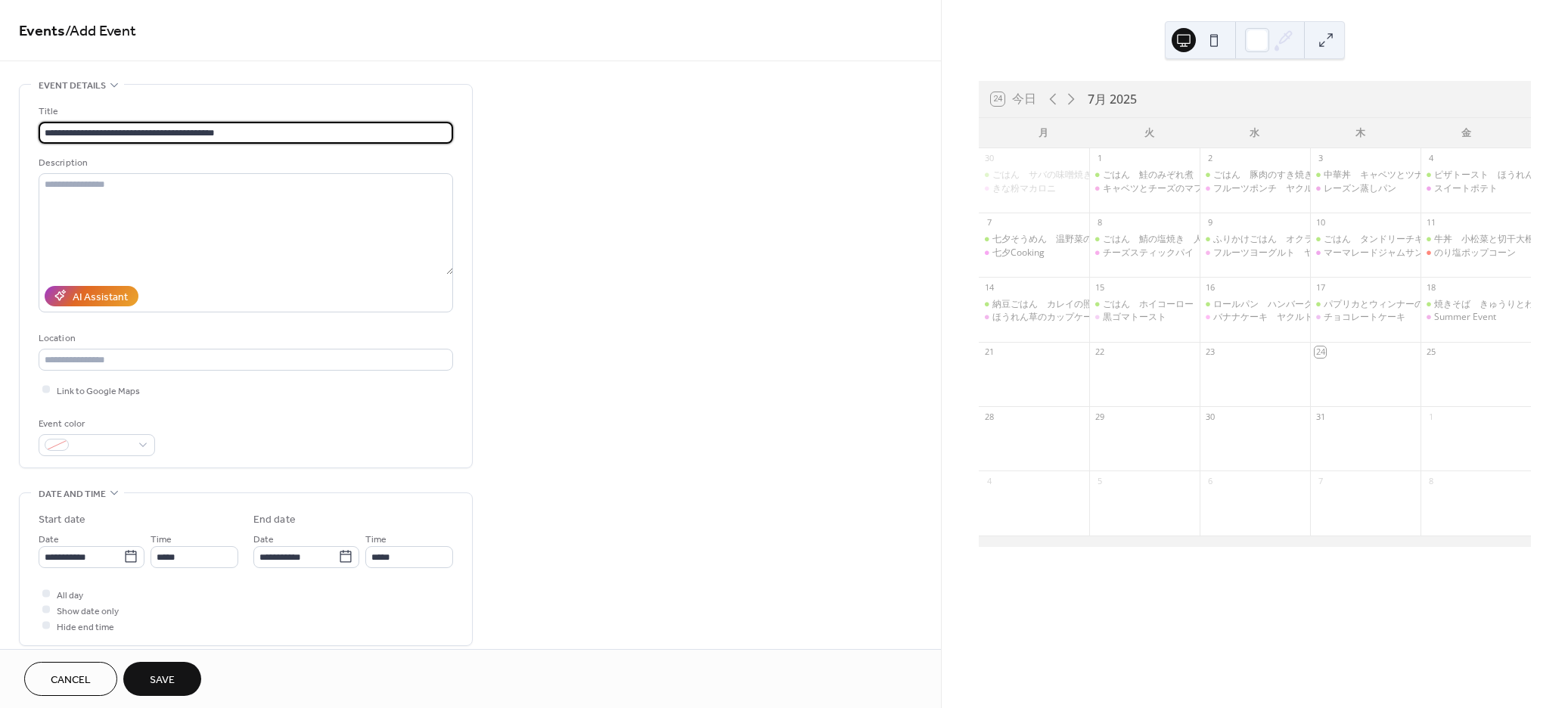 scroll, scrollTop: 0, scrollLeft: 15, axis: horizontal 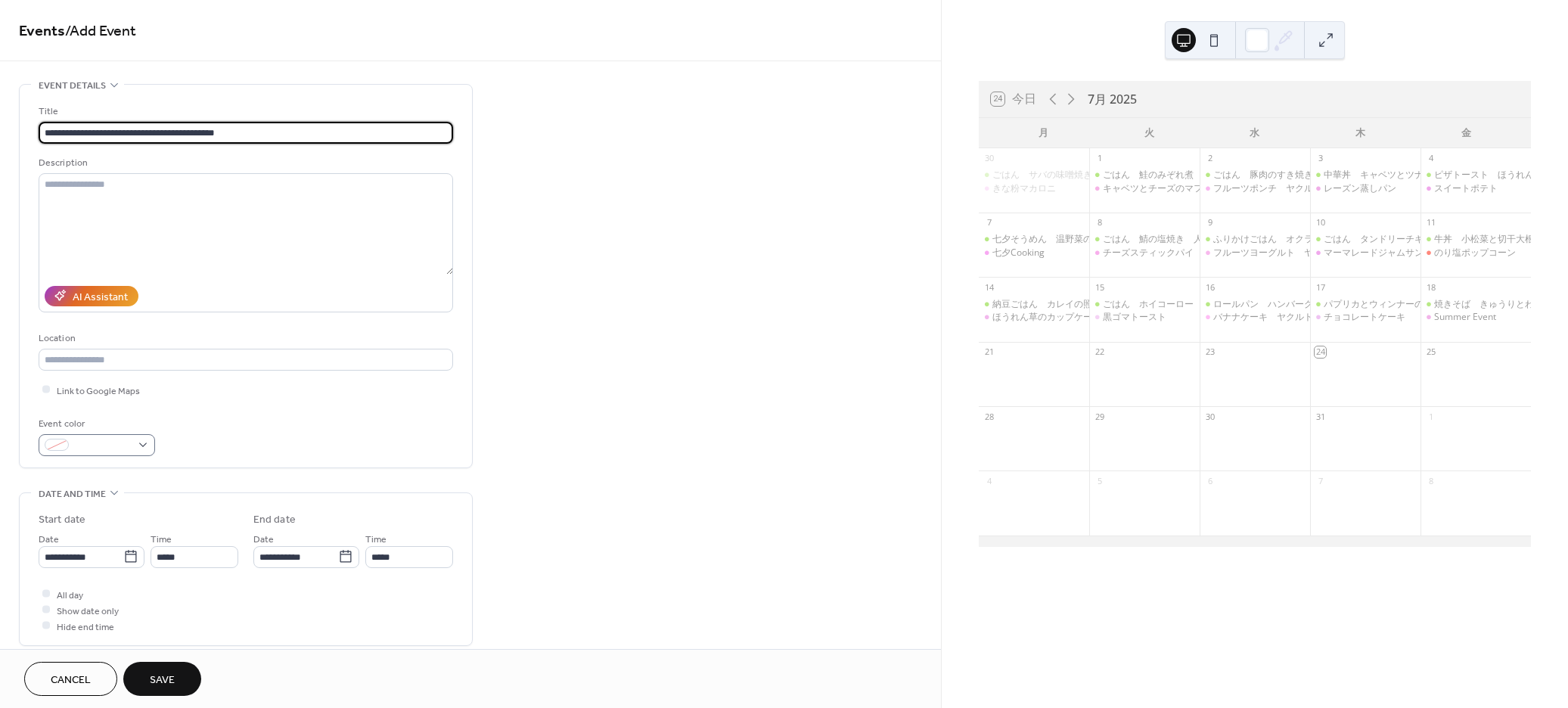 type on "**********" 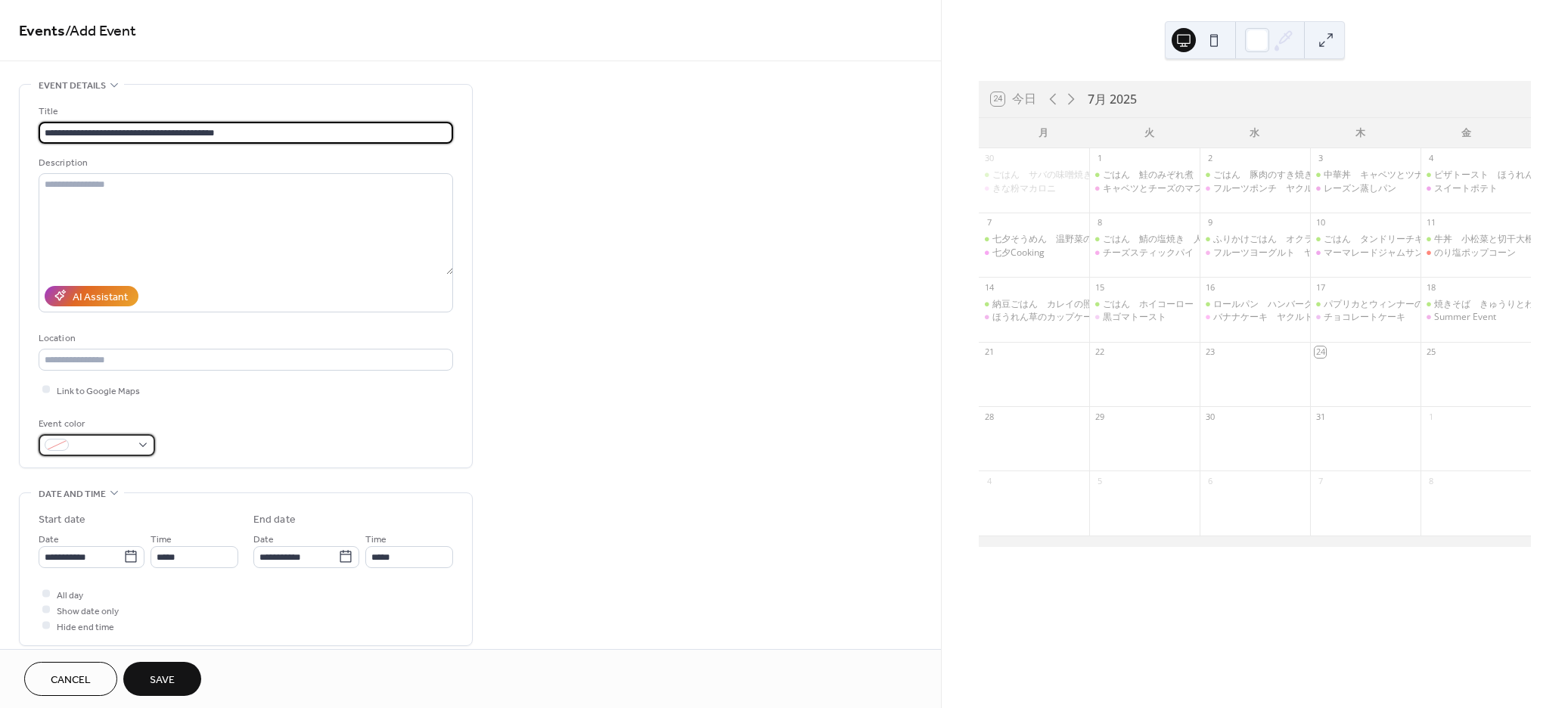 click at bounding box center [103, 446] 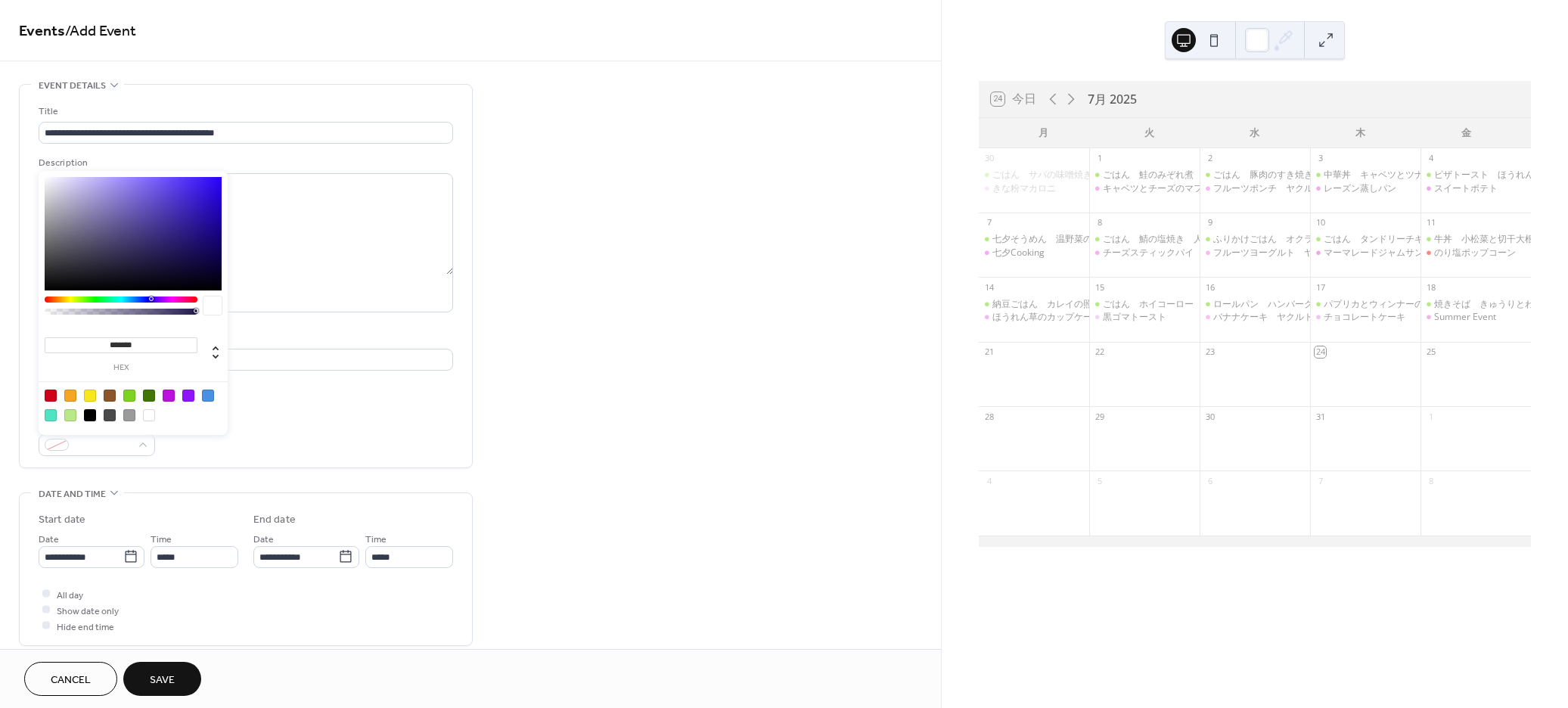 click at bounding box center [70, 415] 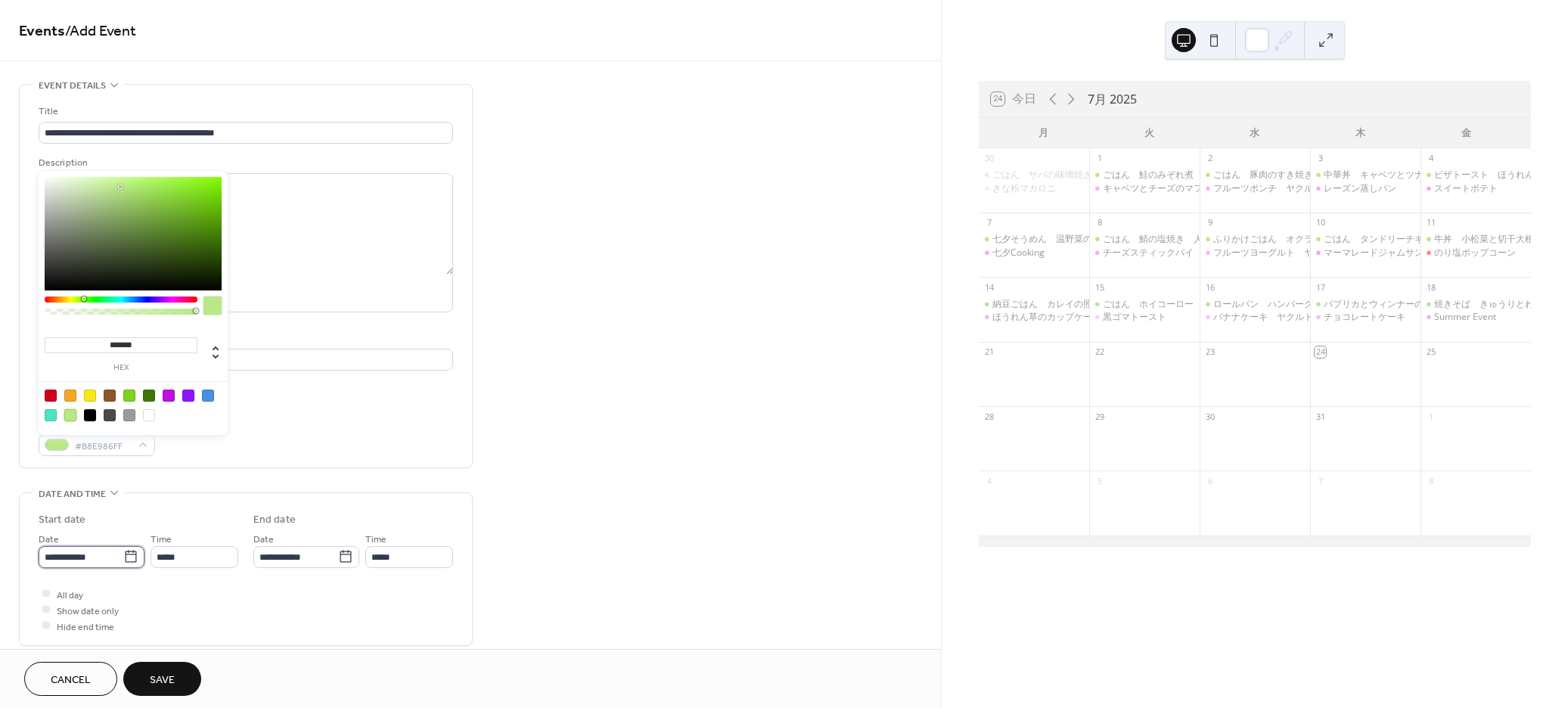 click on "**********" at bounding box center [81, 557] 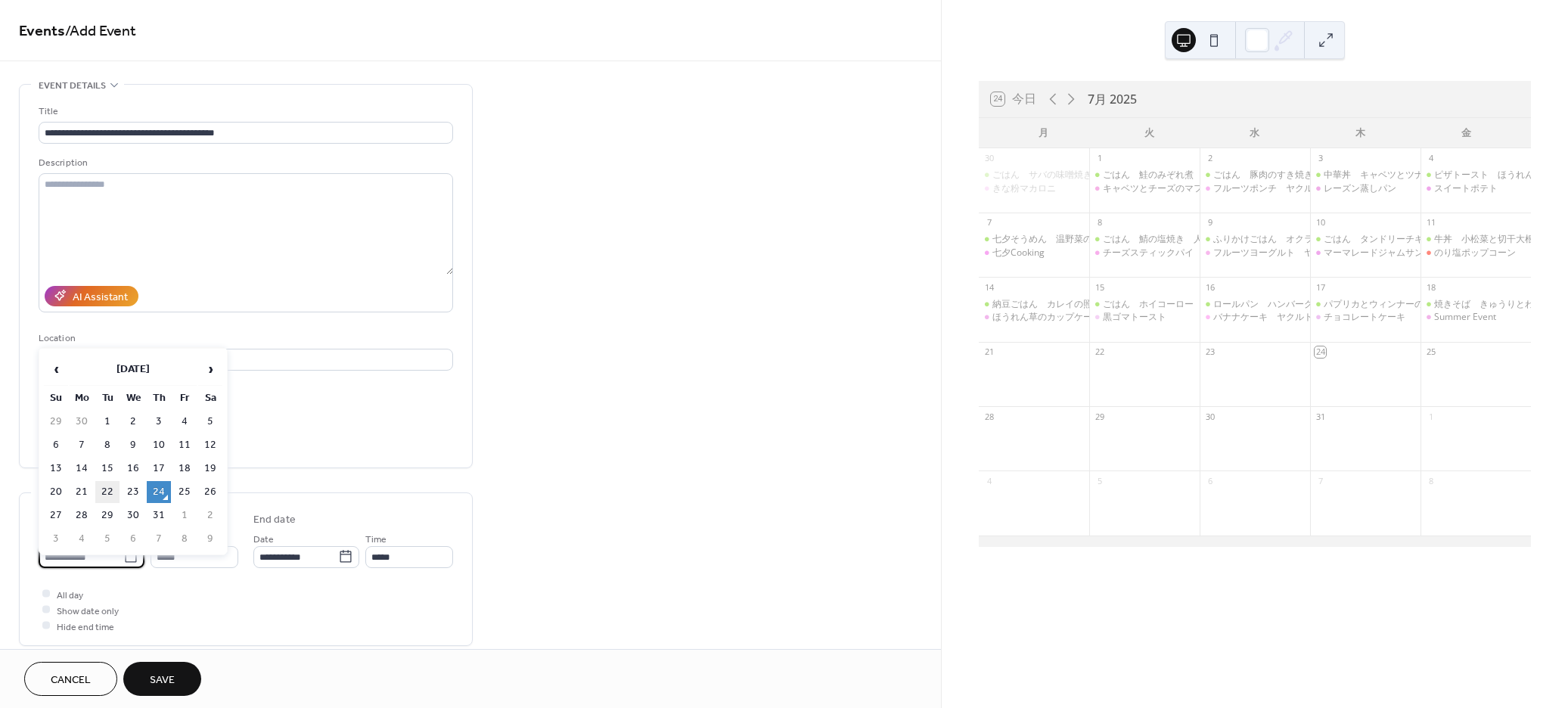 click on "22" at bounding box center (107, 492) 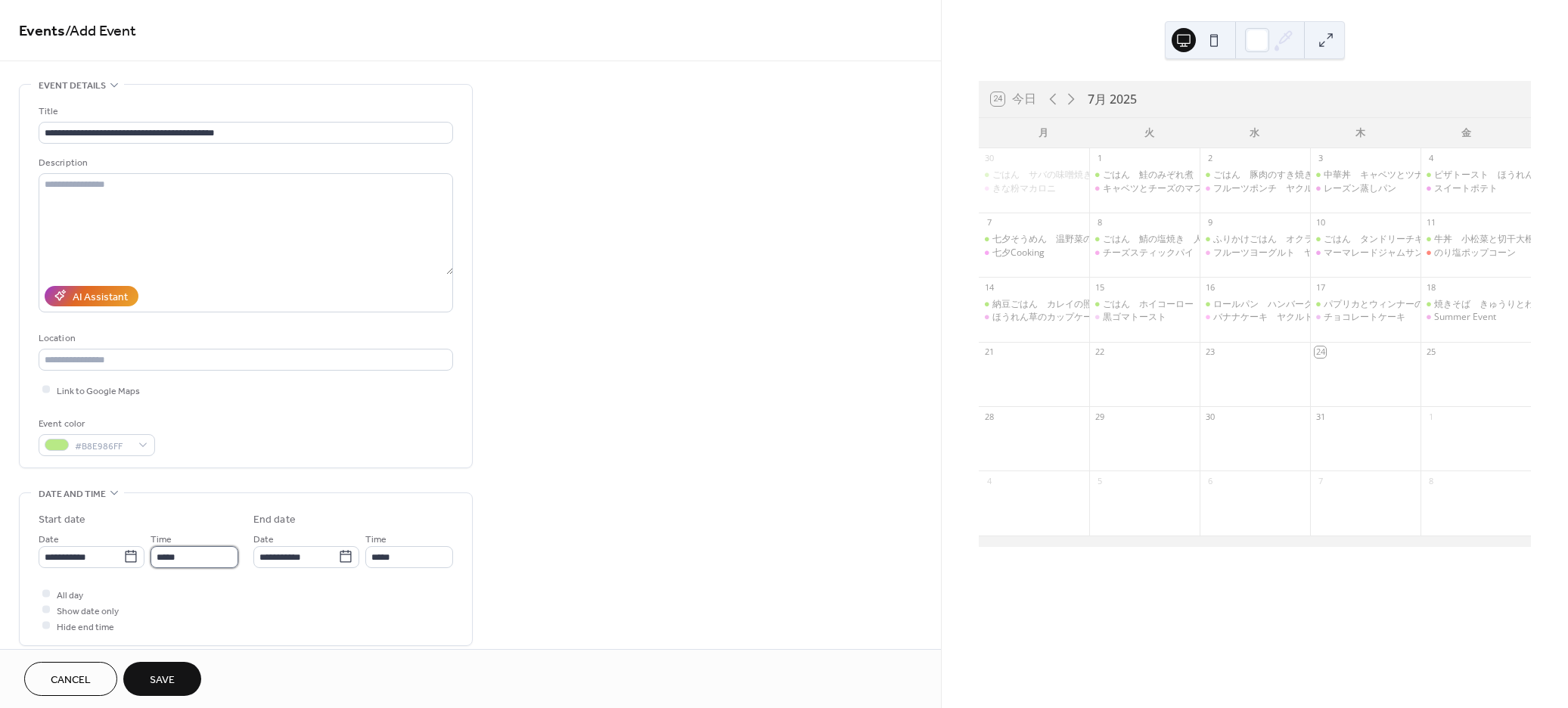 click on "*****" at bounding box center [194, 557] 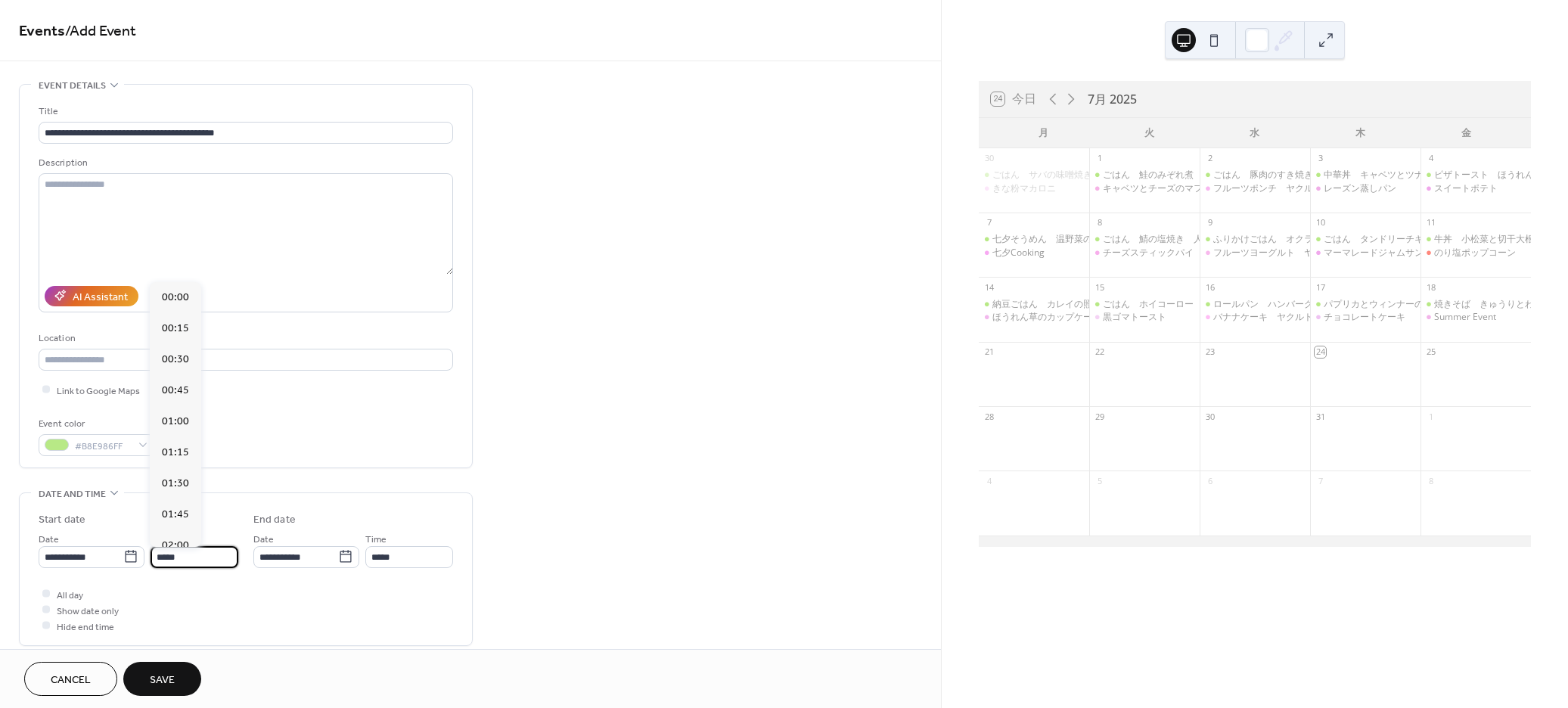 scroll, scrollTop: 1473, scrollLeft: 0, axis: vertical 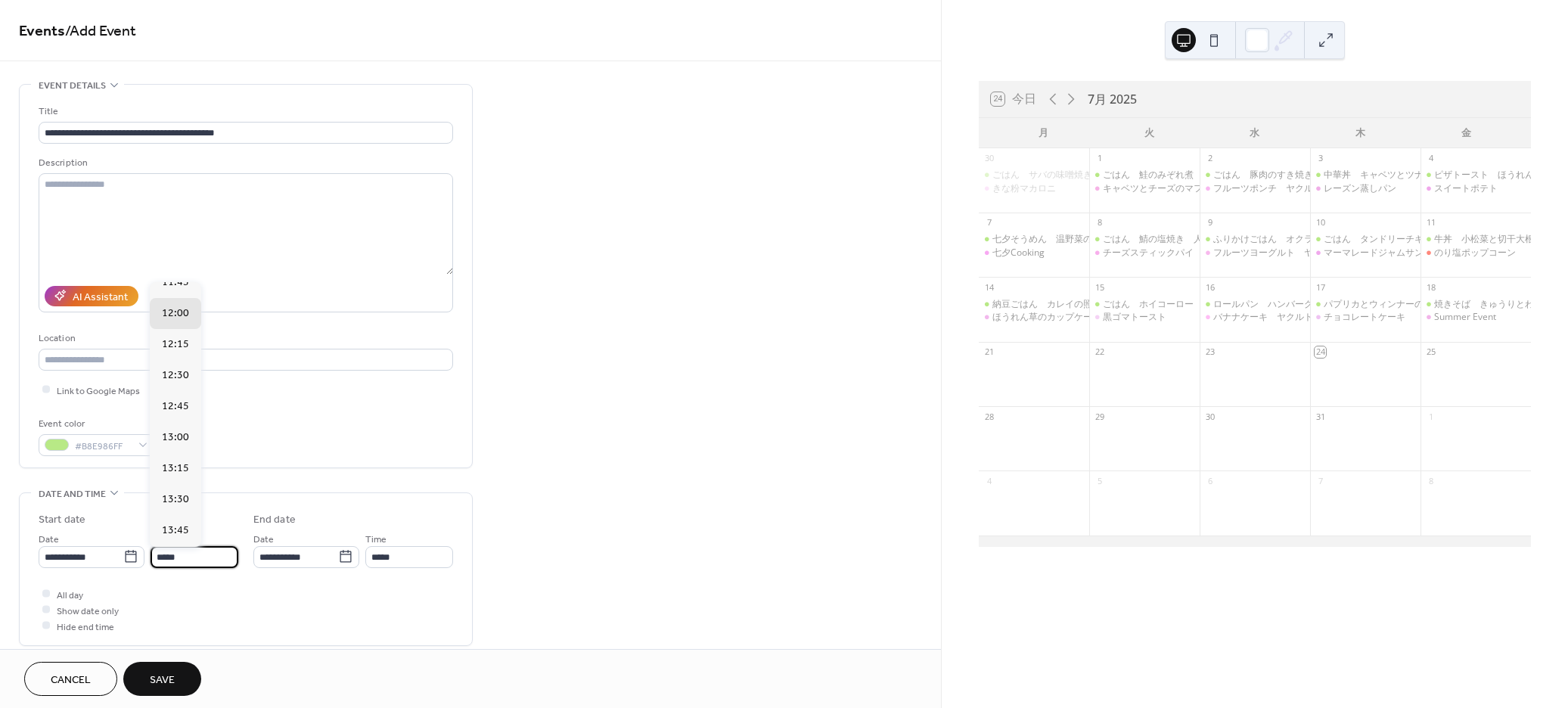 click on "Event color #B8E986FF" at bounding box center [246, 436] 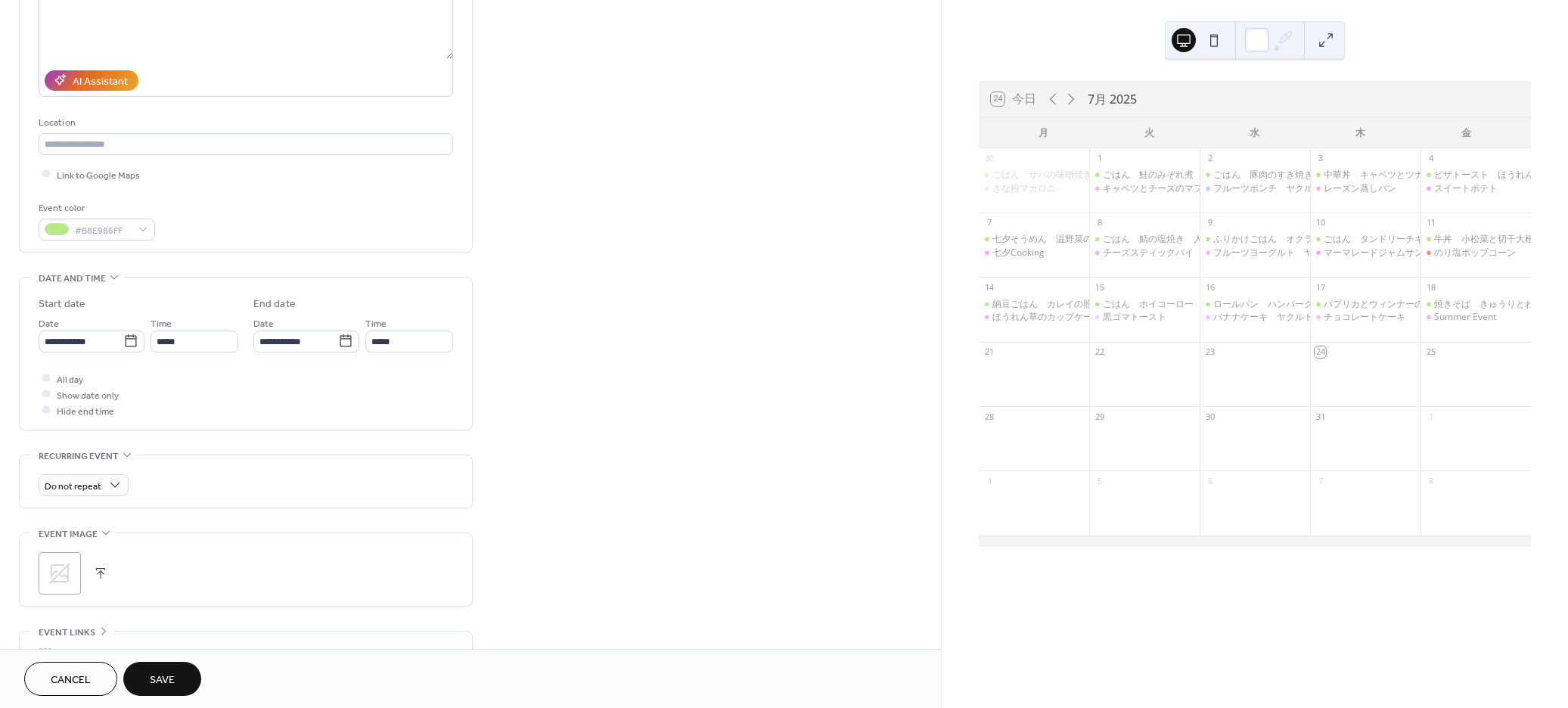 scroll, scrollTop: 227, scrollLeft: 0, axis: vertical 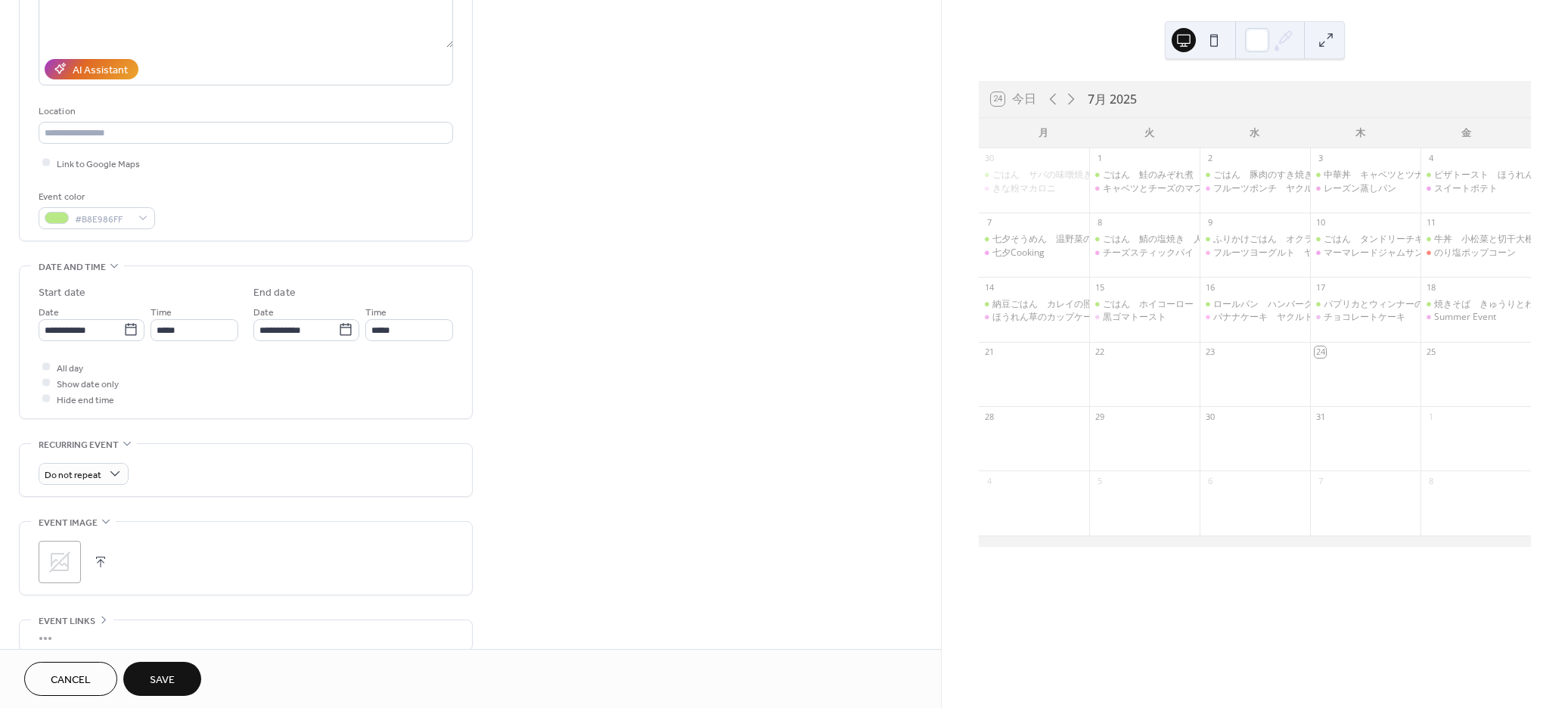 click at bounding box center [101, 562] 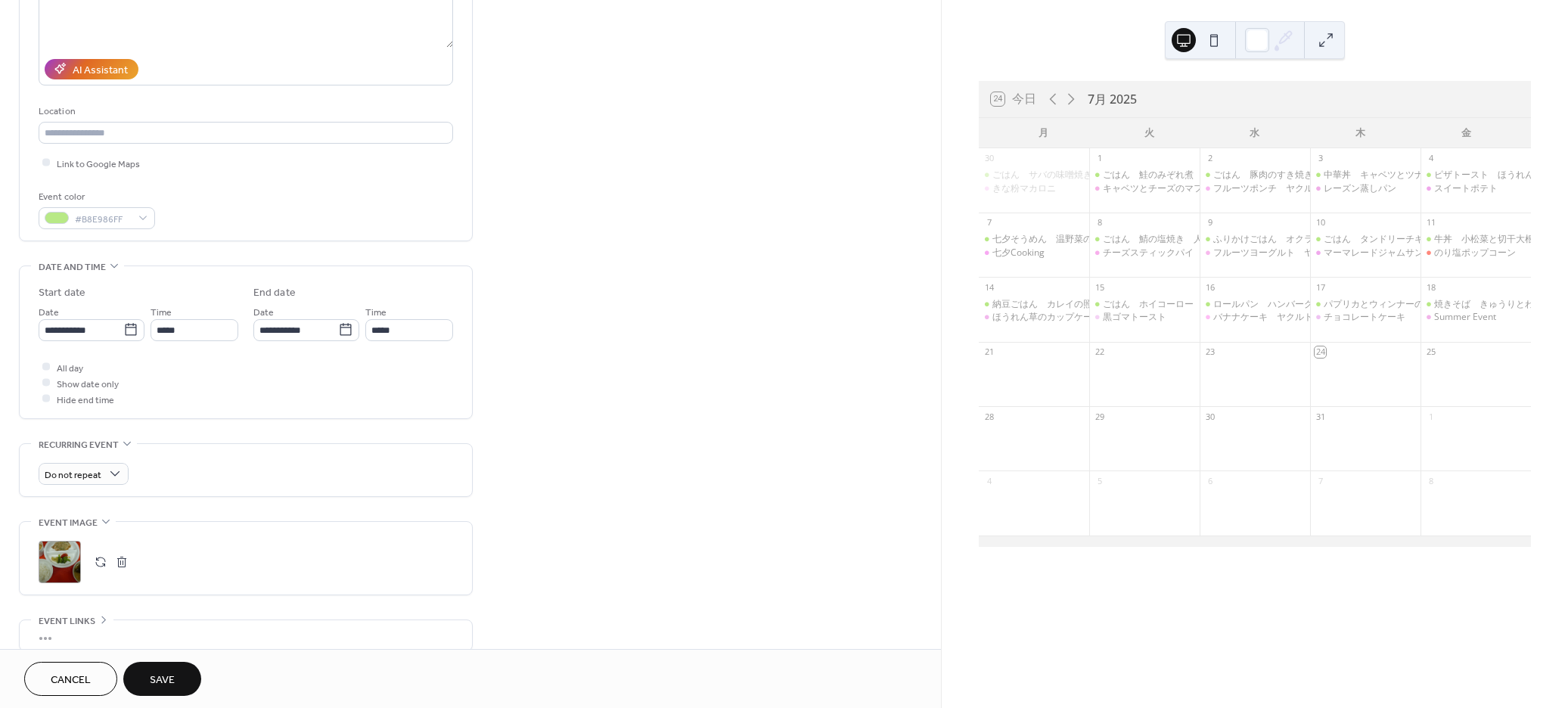 click on "Cancel Save" at bounding box center [470, 678] 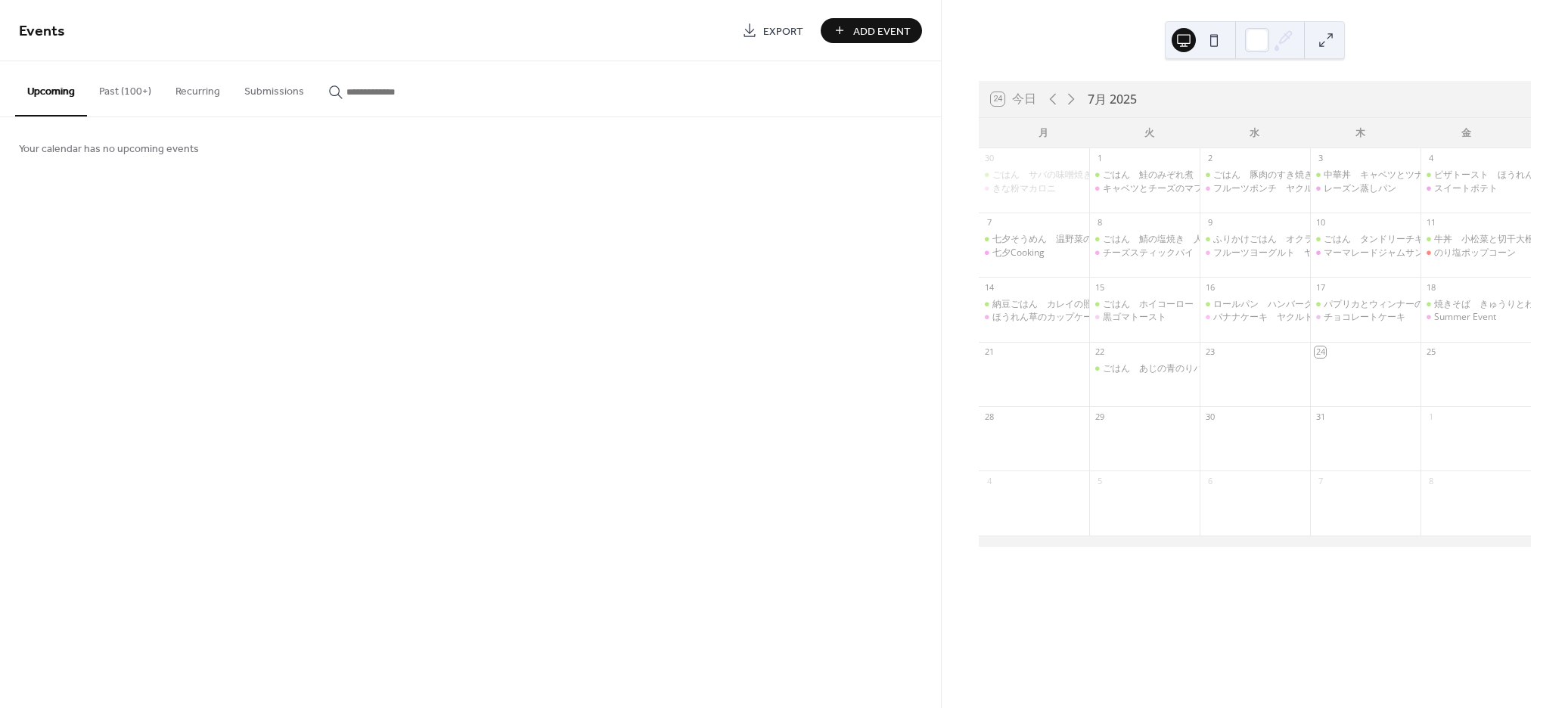 click on "Add Event" at bounding box center [882, 31] 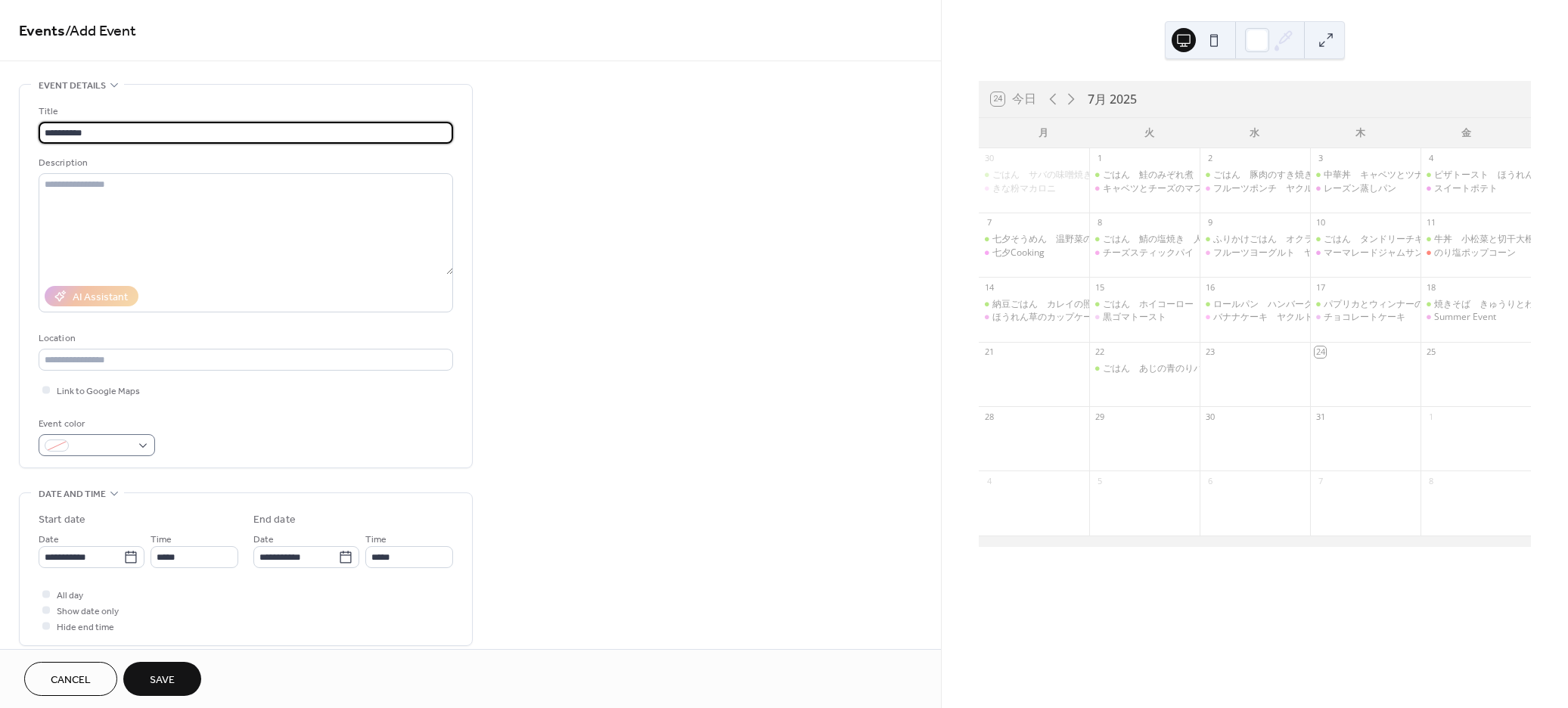 type on "**********" 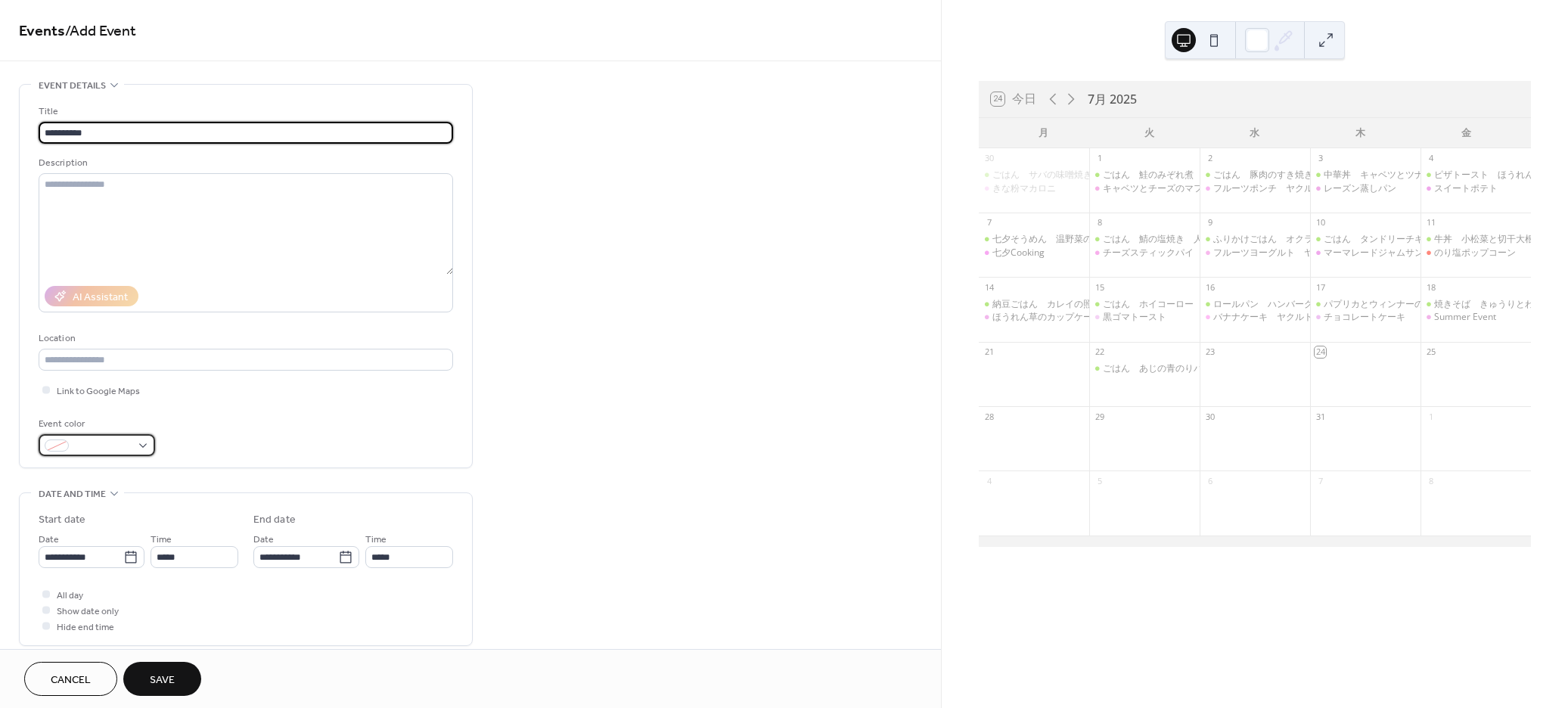 click at bounding box center (97, 445) 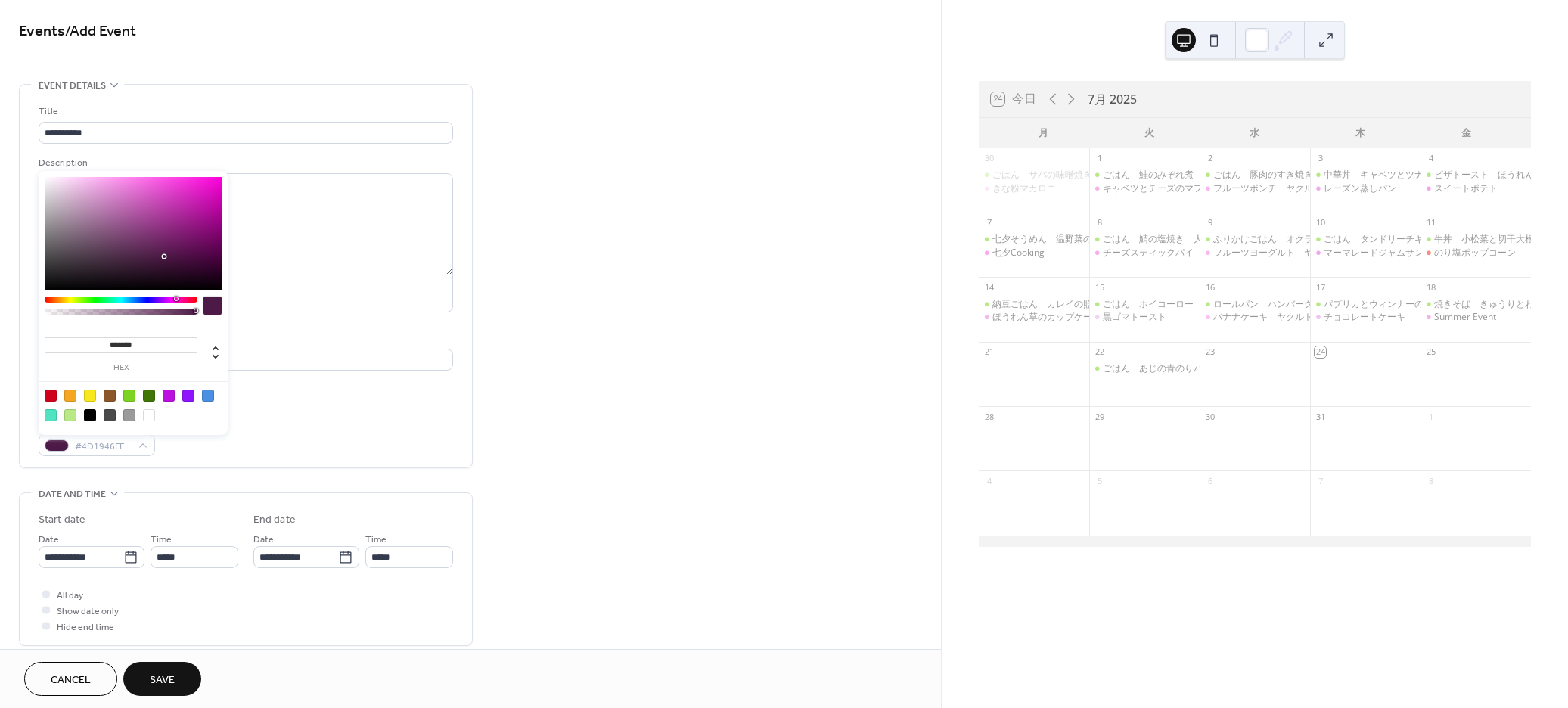 click at bounding box center (121, 300) 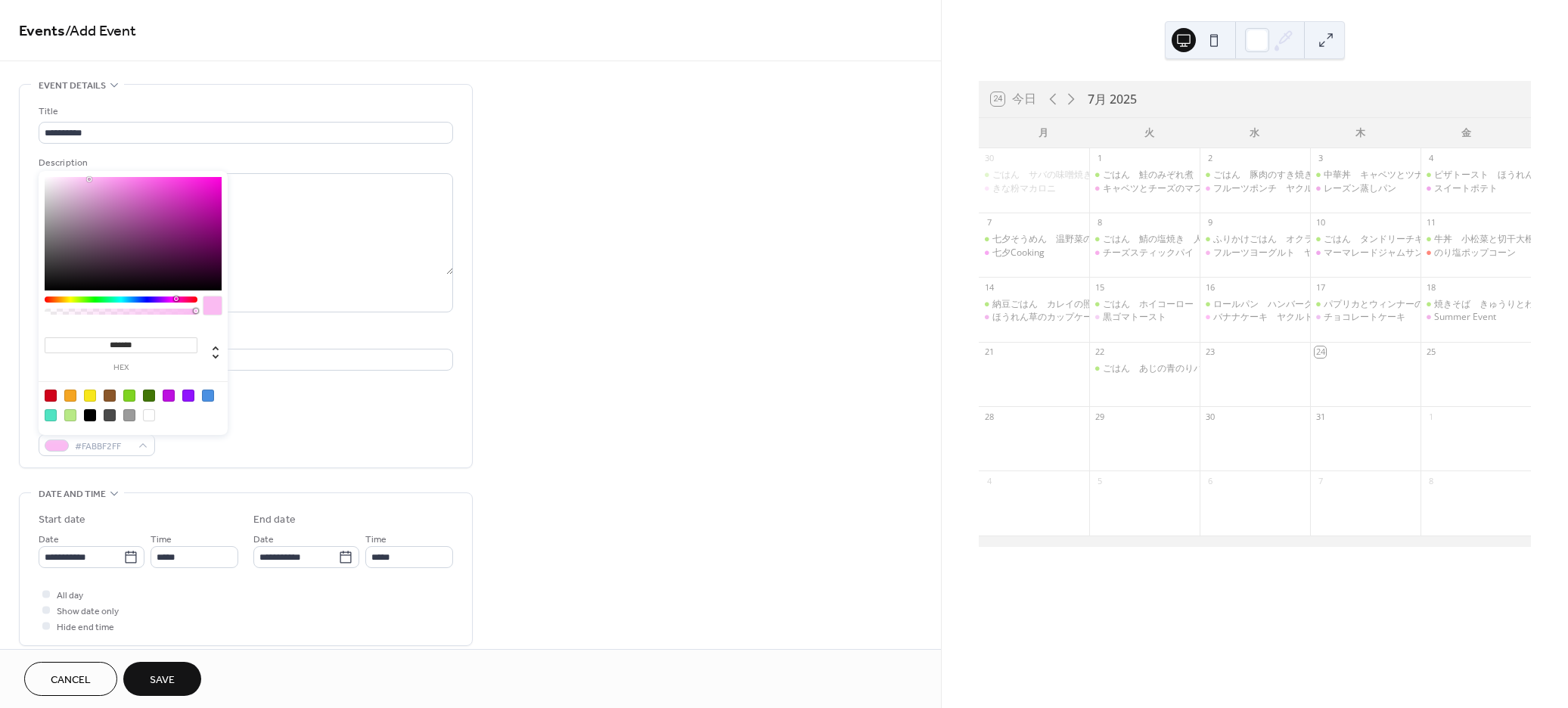 drag, startPoint x: 89, startPoint y: 179, endPoint x: 148, endPoint y: 250, distance: 92.31468 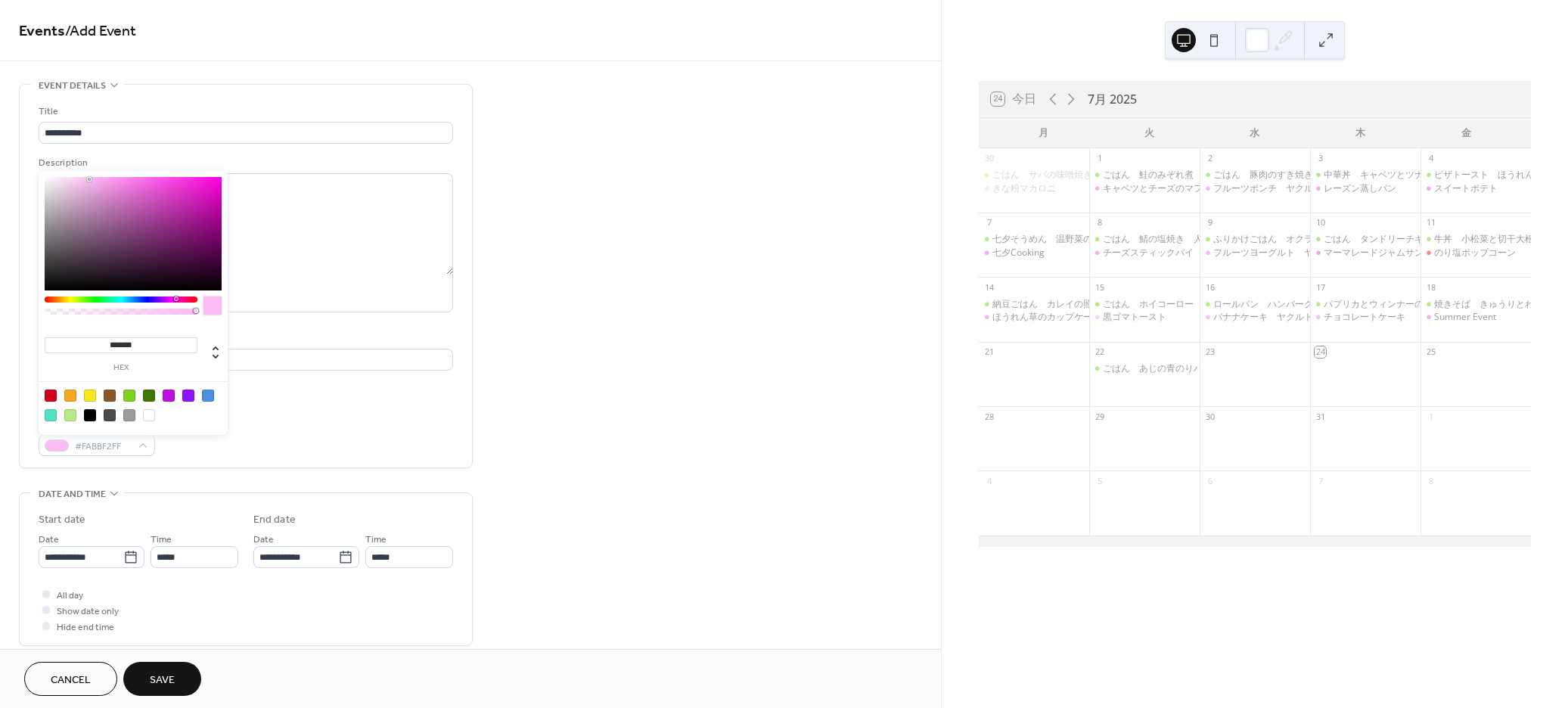 click at bounding box center (133, 234) 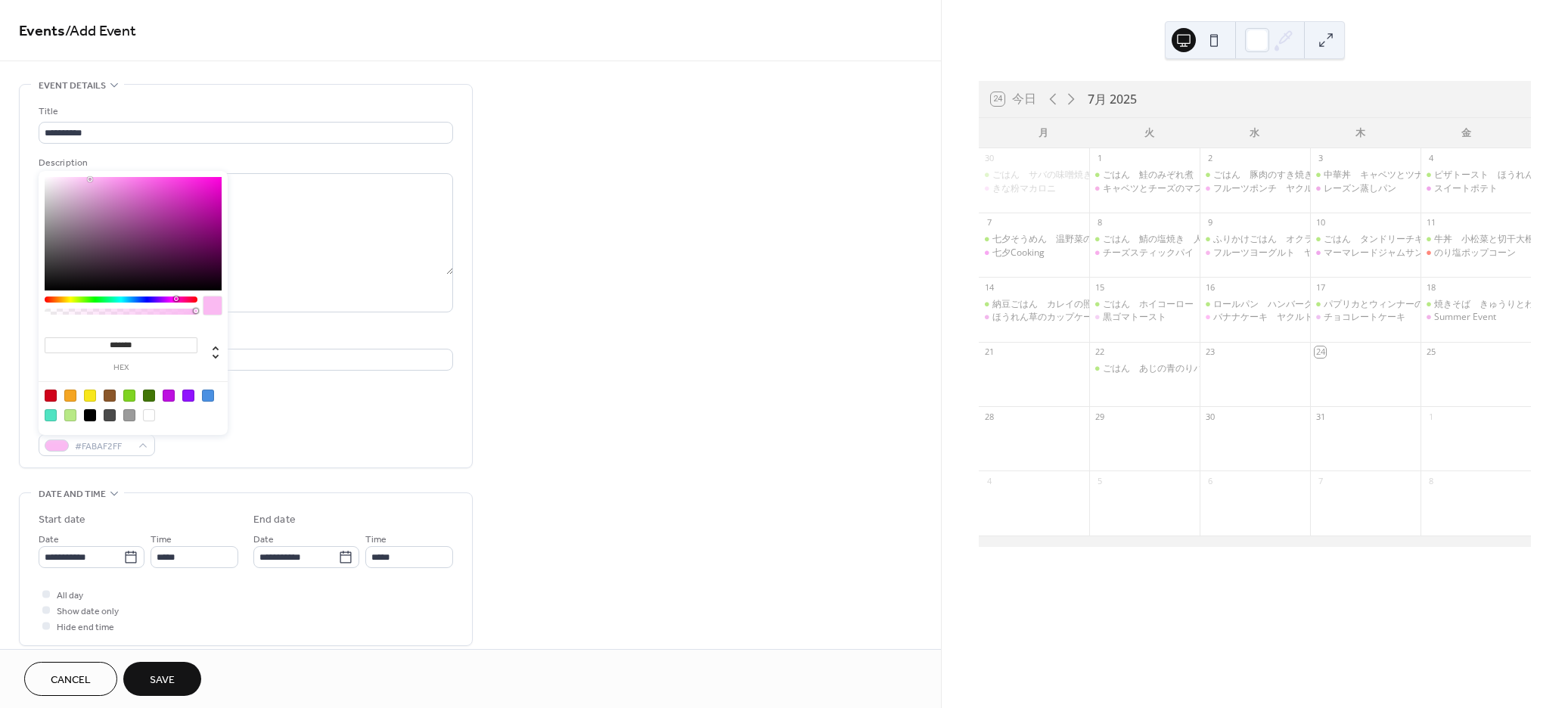 click on "**********" at bounding box center (246, 280) 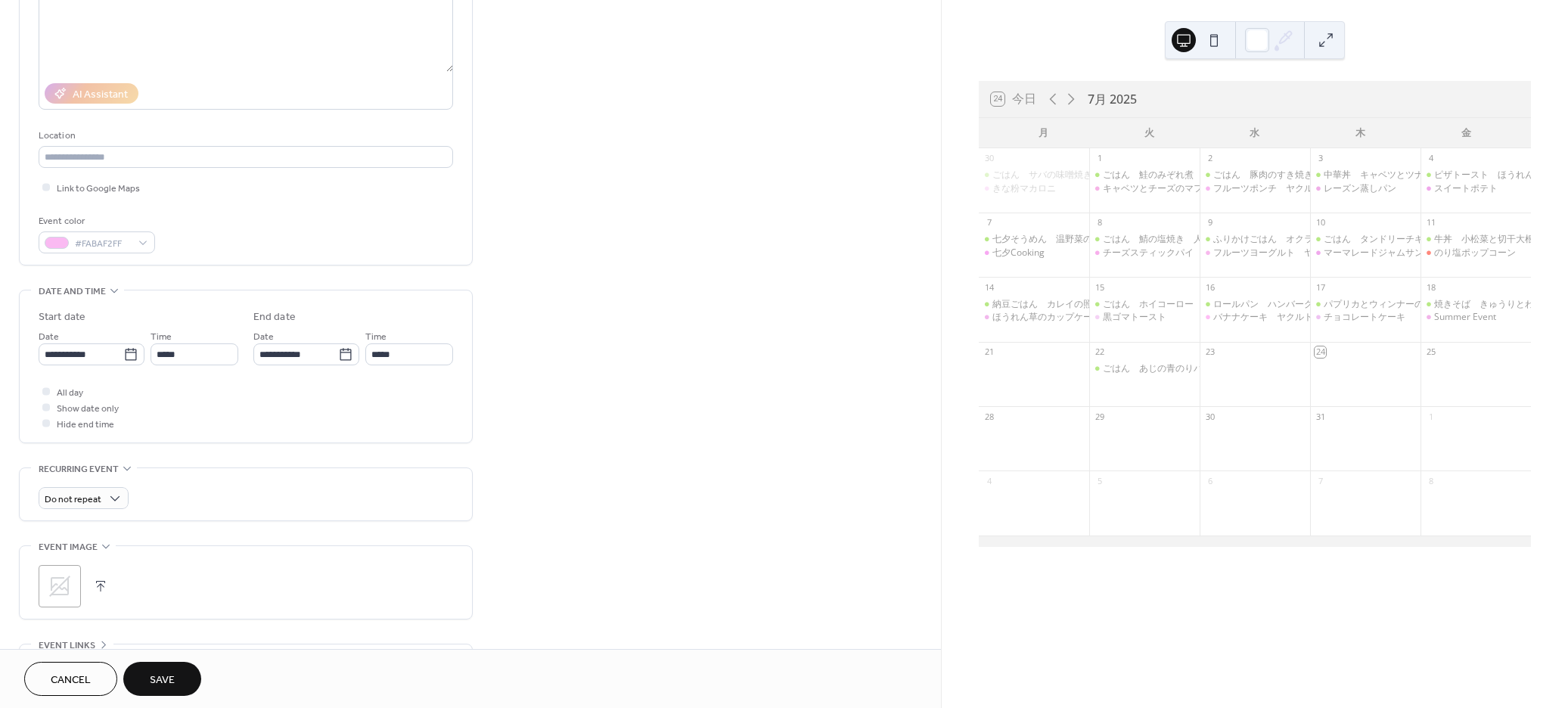 scroll, scrollTop: 227, scrollLeft: 0, axis: vertical 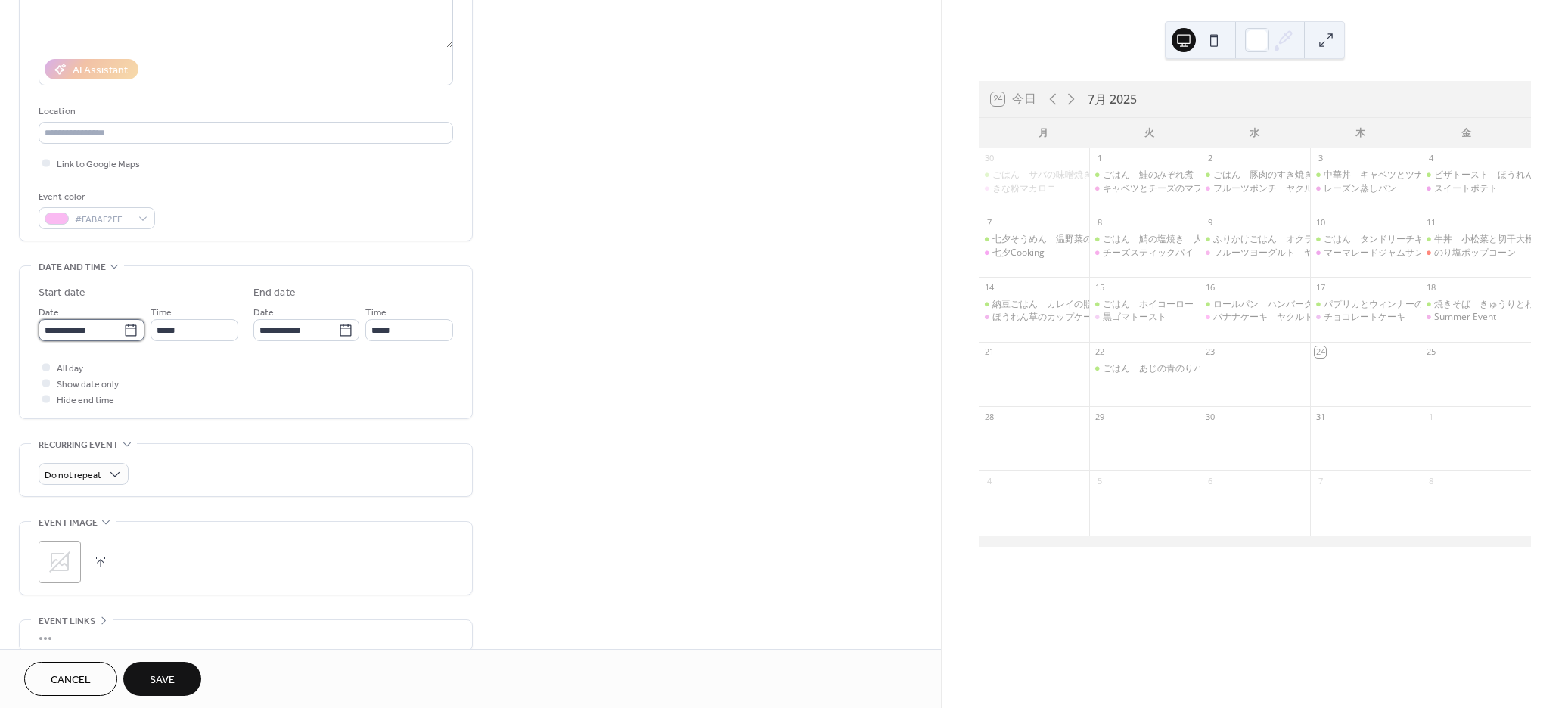 click on "**********" at bounding box center [81, 330] 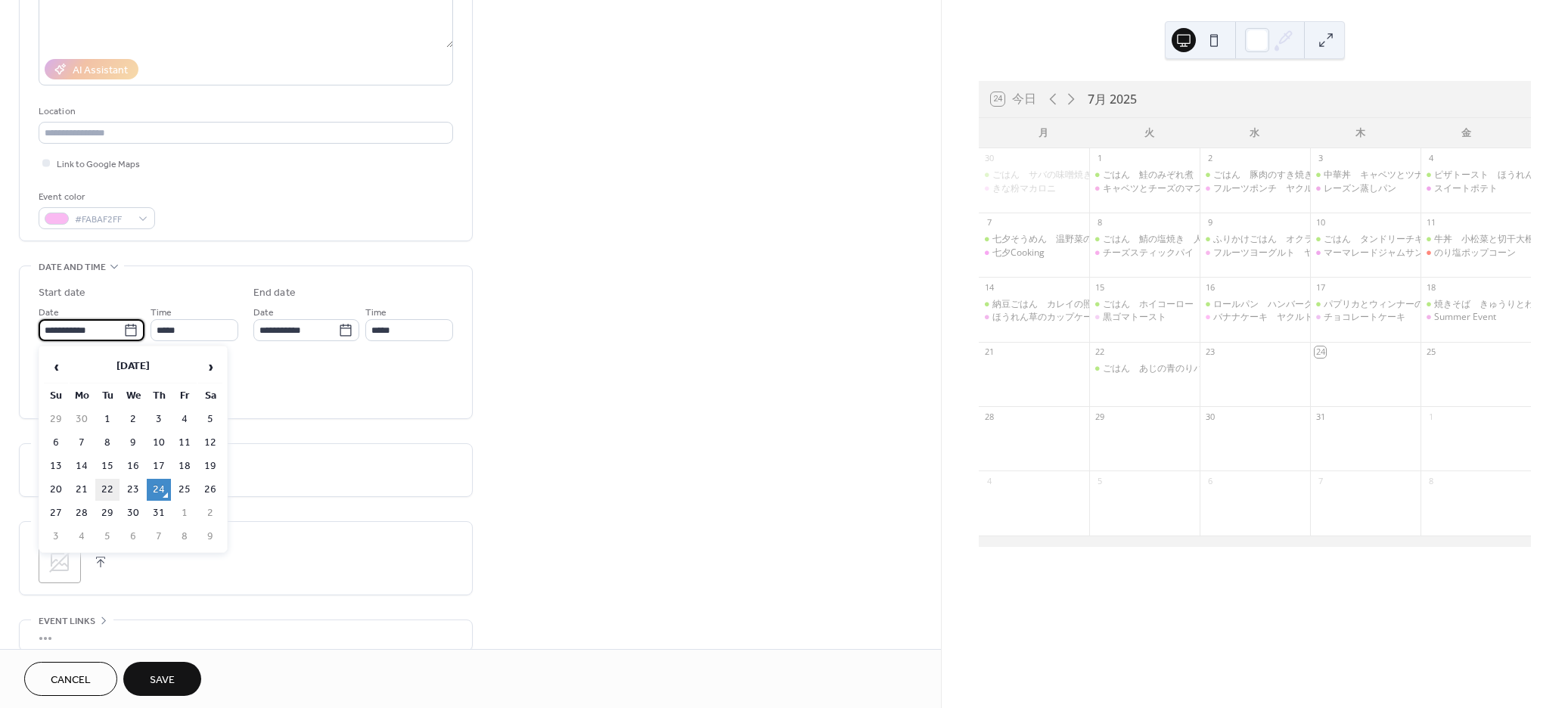 click on "22" at bounding box center (107, 489) 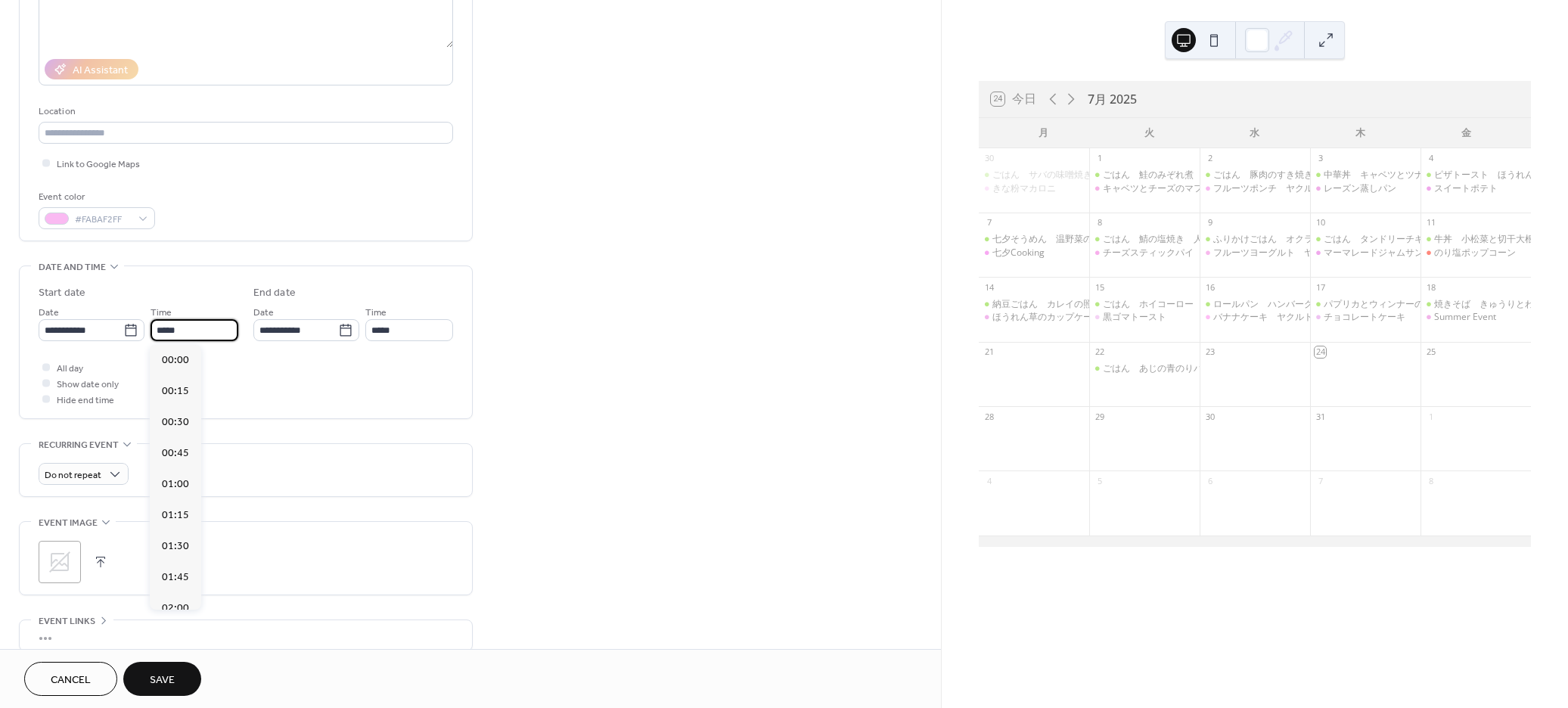 click on "*****" at bounding box center (194, 330) 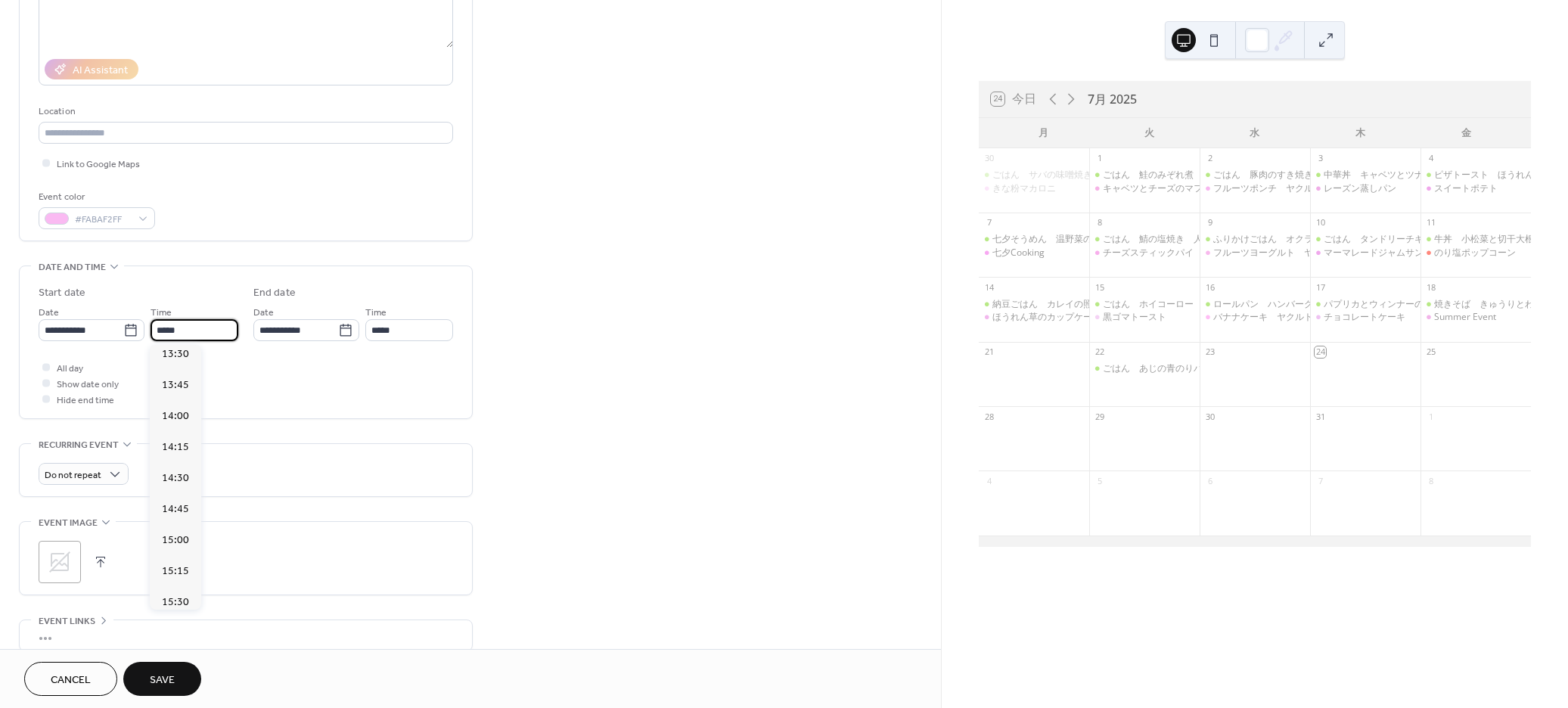 scroll, scrollTop: 1700, scrollLeft: 0, axis: vertical 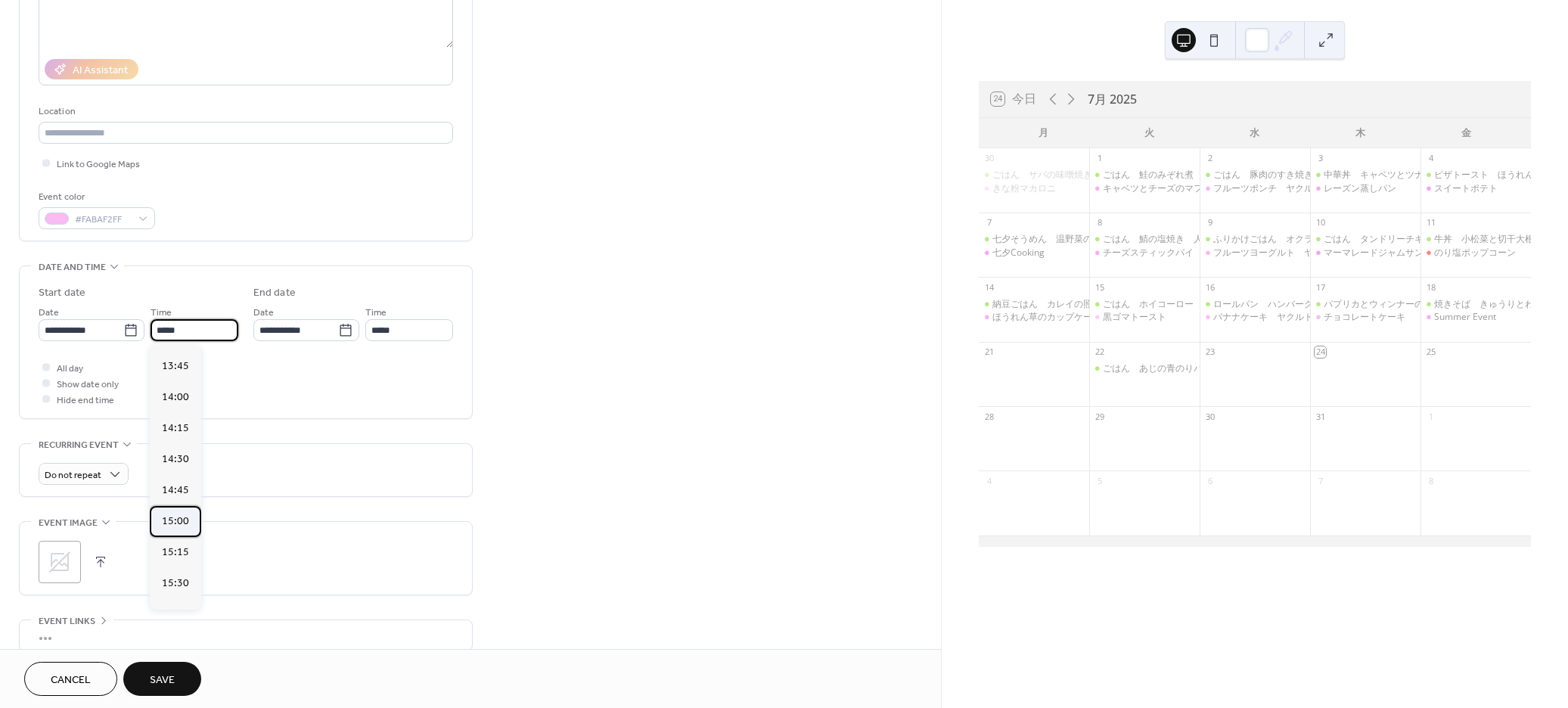 click on "15:00" at bounding box center (175, 520) 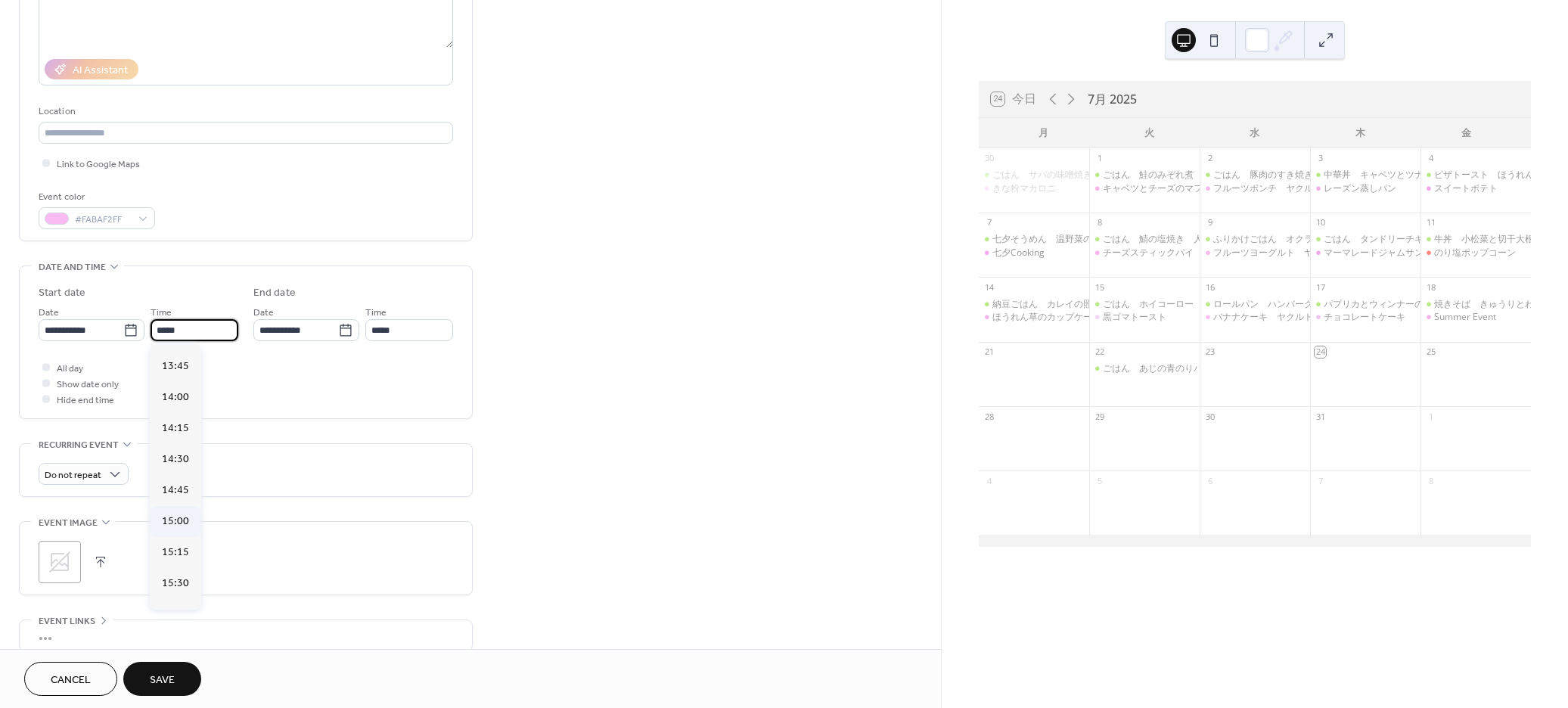 type on "*****" 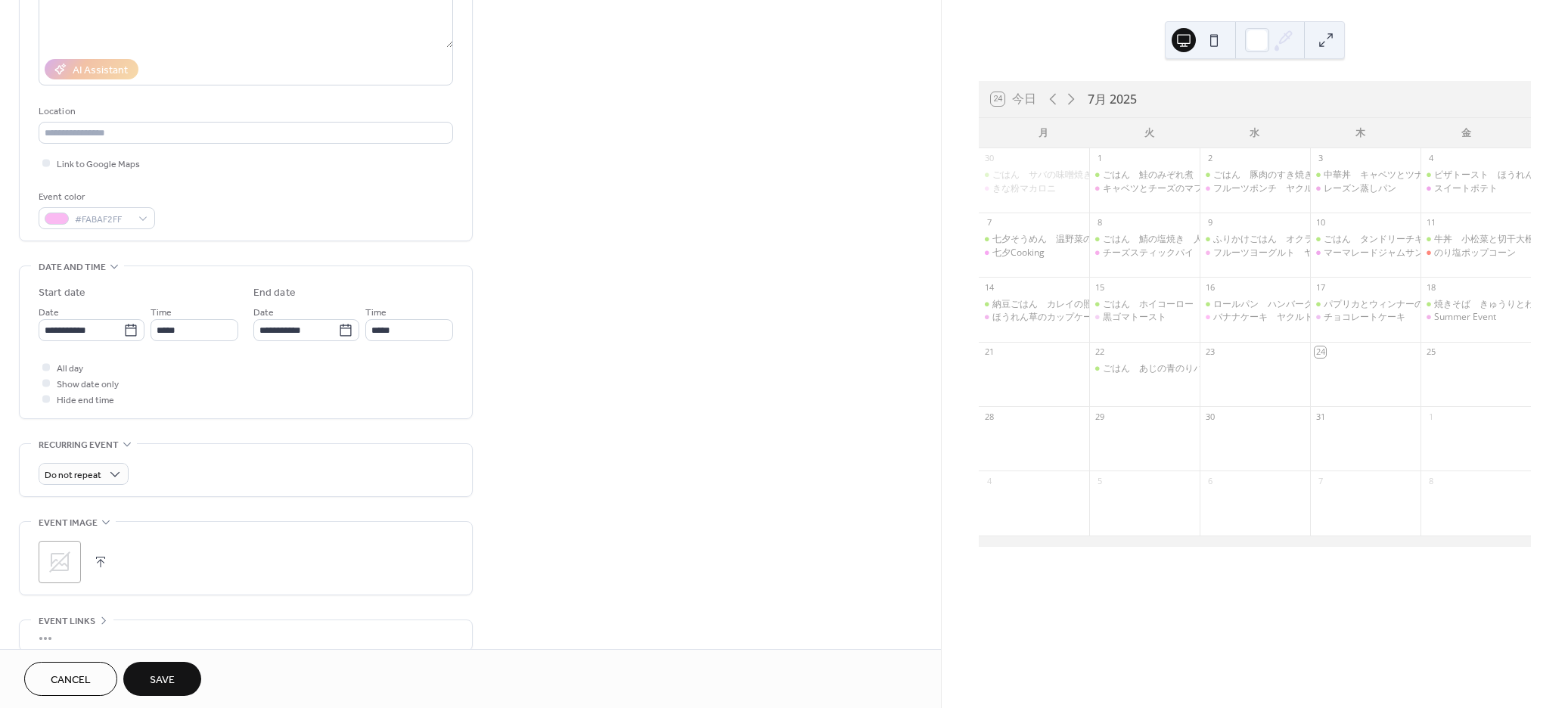 click at bounding box center (101, 562) 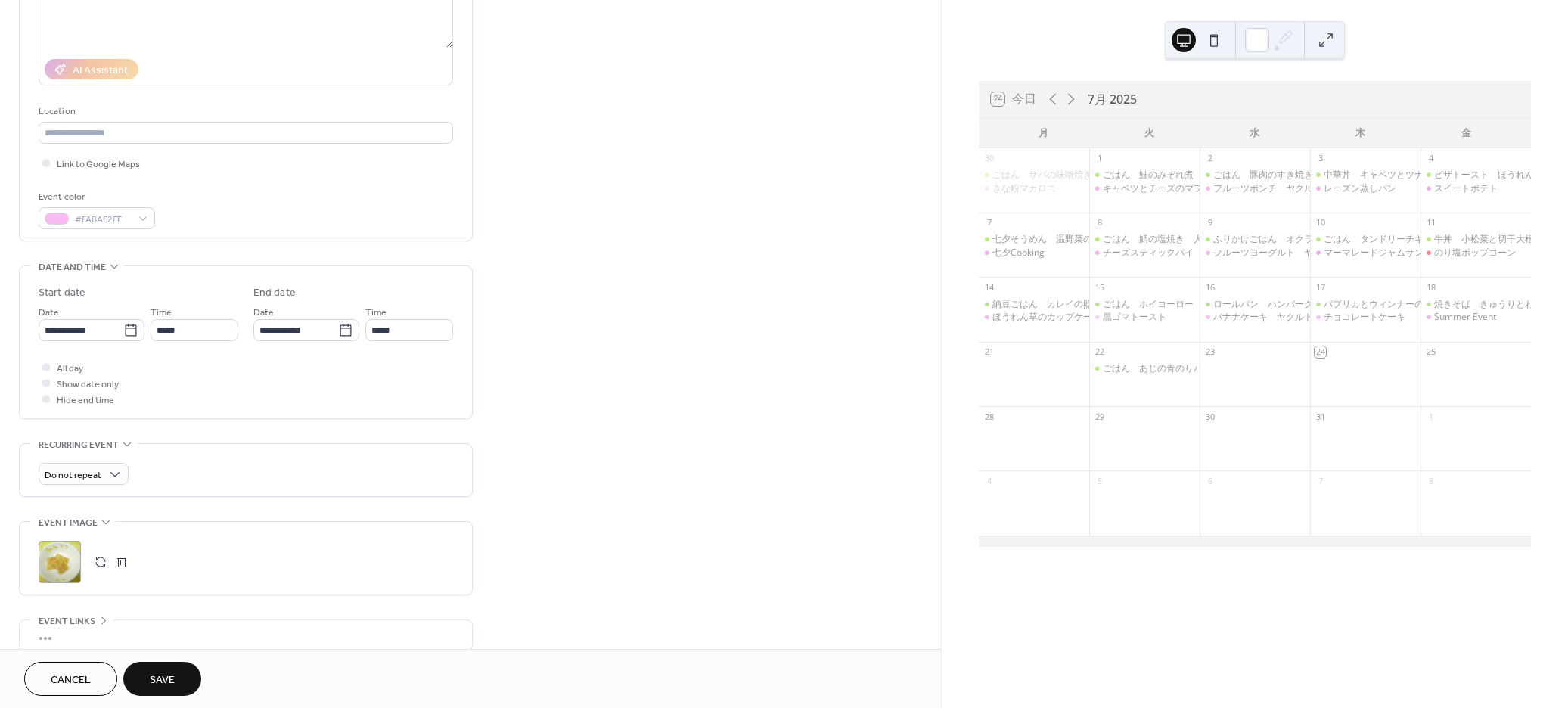 click on "Save" at bounding box center [162, 678] 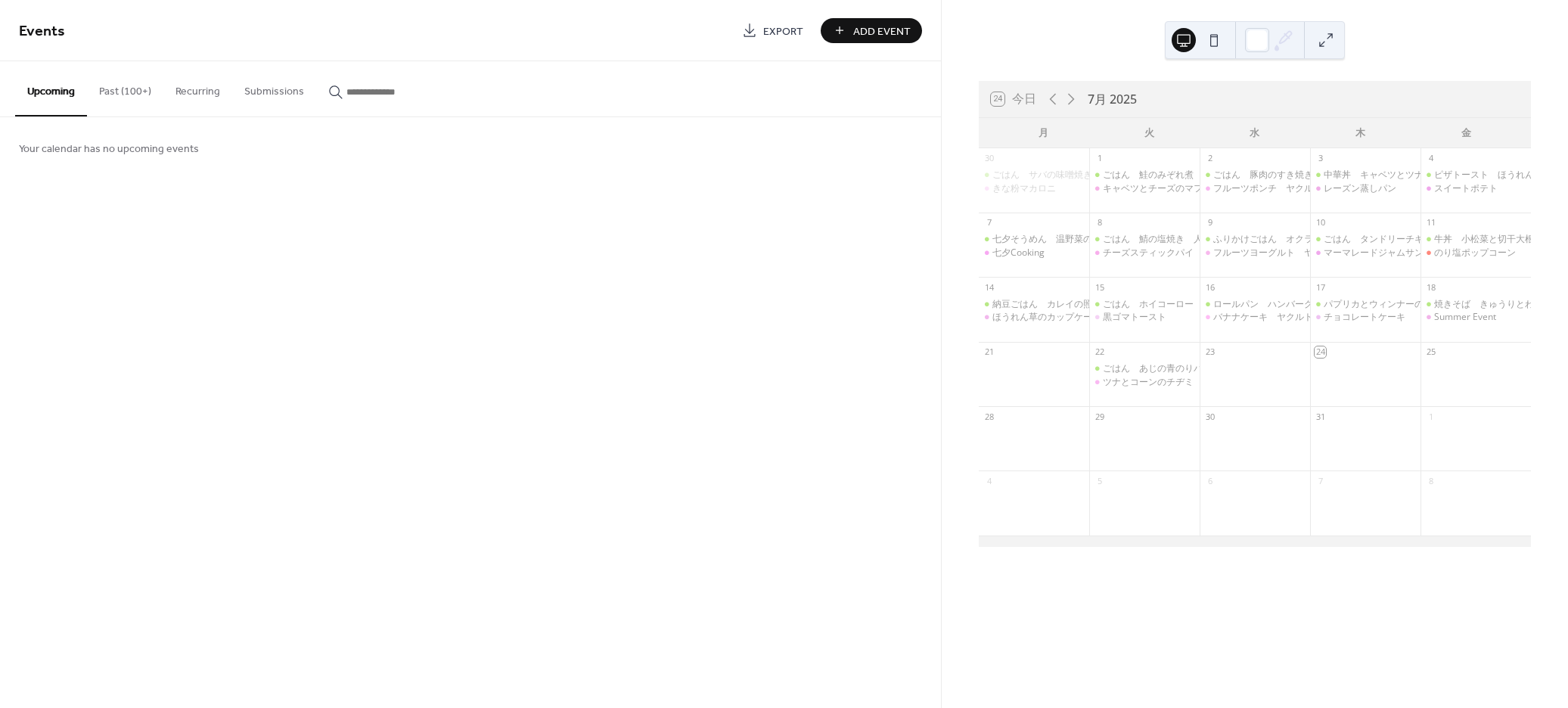 click on "Add Event" at bounding box center (882, 31) 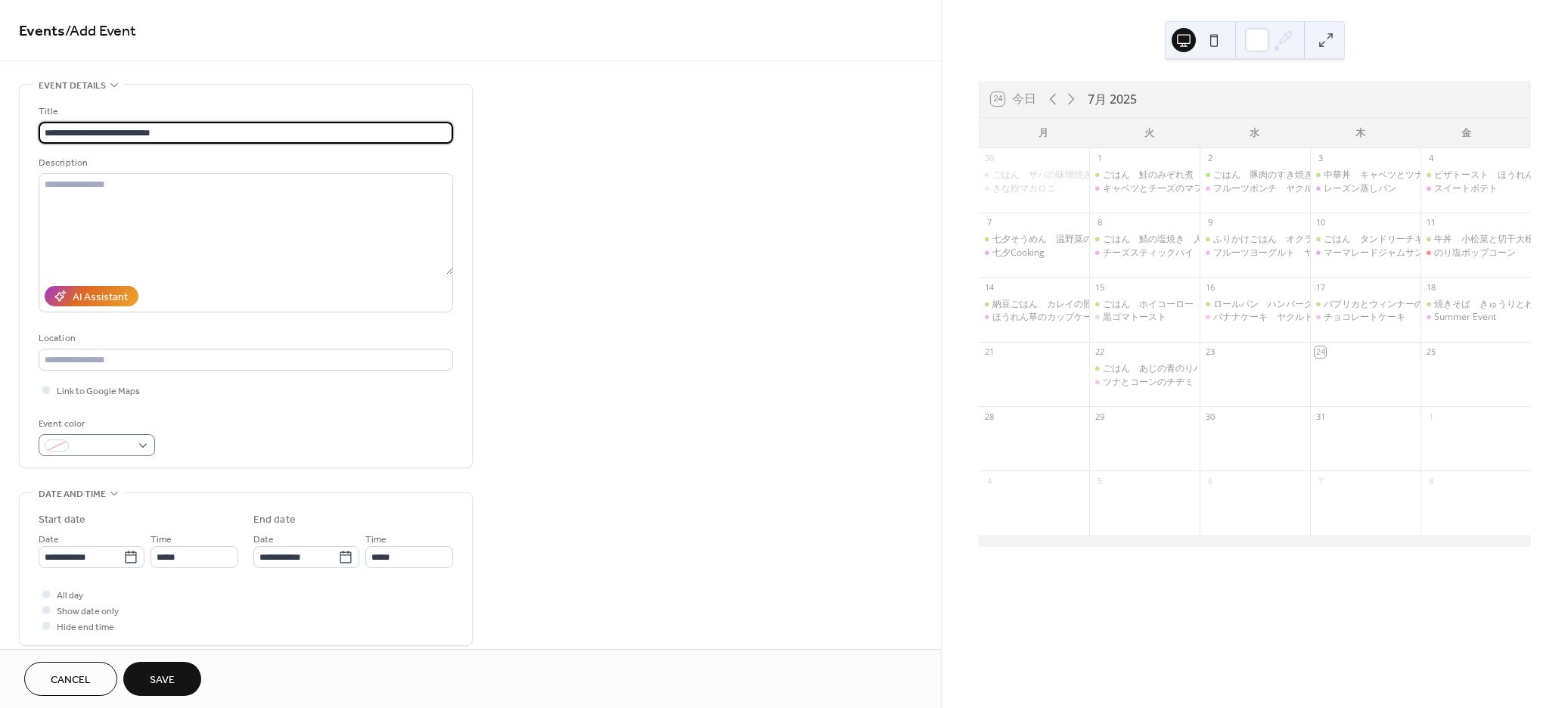 type on "**********" 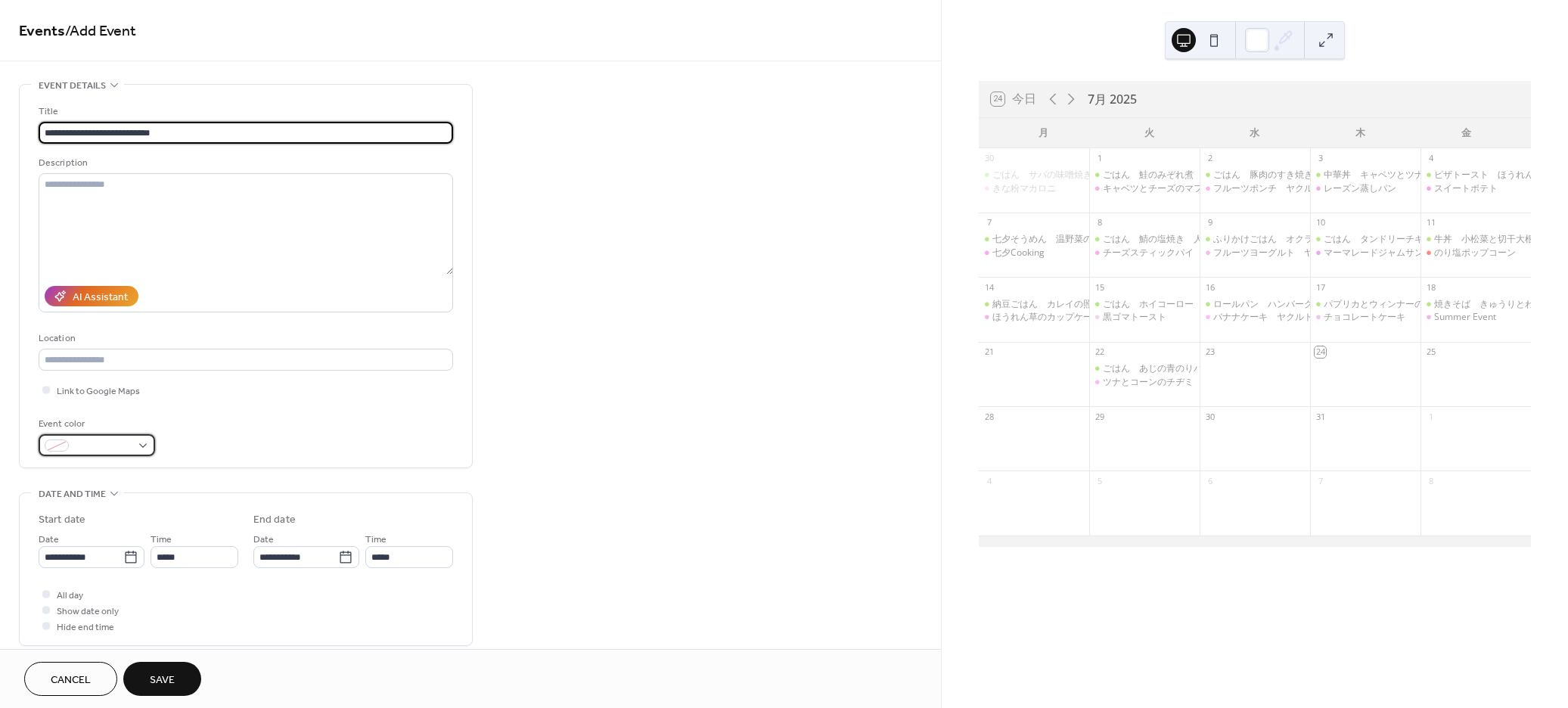 click at bounding box center (97, 445) 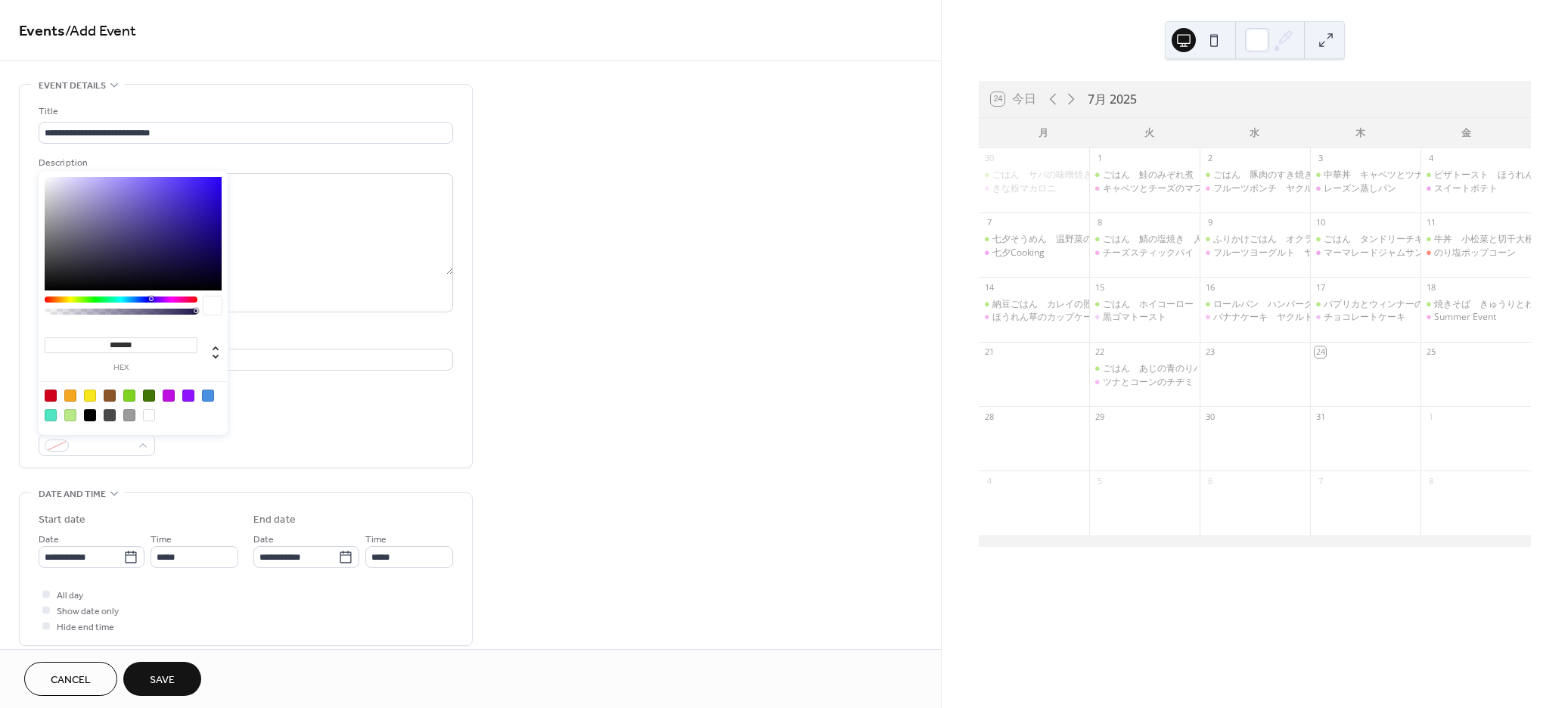 click at bounding box center [70, 415] 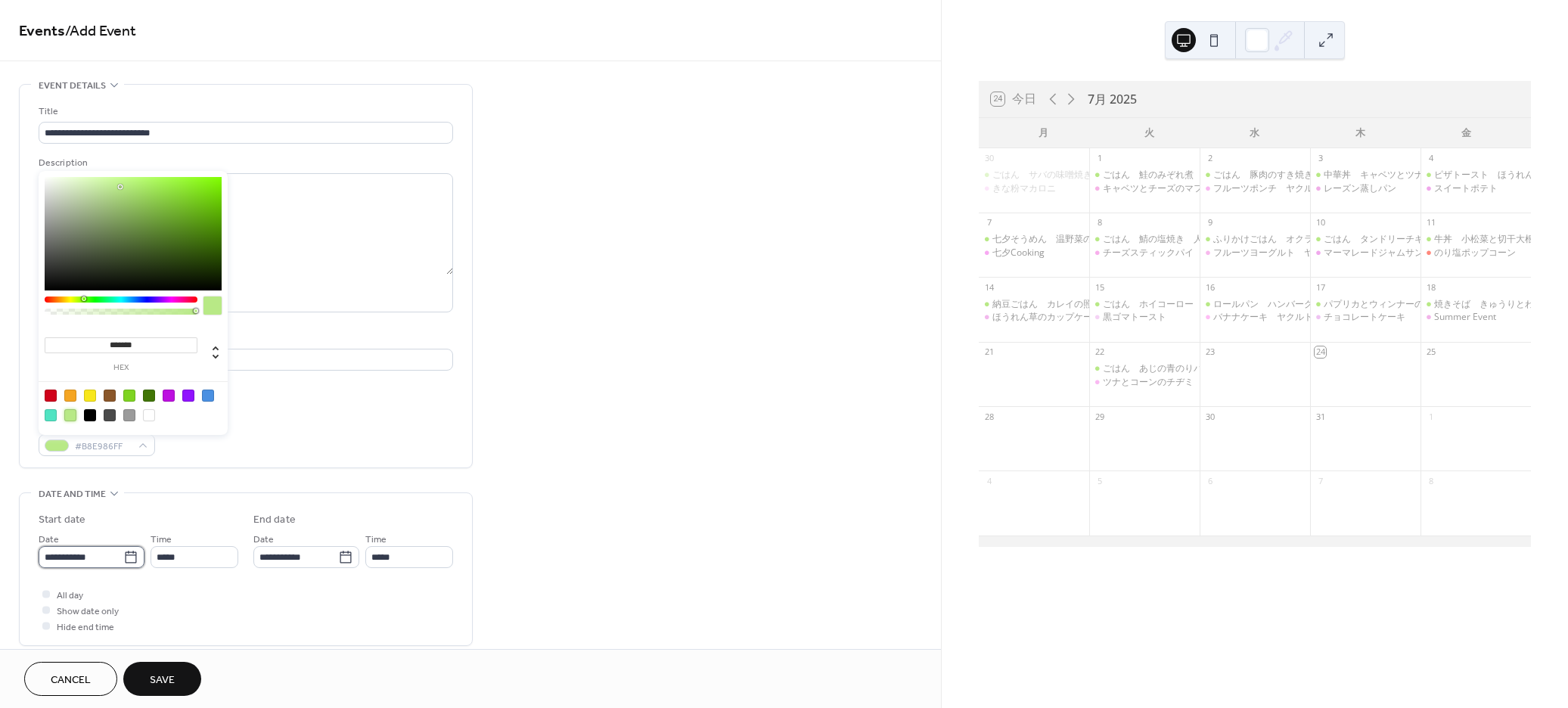 click on "**********" at bounding box center [81, 557] 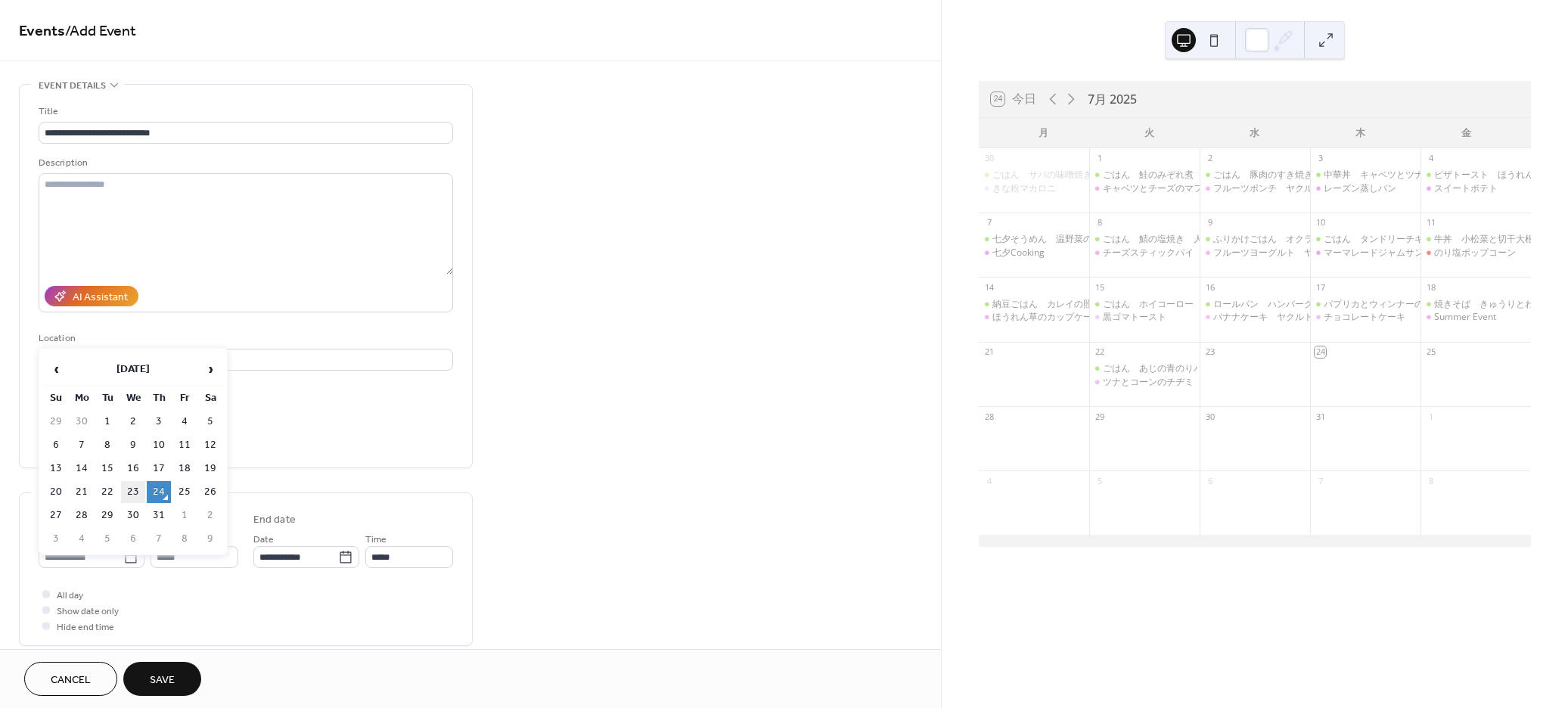 click on "23" at bounding box center (133, 492) 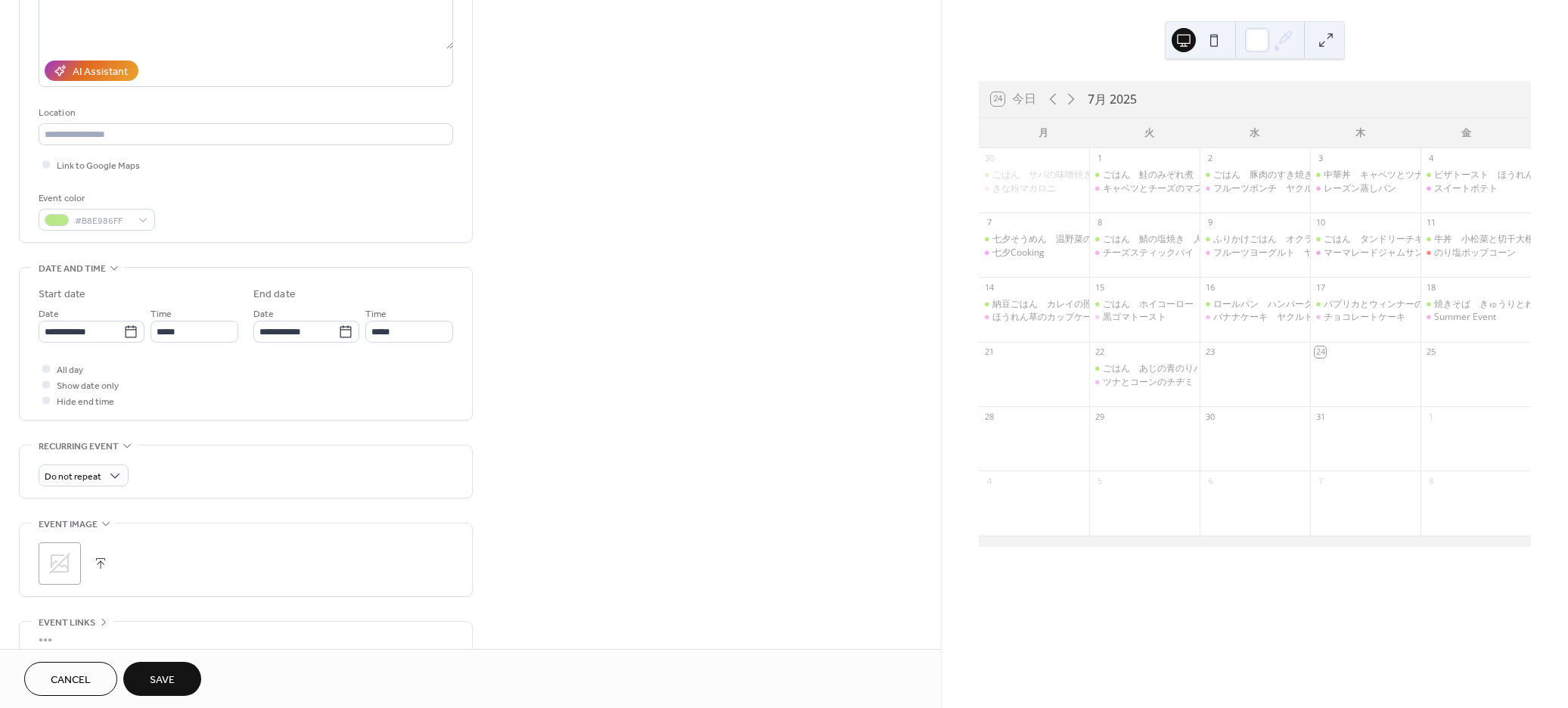 scroll, scrollTop: 227, scrollLeft: 0, axis: vertical 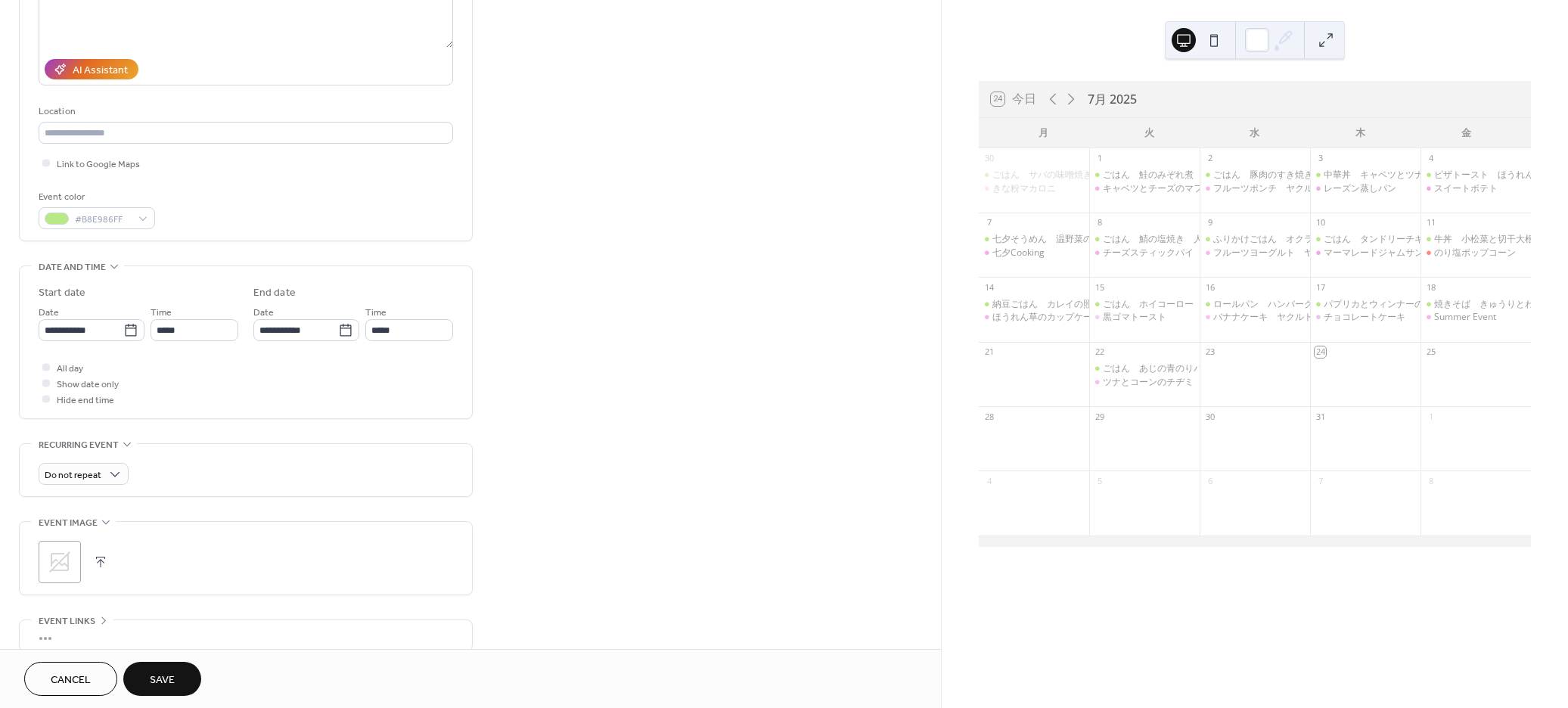 click at bounding box center (101, 562) 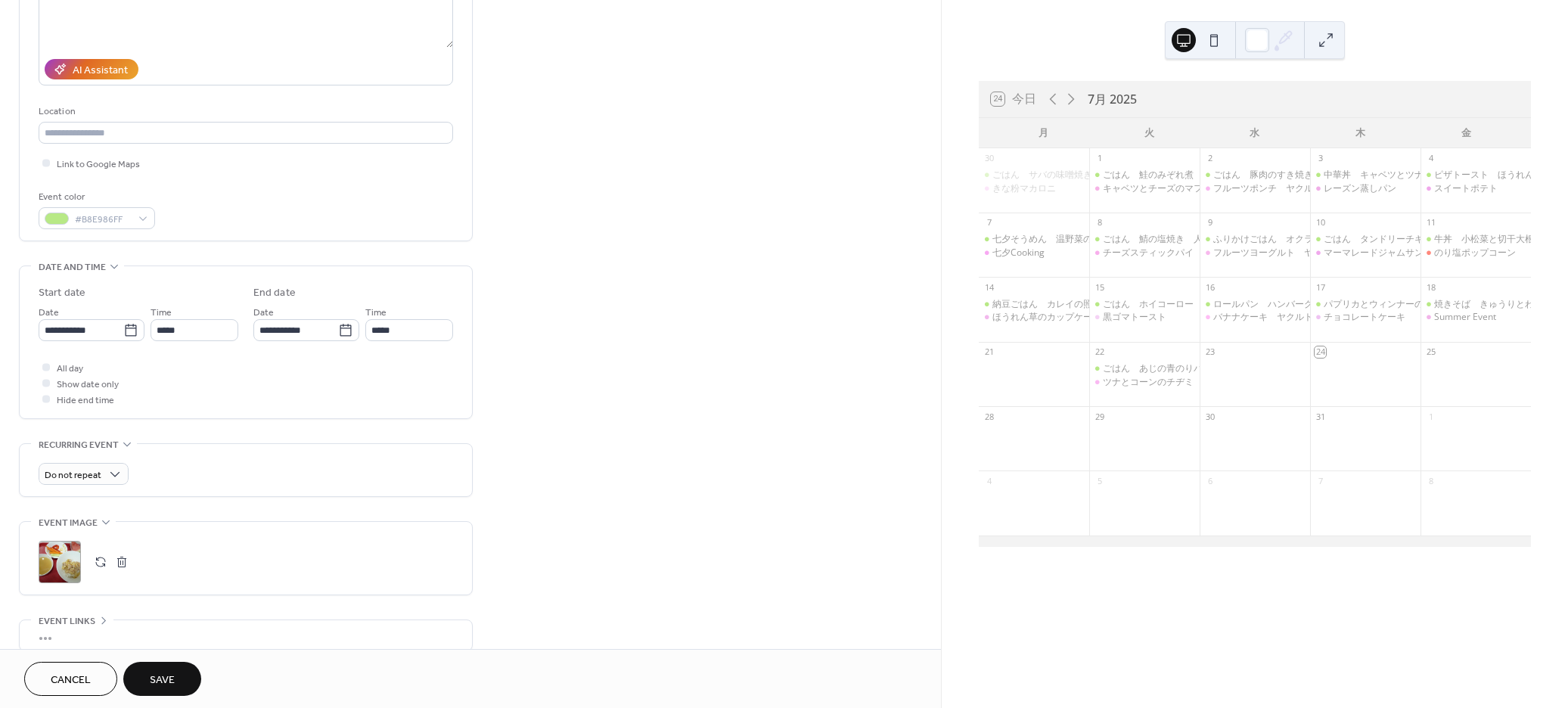 click on "Save" at bounding box center [162, 678] 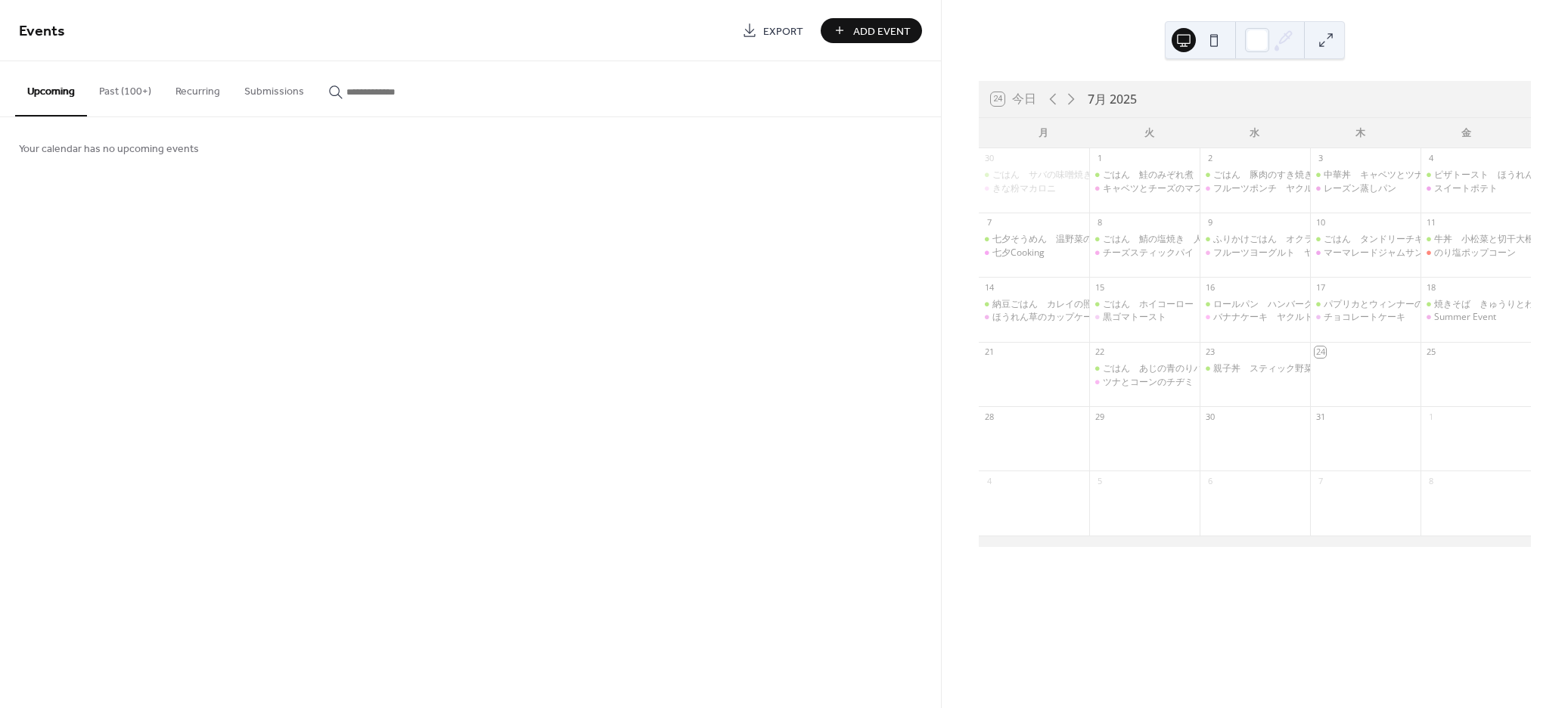 click on "Add Event" at bounding box center (871, 30) 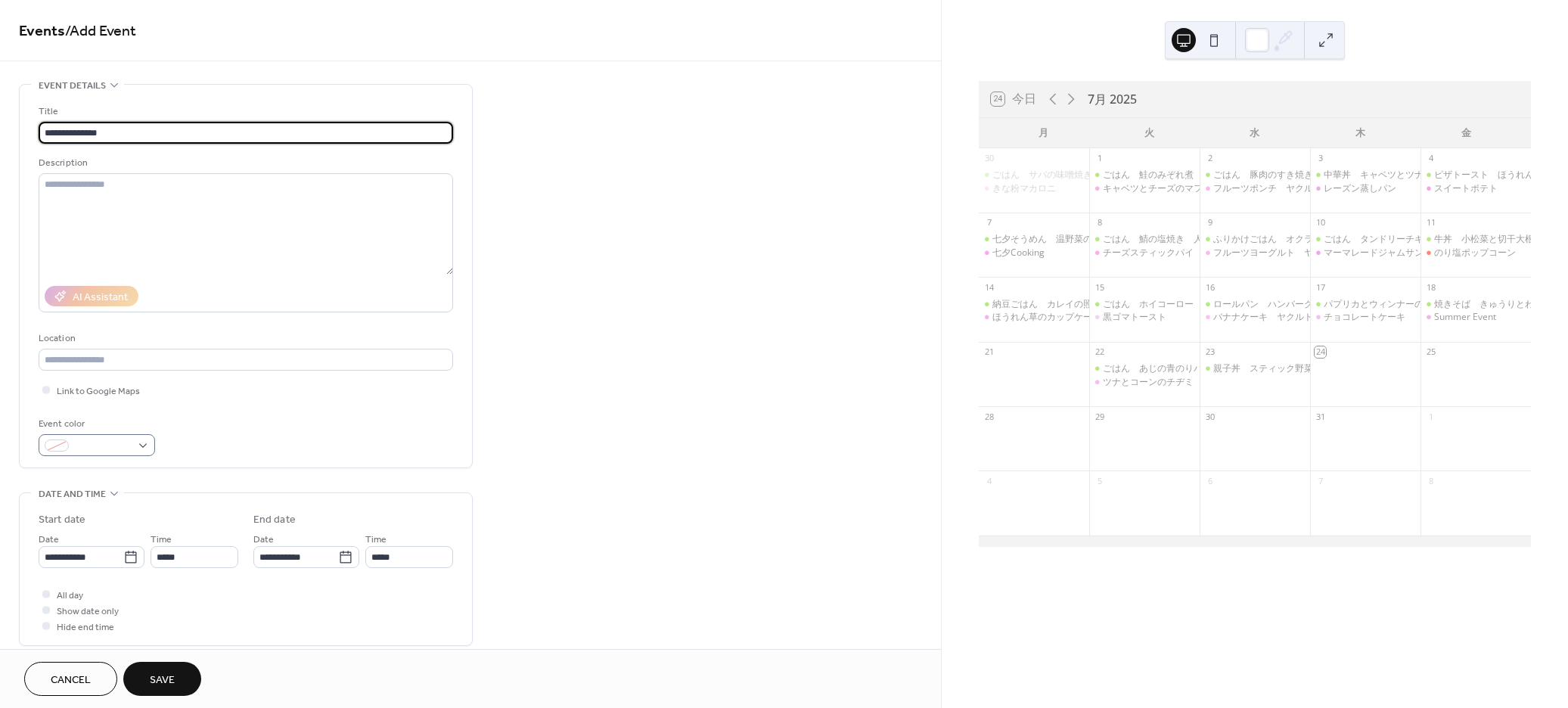 type on "**********" 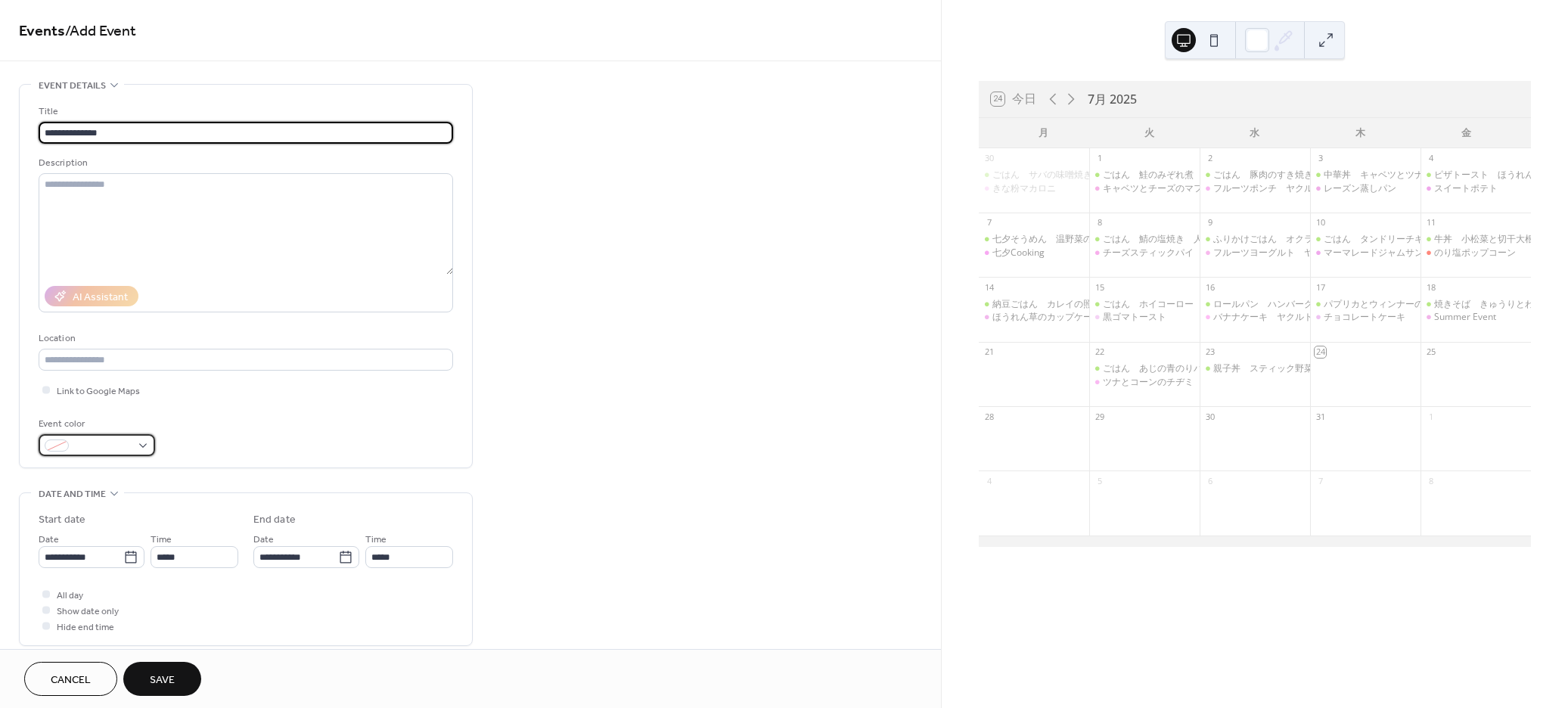 click at bounding box center (103, 446) 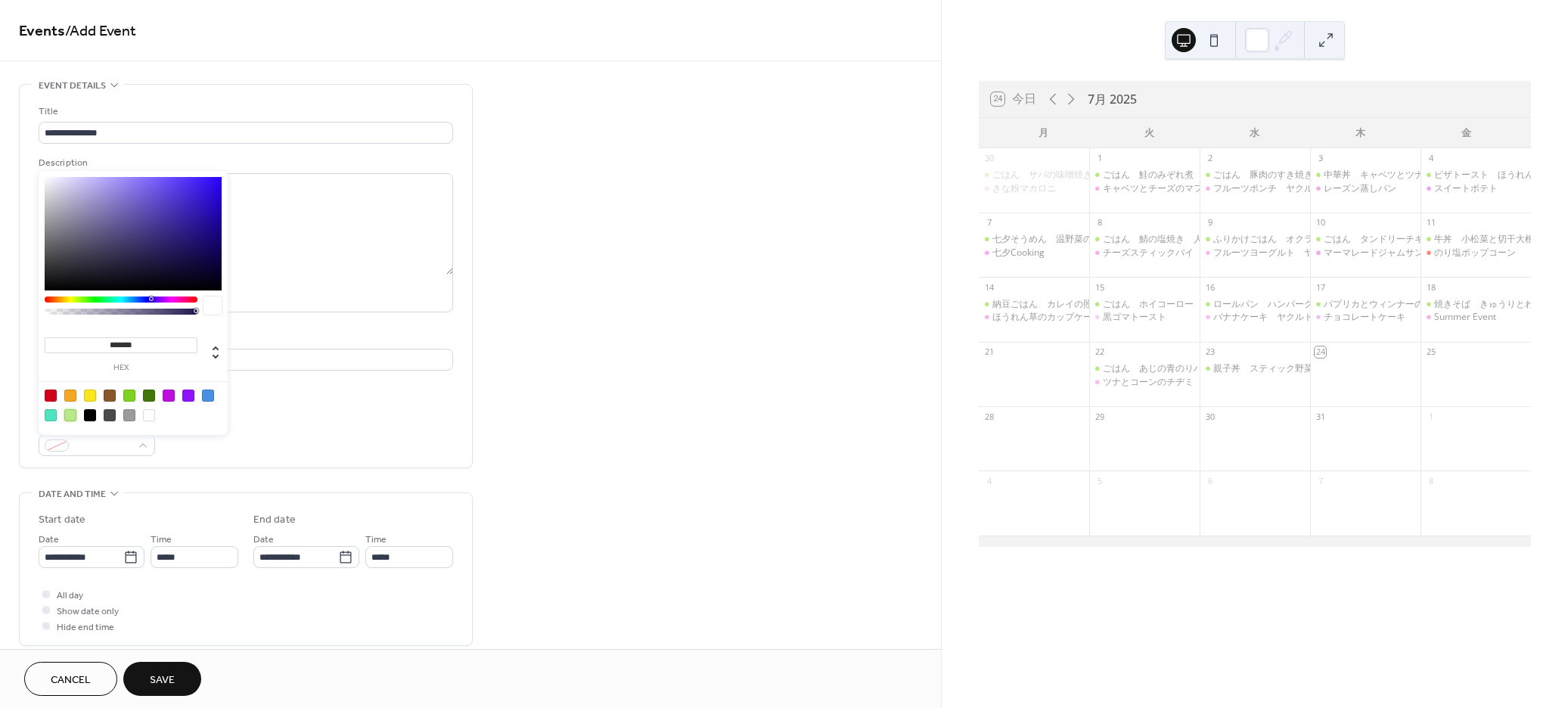 click at bounding box center [70, 415] 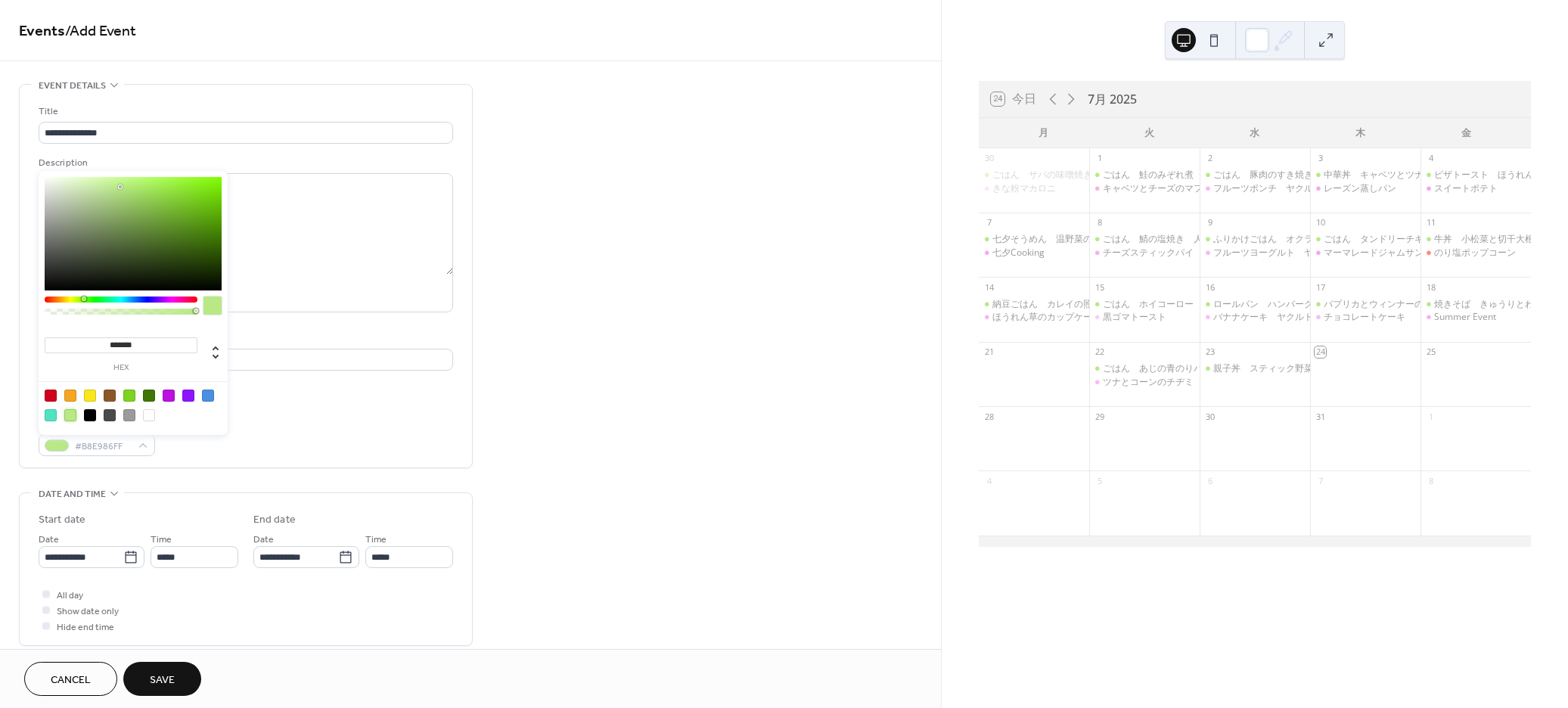 click on "Event color #B8E986FF" at bounding box center (246, 436) 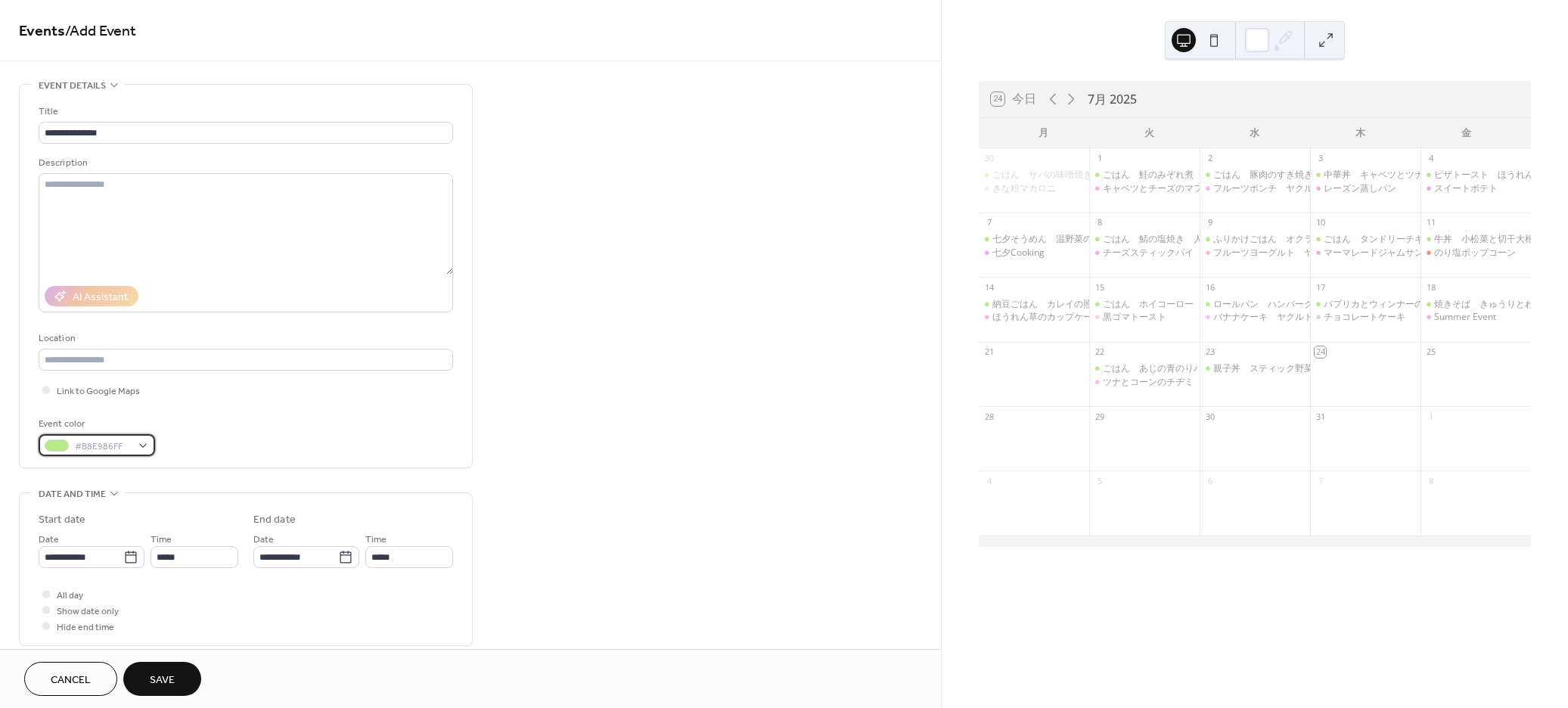 click on "#B8E986FF" at bounding box center (103, 446) 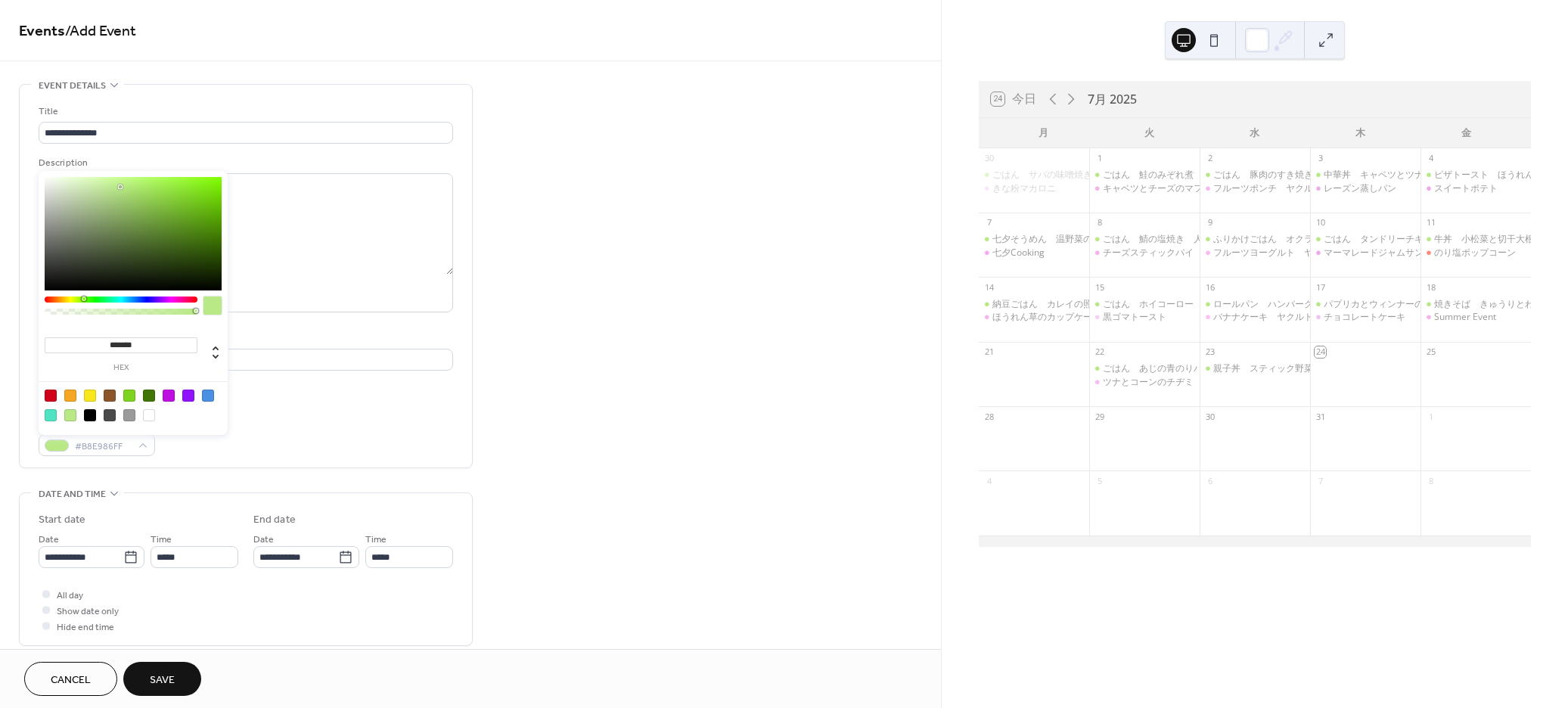 click at bounding box center (121, 300) 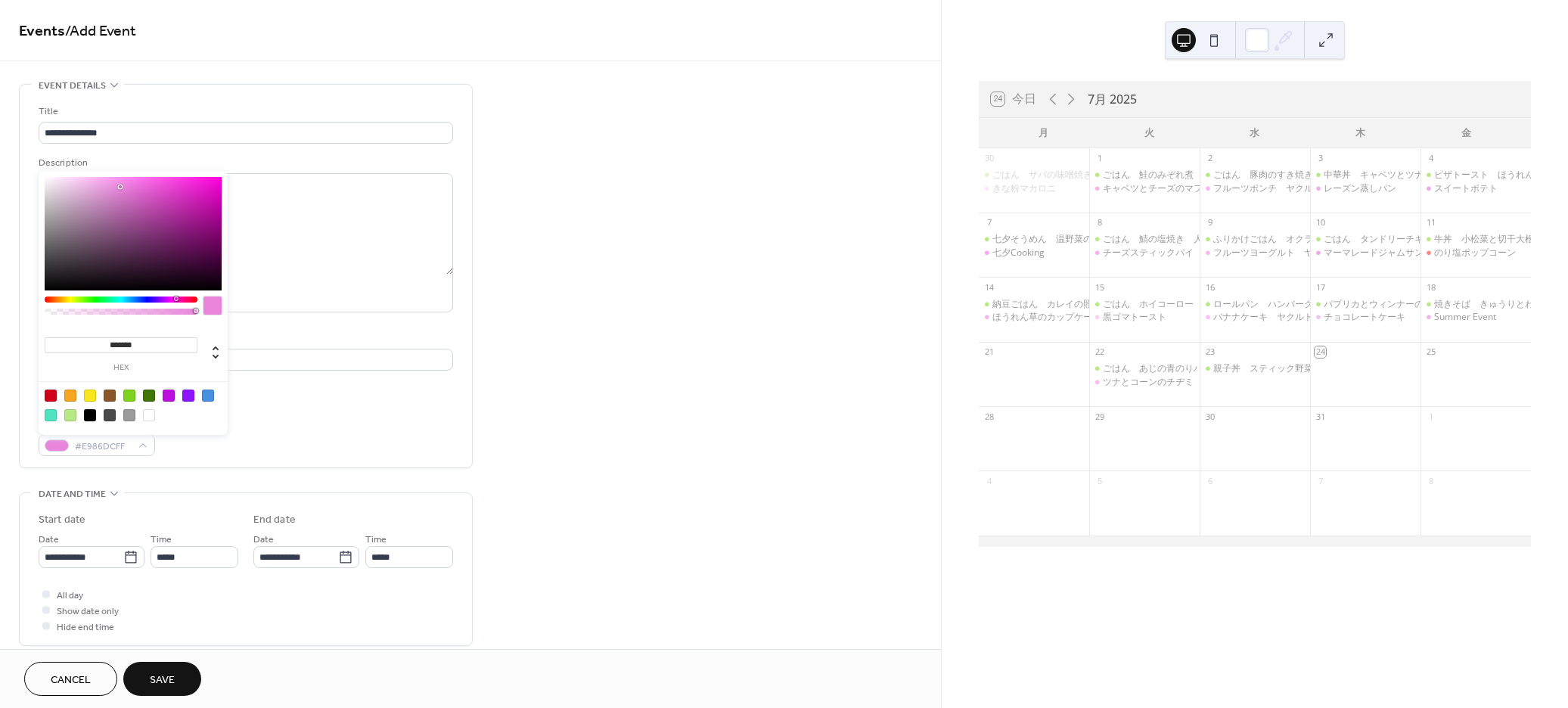 type on "*******" 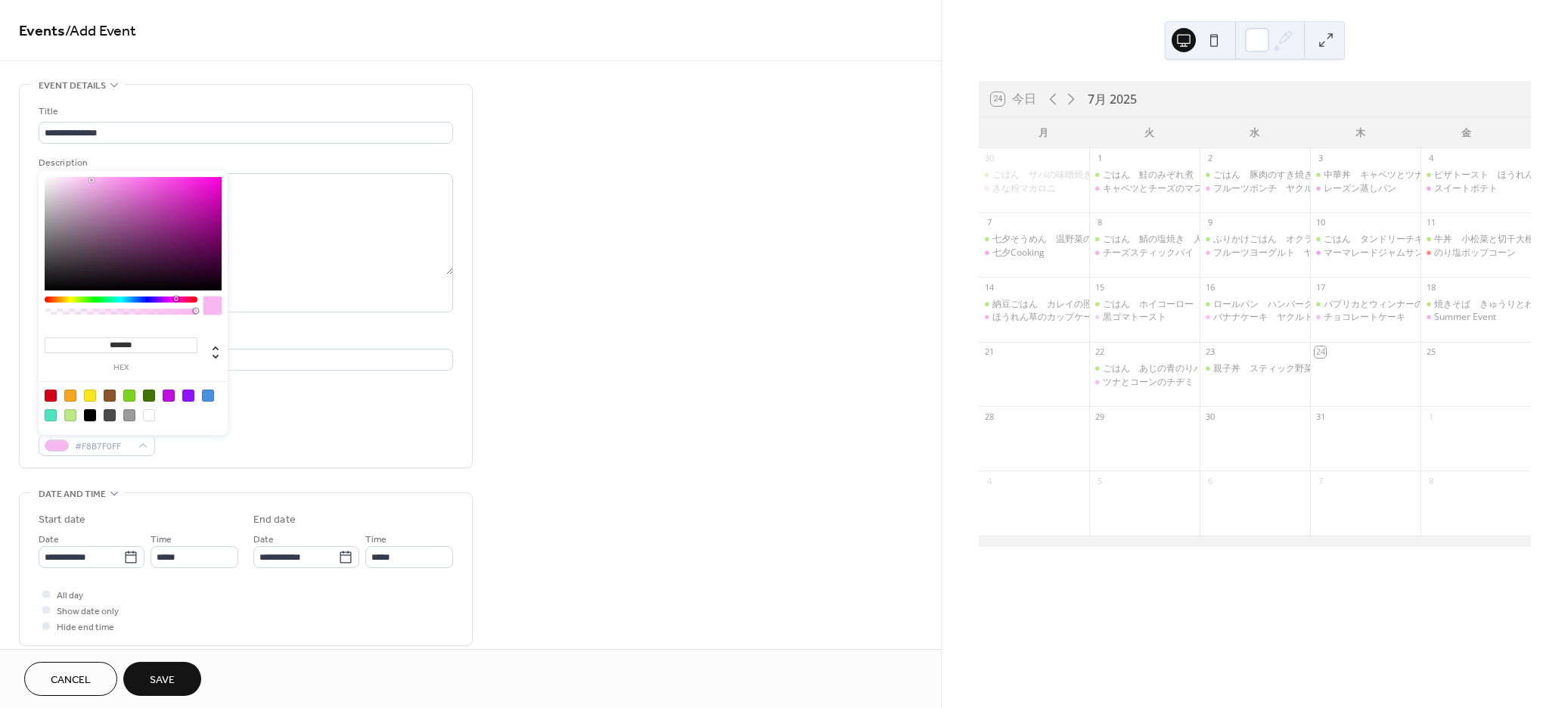 click on "Event color #F8B7F0FF" at bounding box center [246, 436] 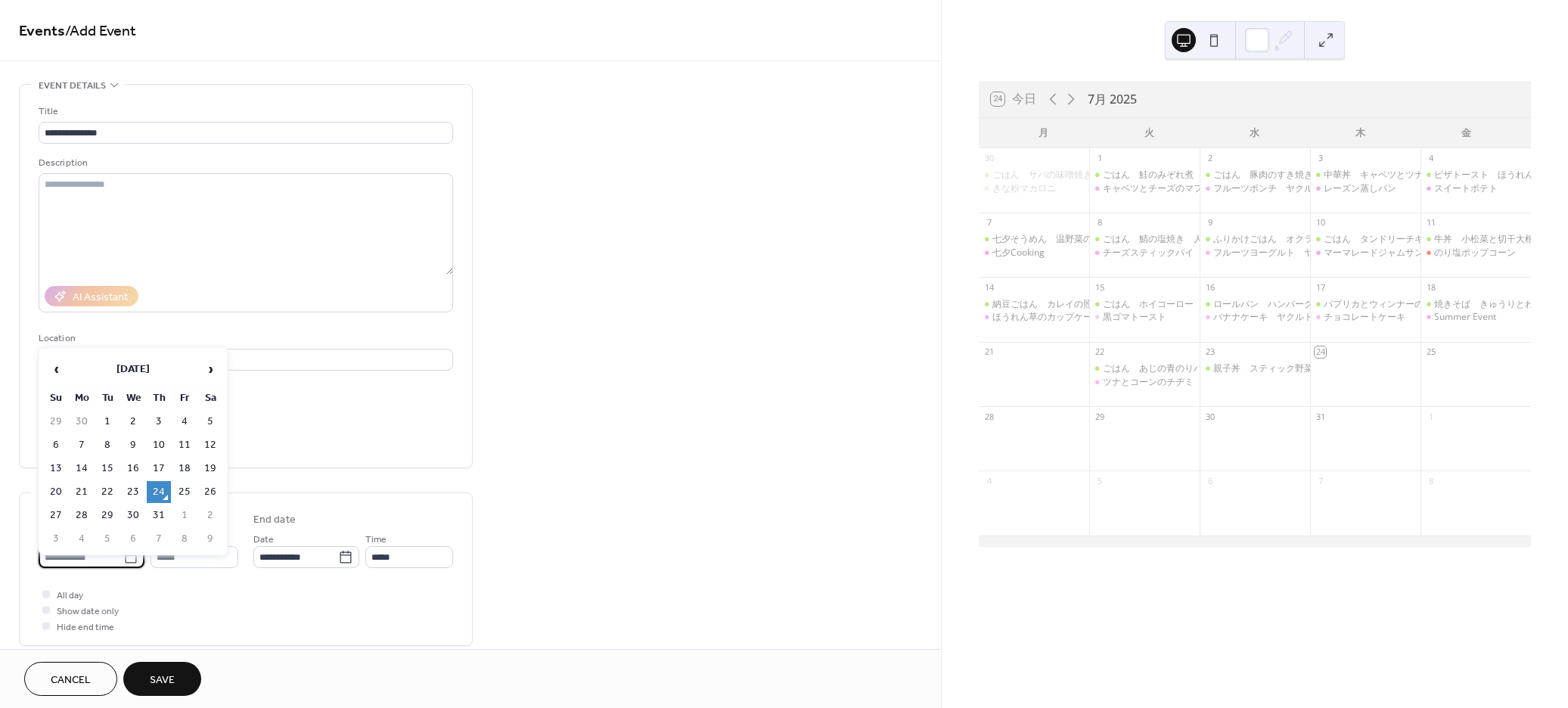 click on "**********" at bounding box center (81, 557) 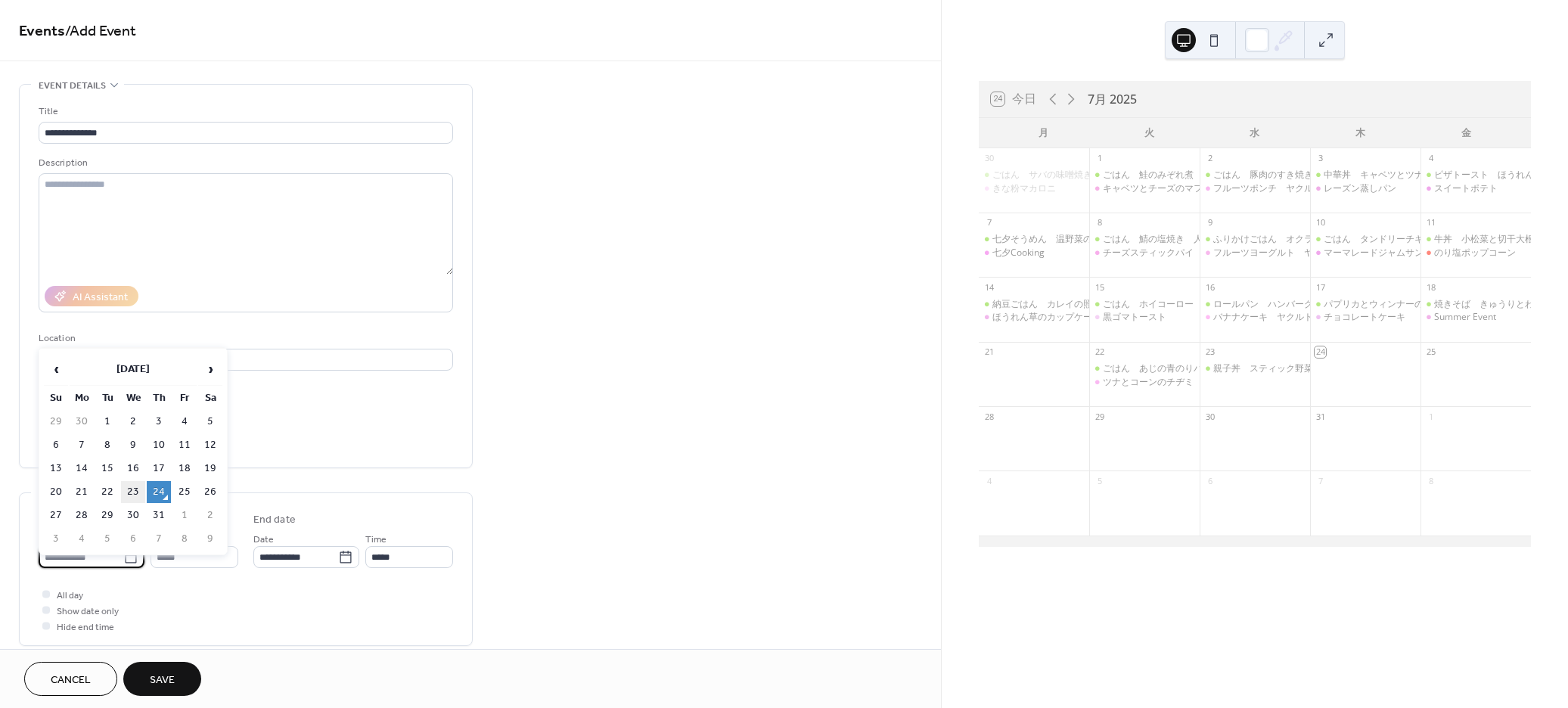 click on "23" at bounding box center (133, 492) 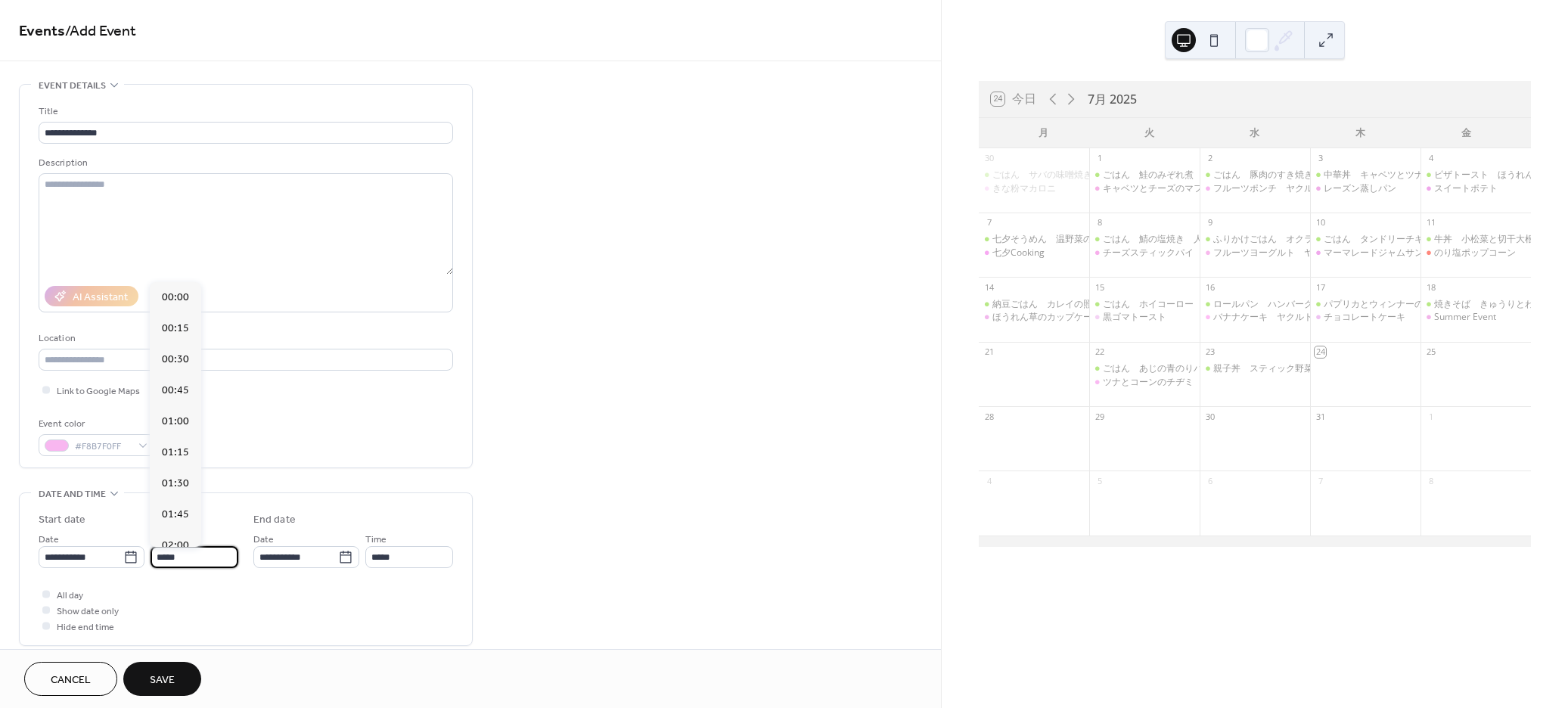 click on "*****" at bounding box center [194, 557] 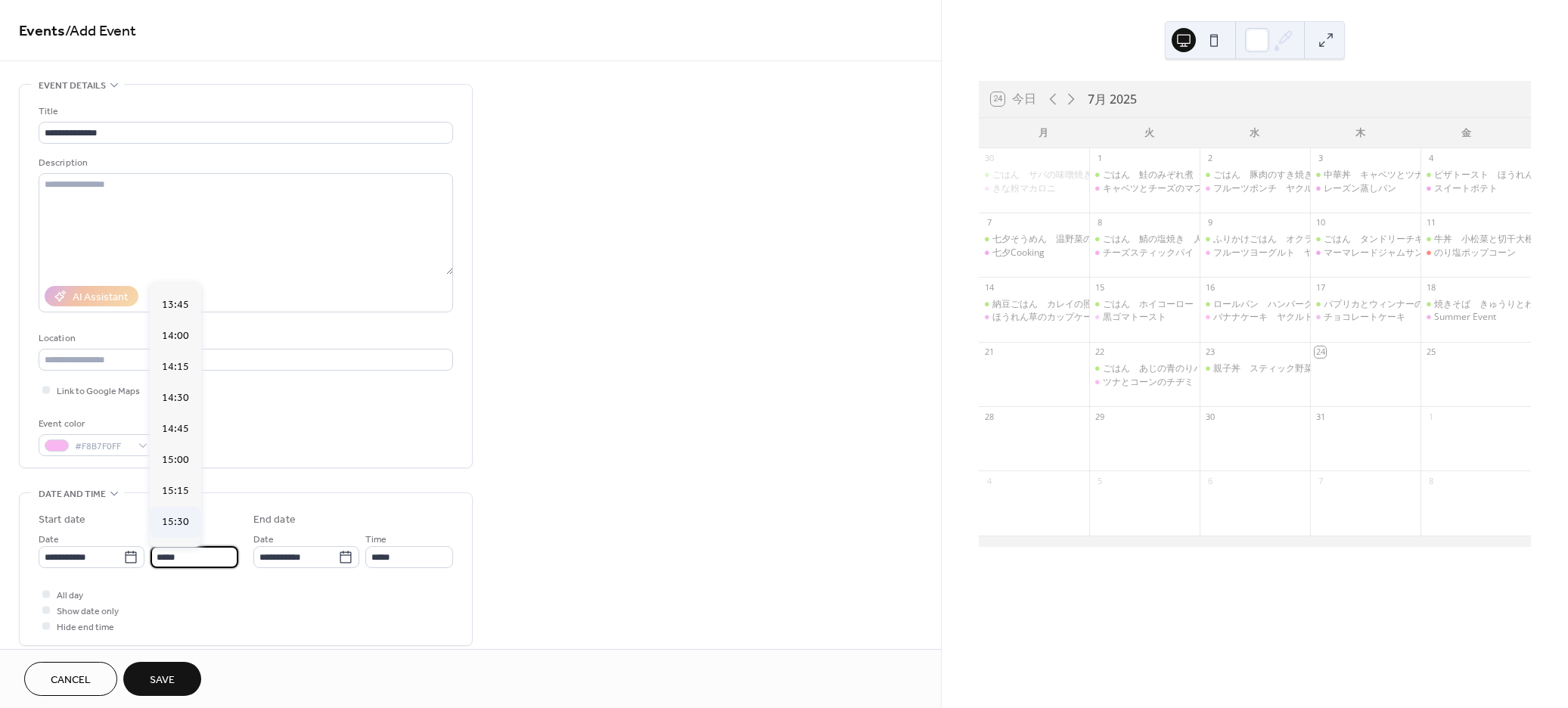 scroll, scrollTop: 1700, scrollLeft: 0, axis: vertical 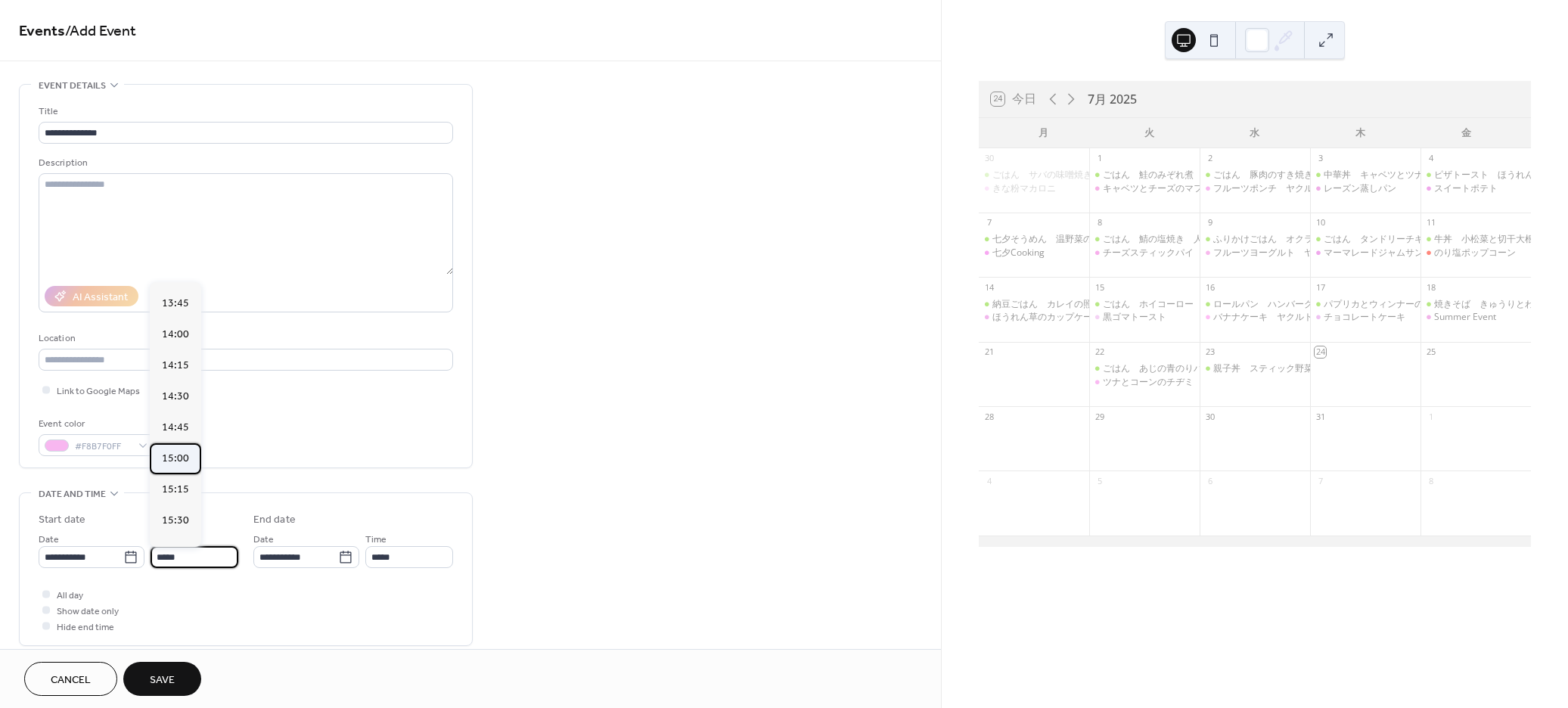 click on "15:00" at bounding box center [175, 458] 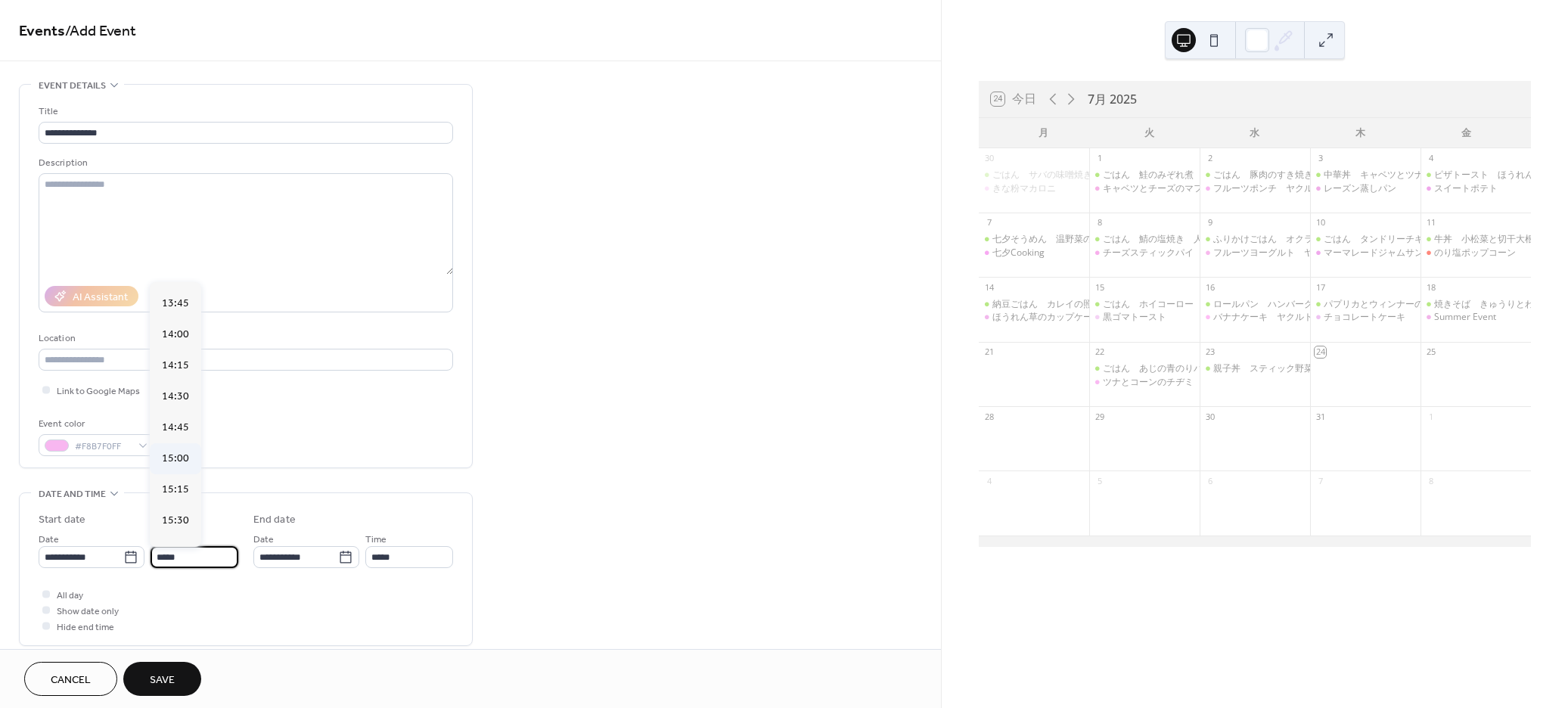 type on "*****" 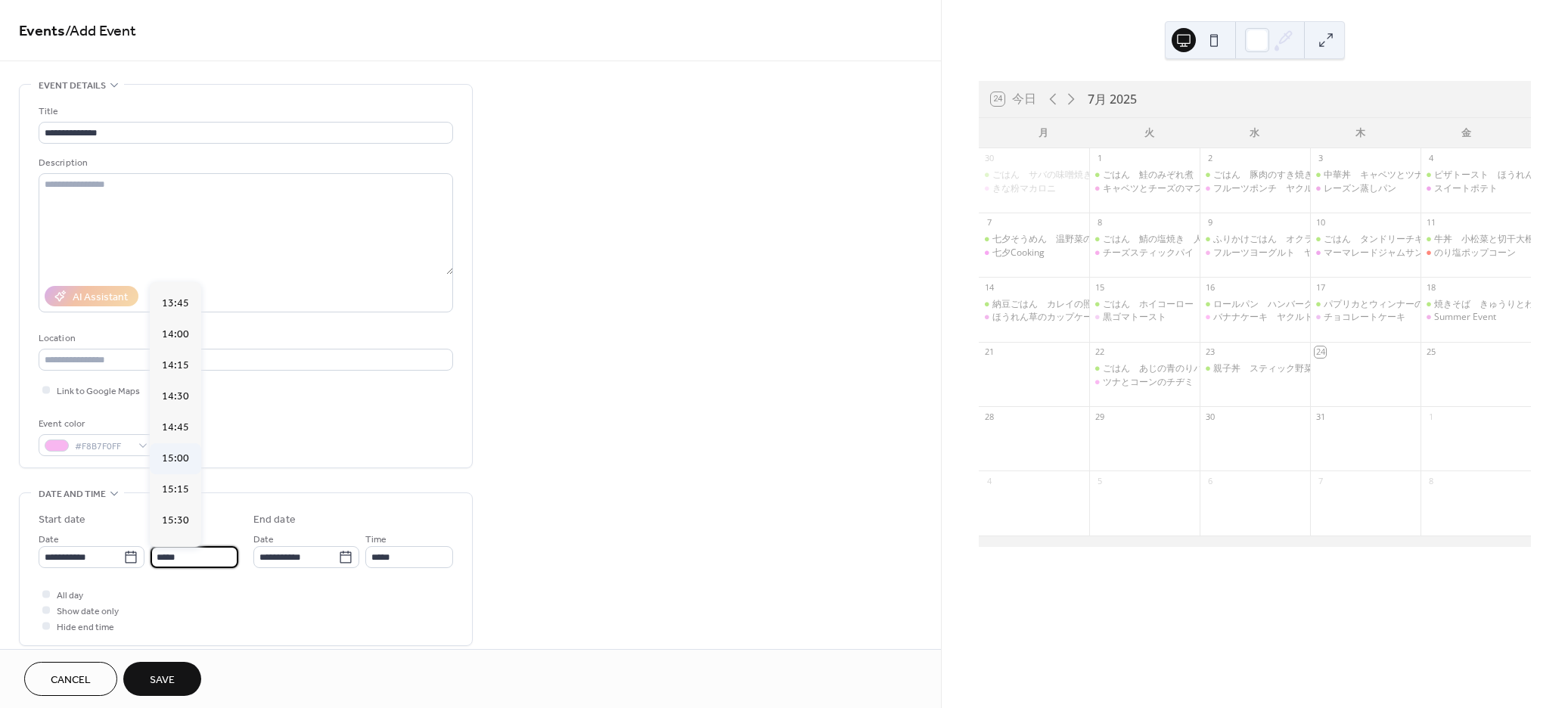 type on "*****" 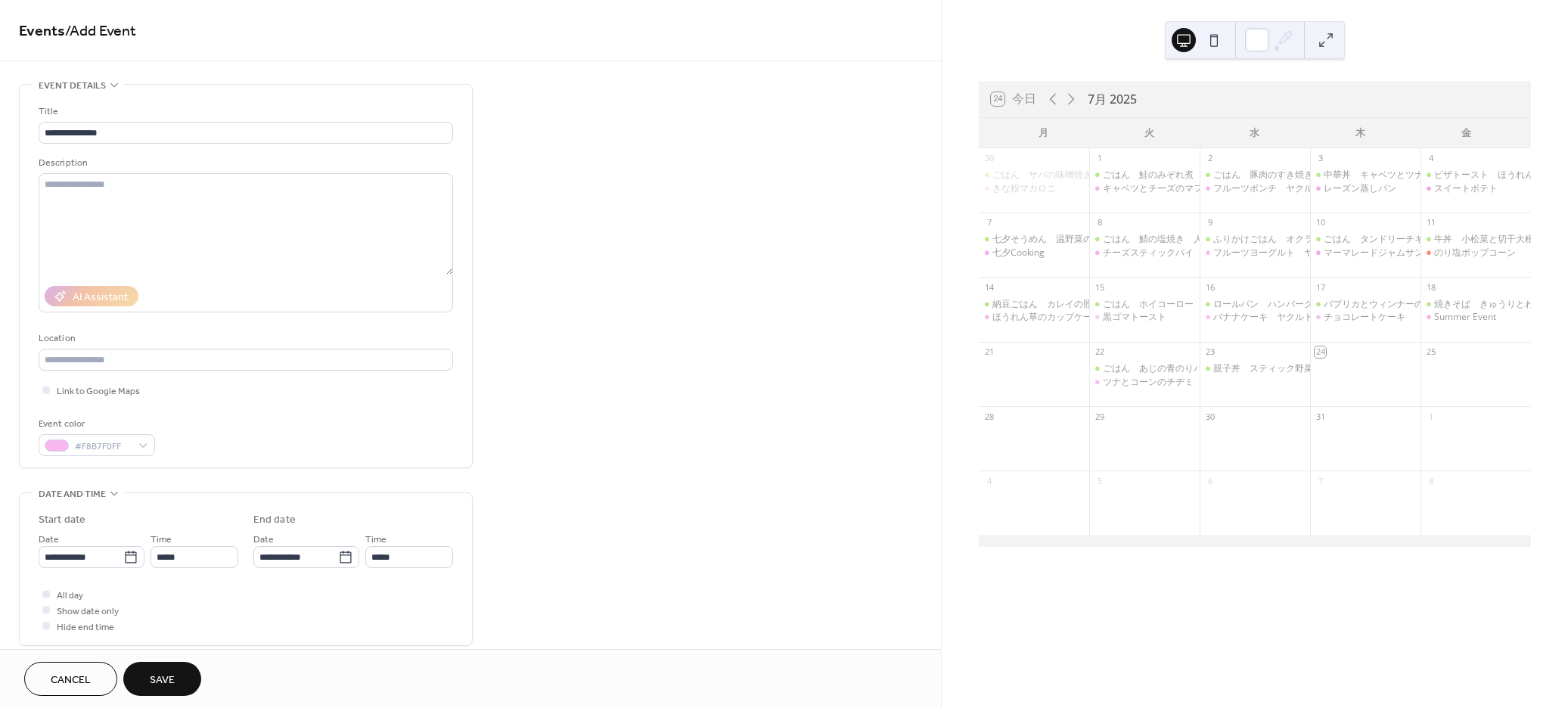 click on "All day Show date only Hide end time" at bounding box center [246, 610] 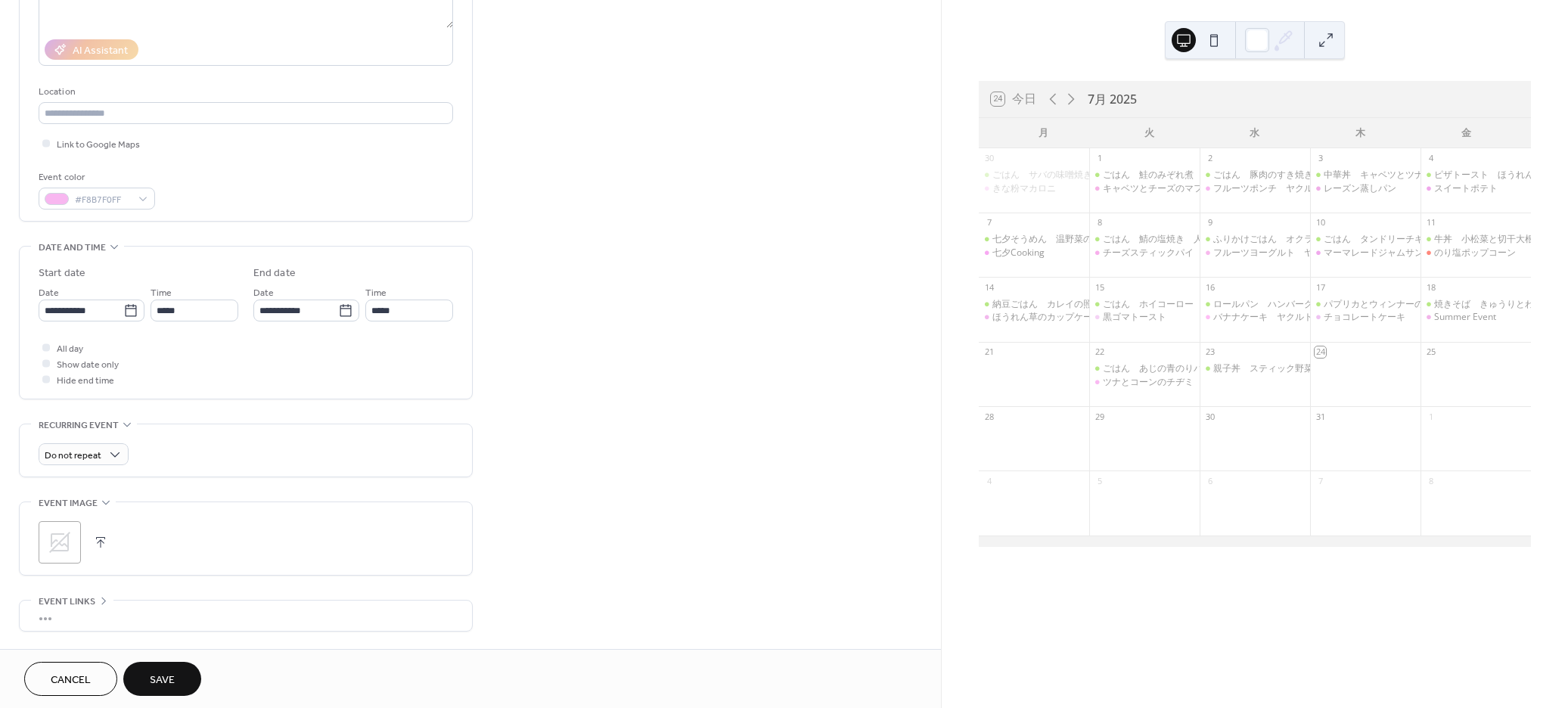 scroll, scrollTop: 359, scrollLeft: 0, axis: vertical 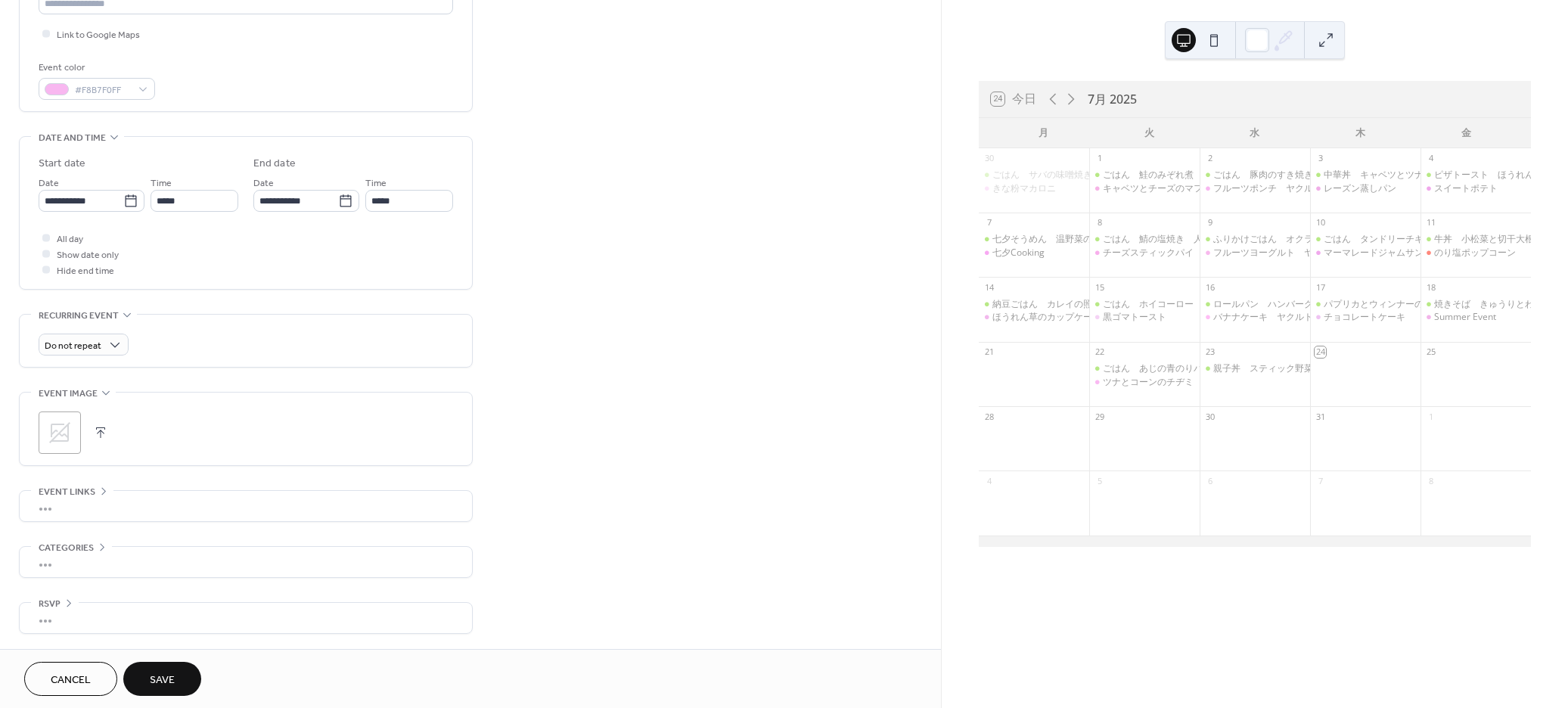 click at bounding box center [101, 433] 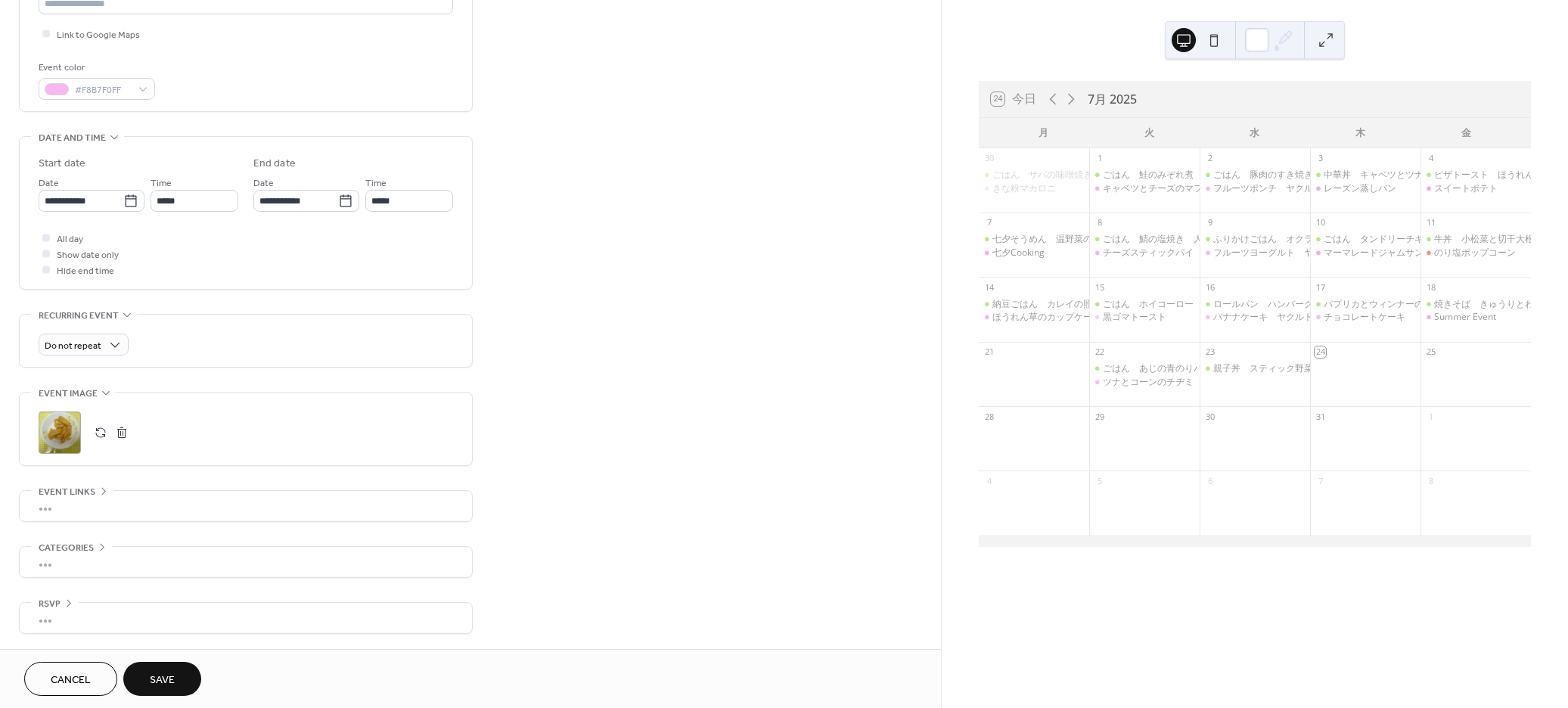 click on "Save" at bounding box center (162, 678) 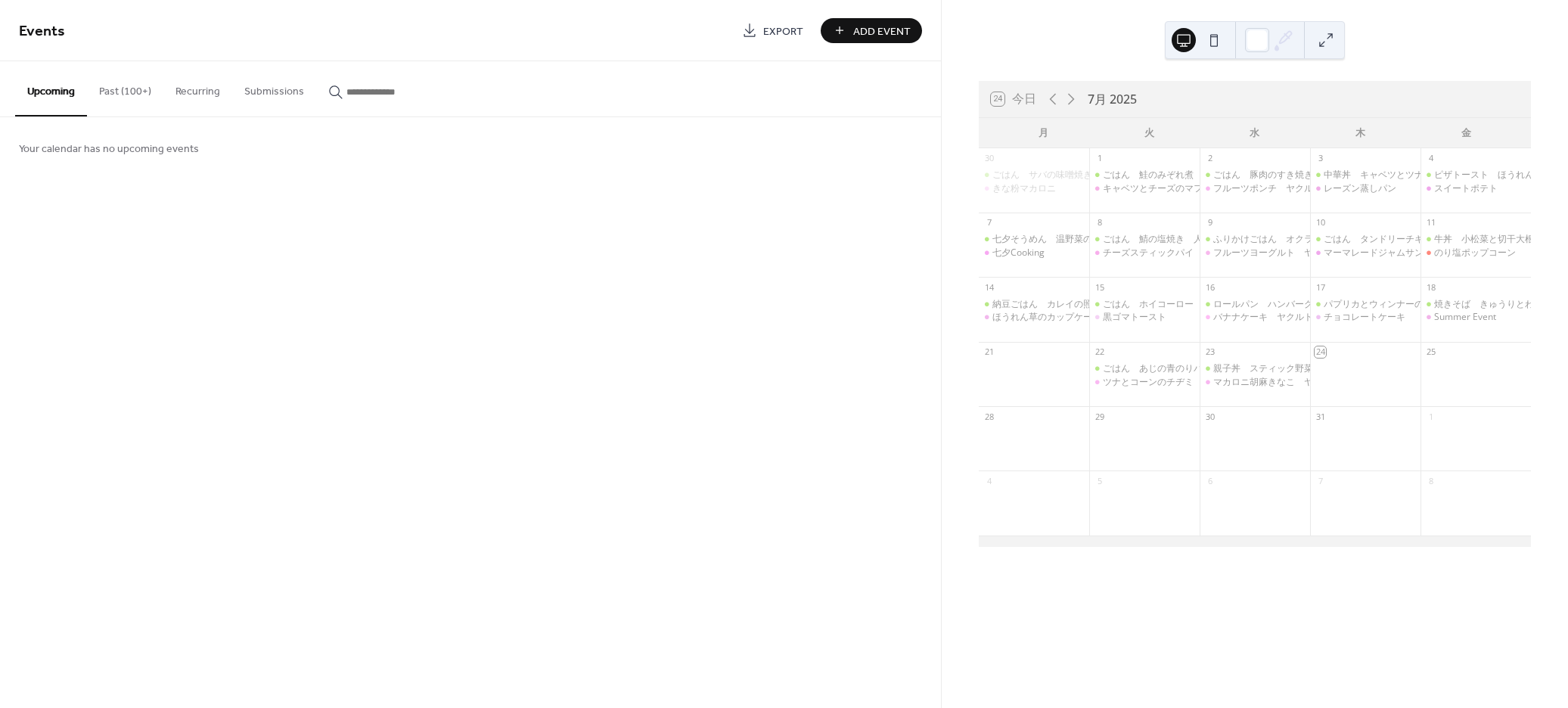 click on "Add Event" at bounding box center (882, 31) 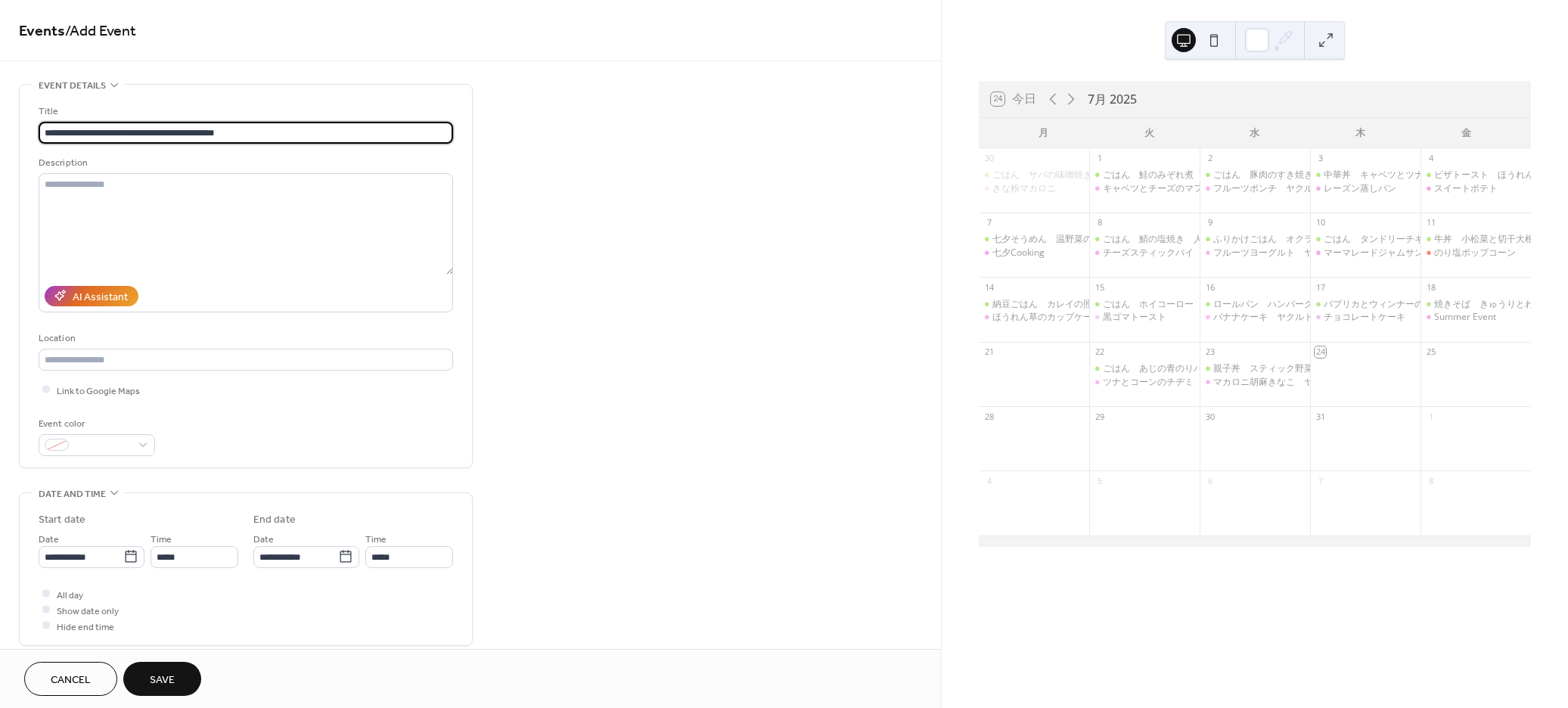 scroll, scrollTop: 0, scrollLeft: 14, axis: horizontal 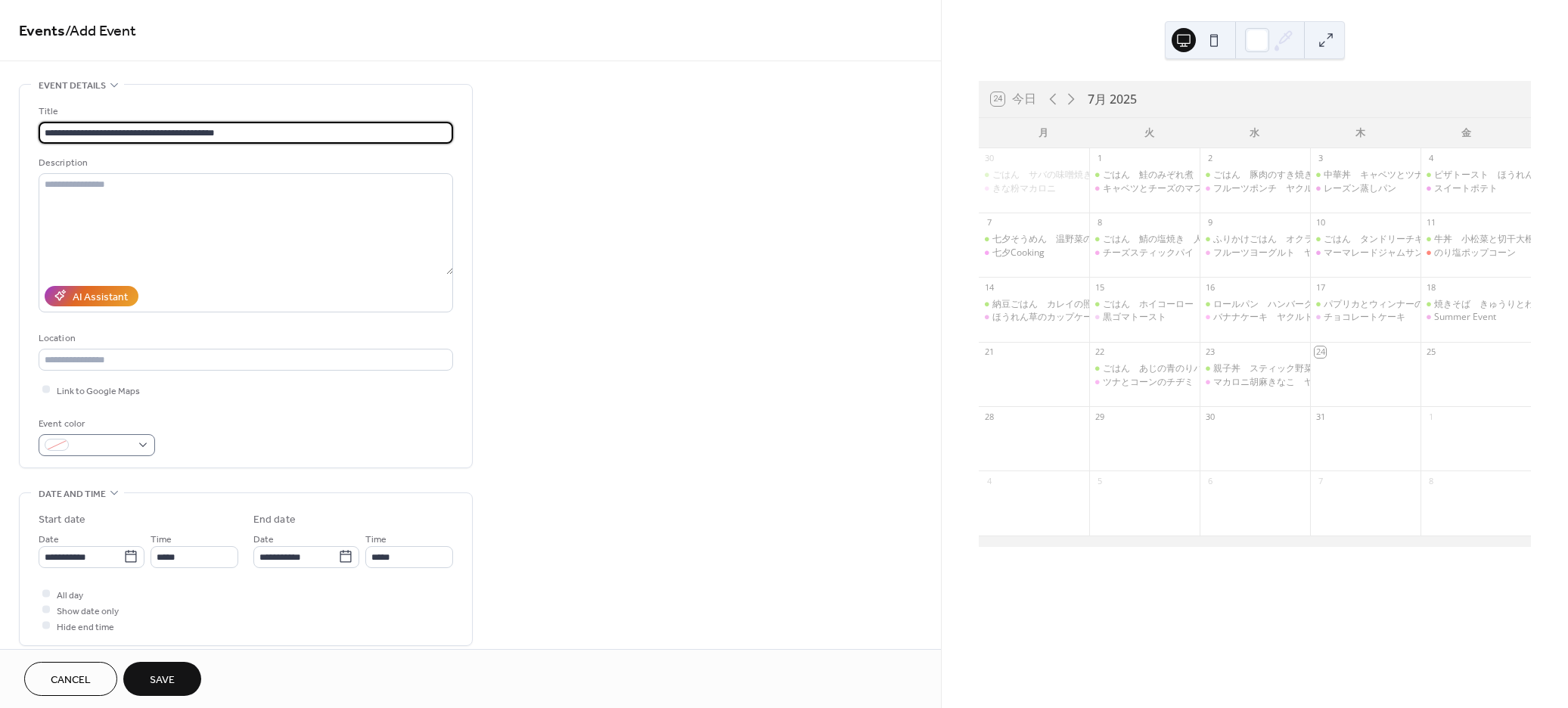 type on "**********" 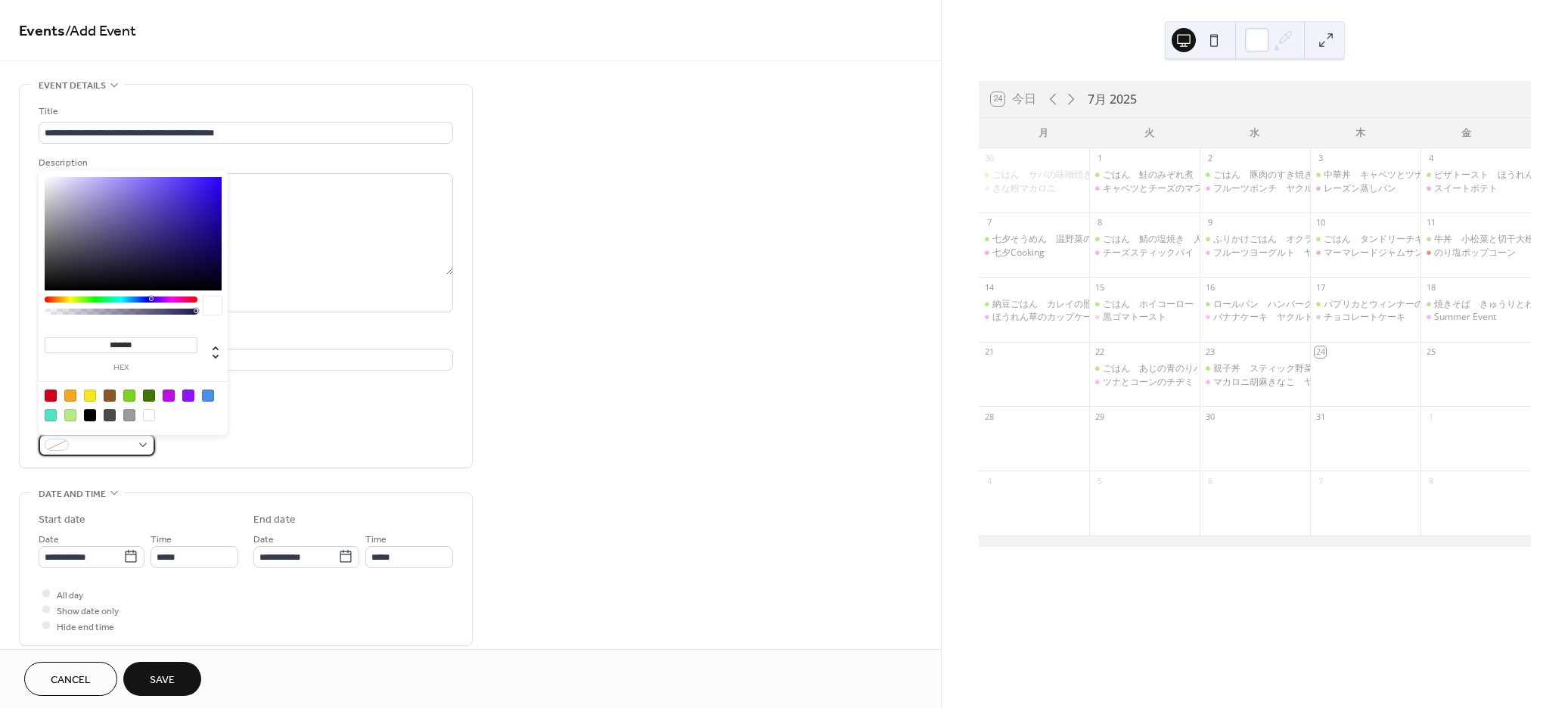 scroll, scrollTop: 0, scrollLeft: 0, axis: both 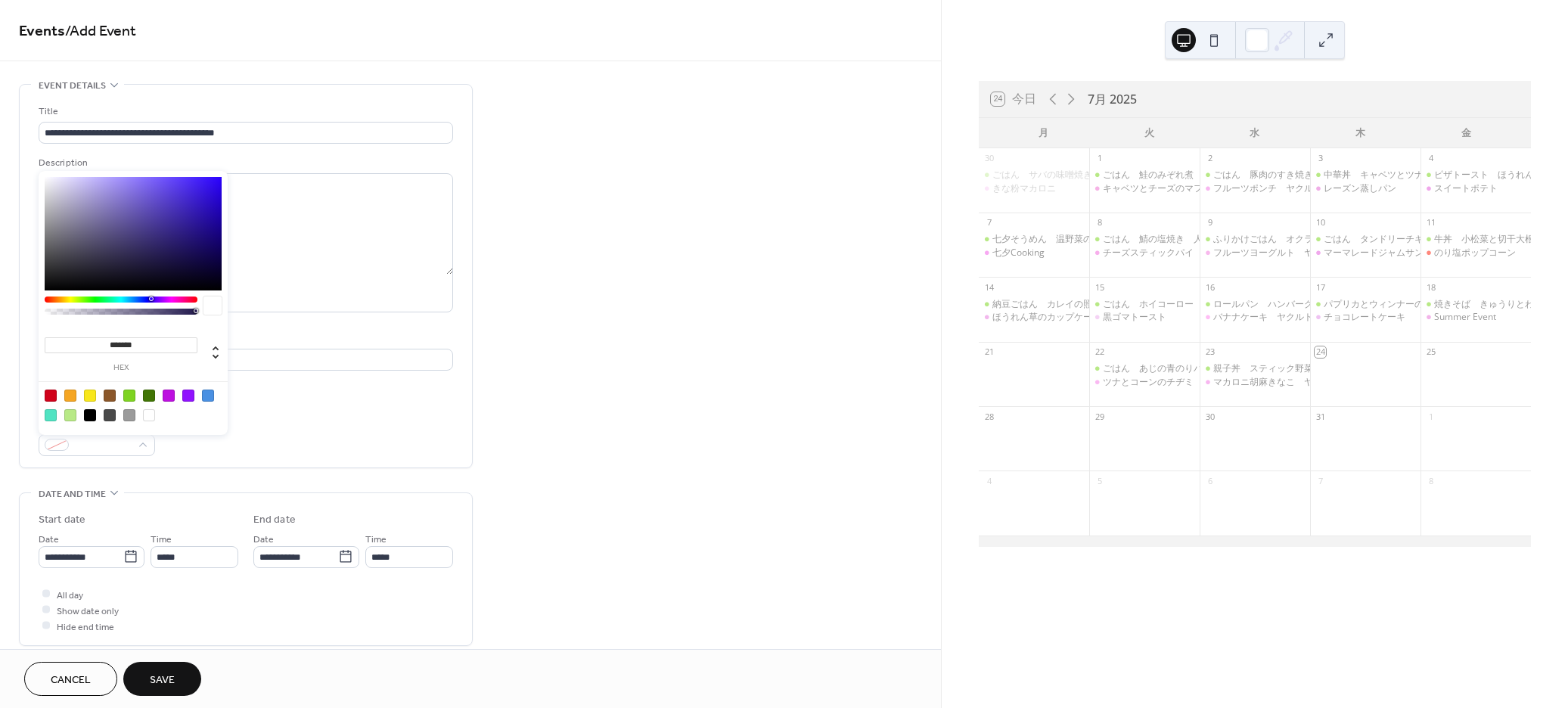 click at bounding box center (70, 415) 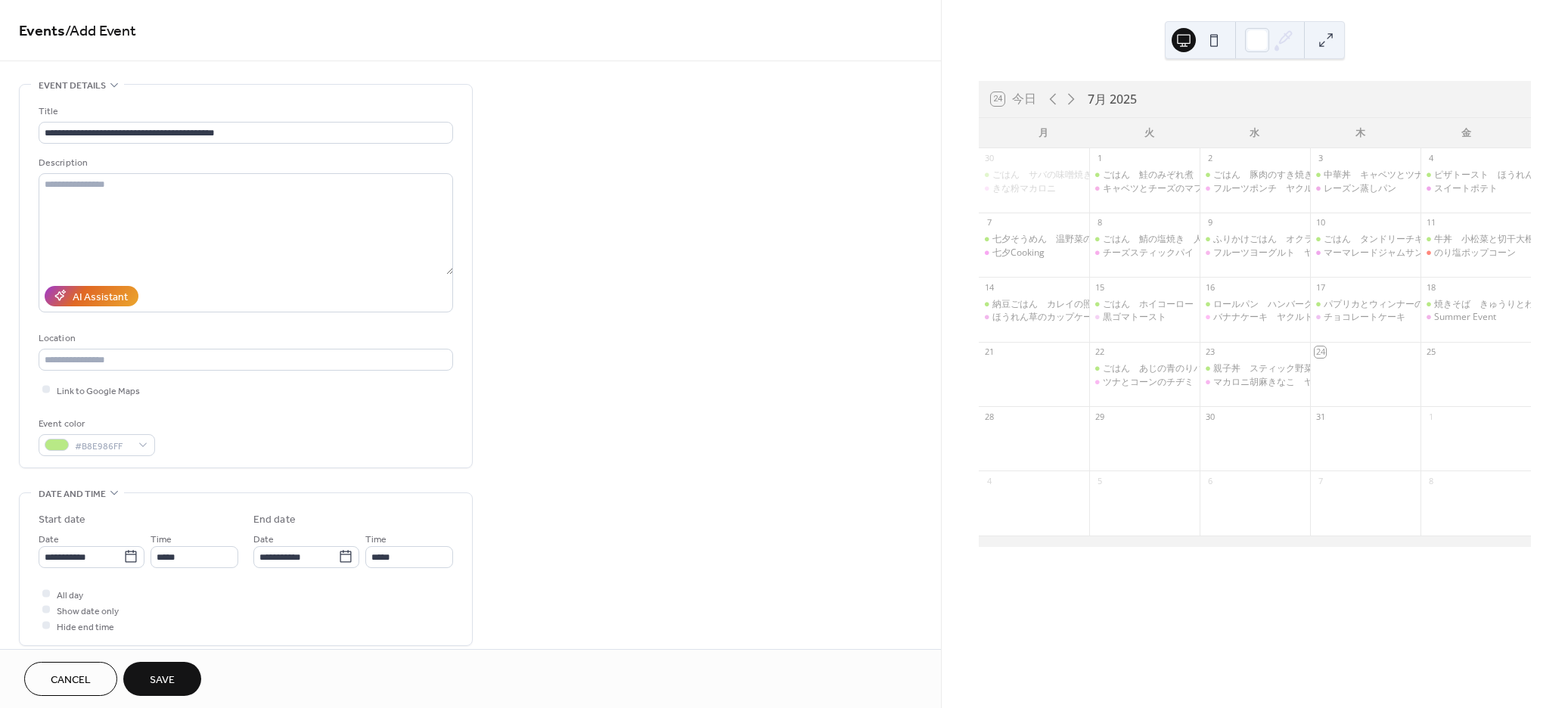 click on "Event color #B8E986FF" at bounding box center (246, 436) 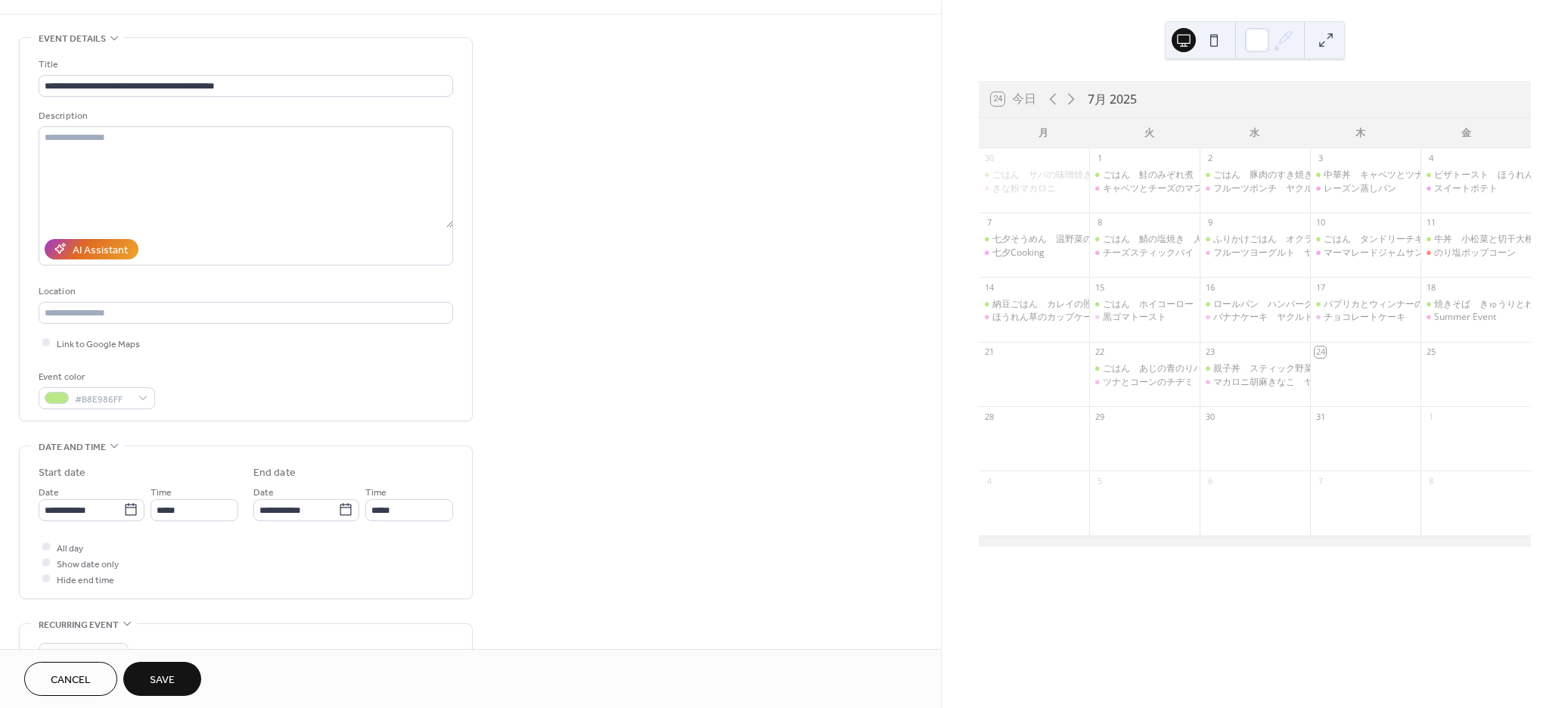 scroll, scrollTop: 227, scrollLeft: 0, axis: vertical 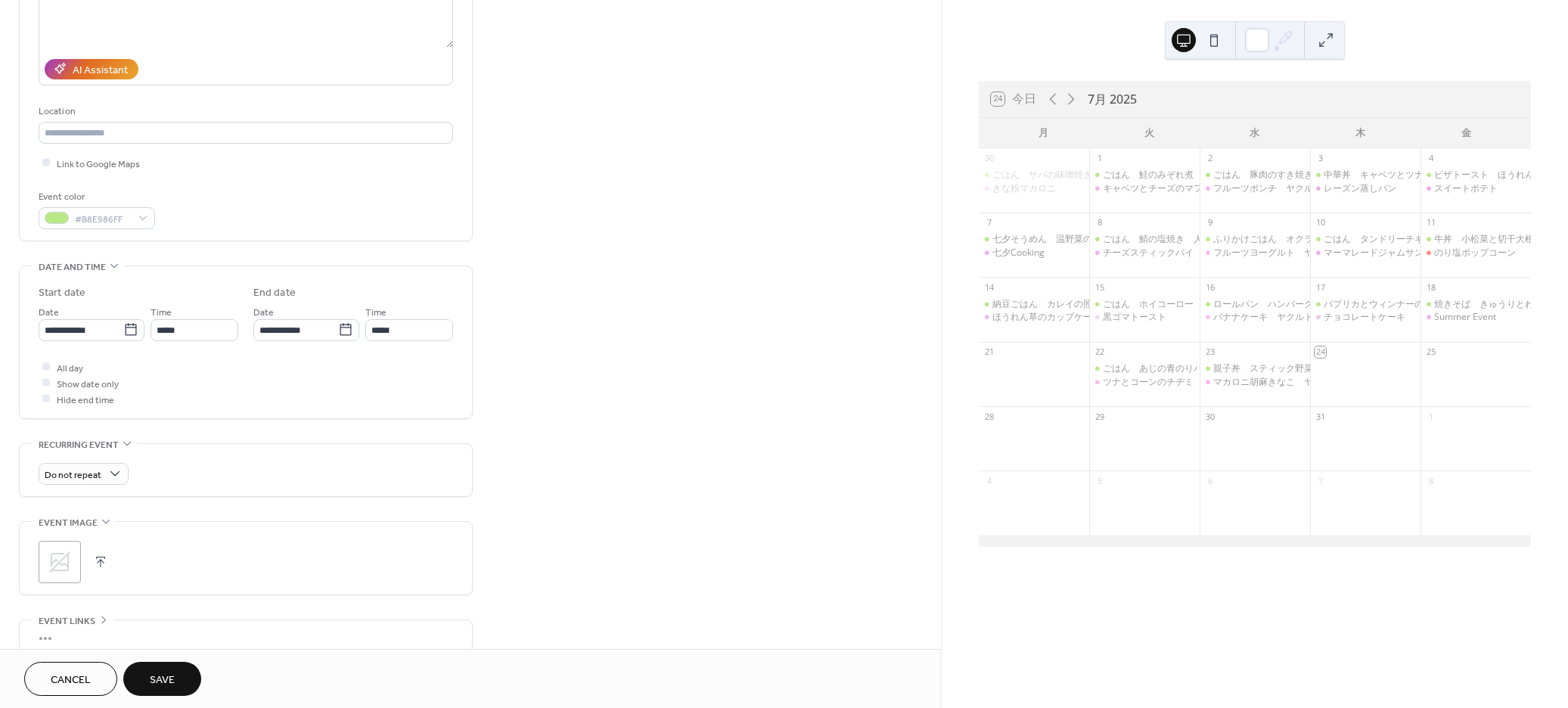 click at bounding box center [101, 562] 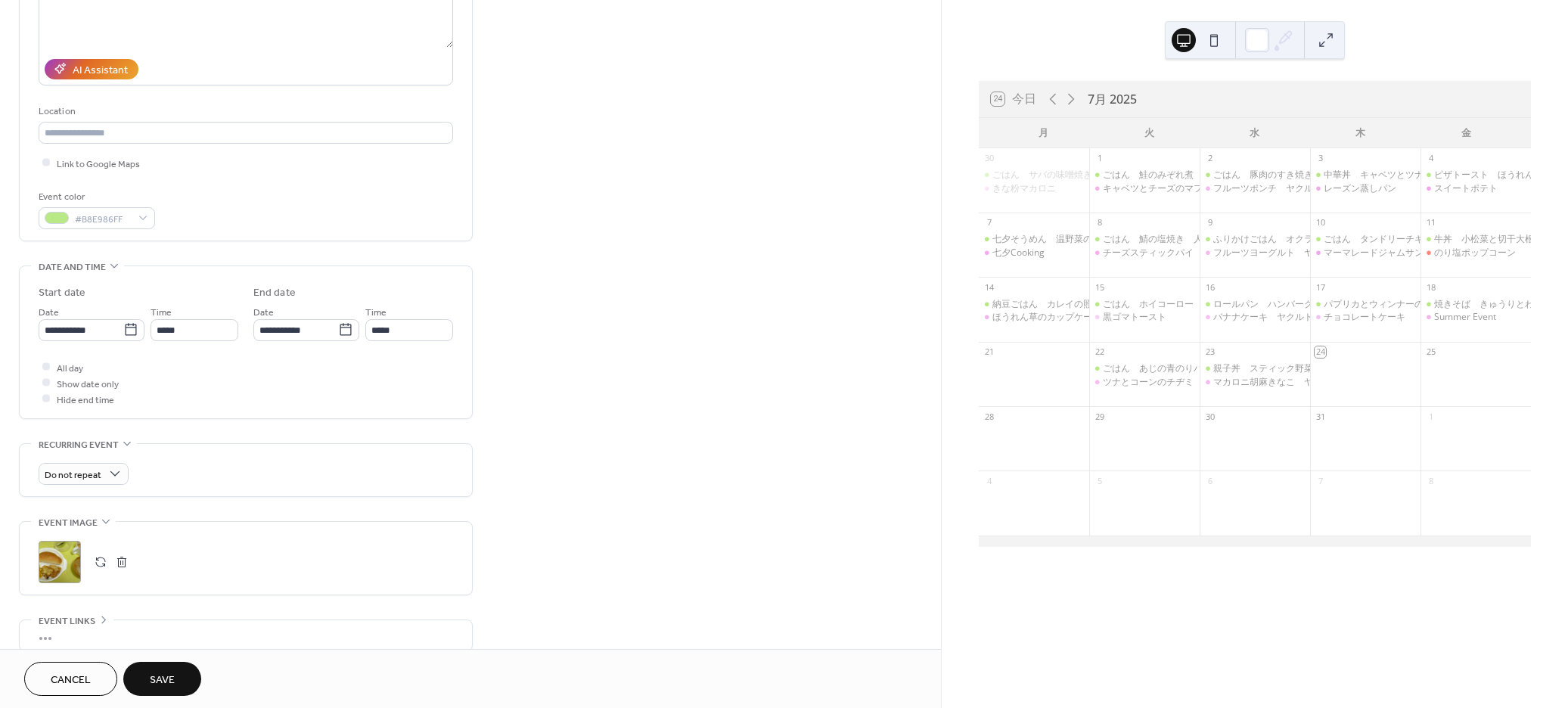 click on "Save" at bounding box center (162, 678) 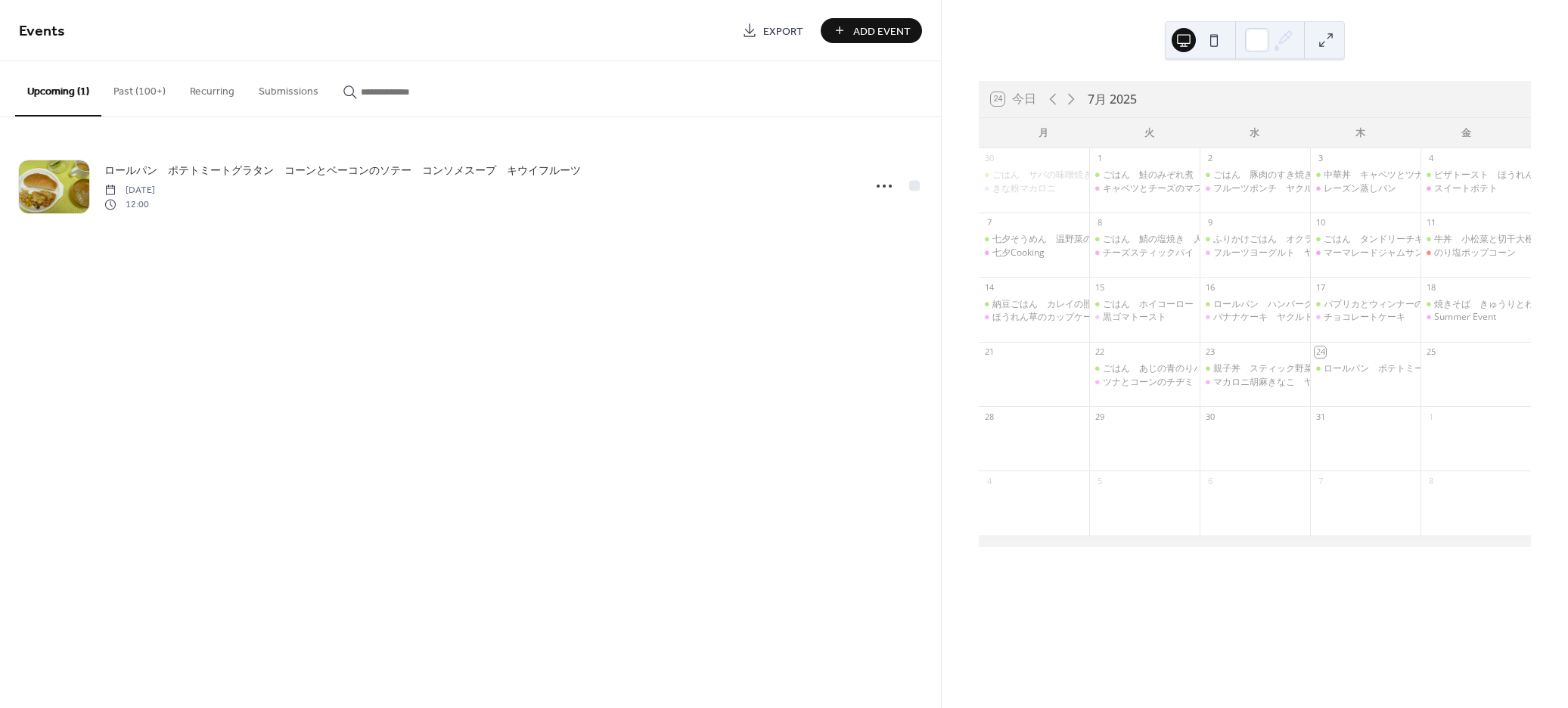 click on "Add Event" at bounding box center (882, 31) 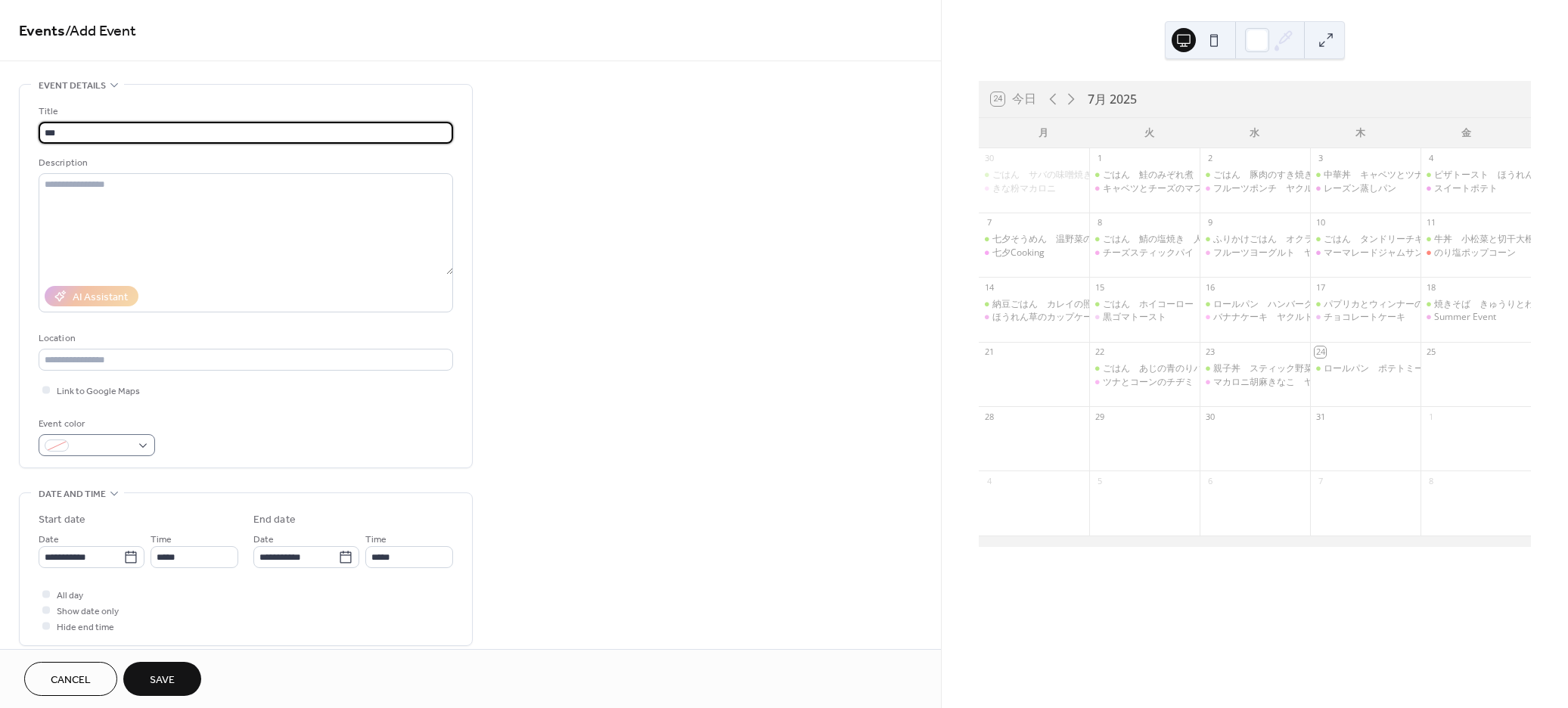 type on "***" 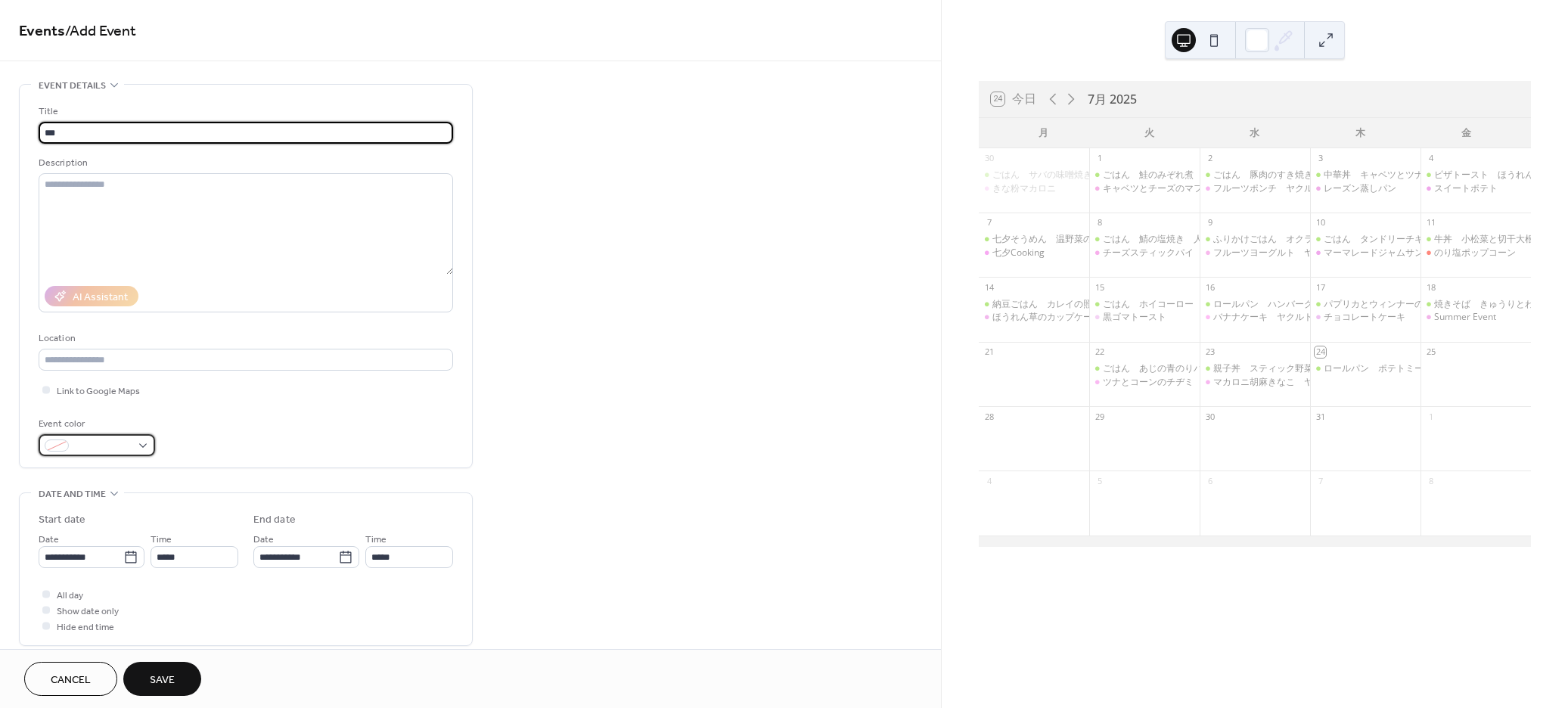 click at bounding box center (103, 446) 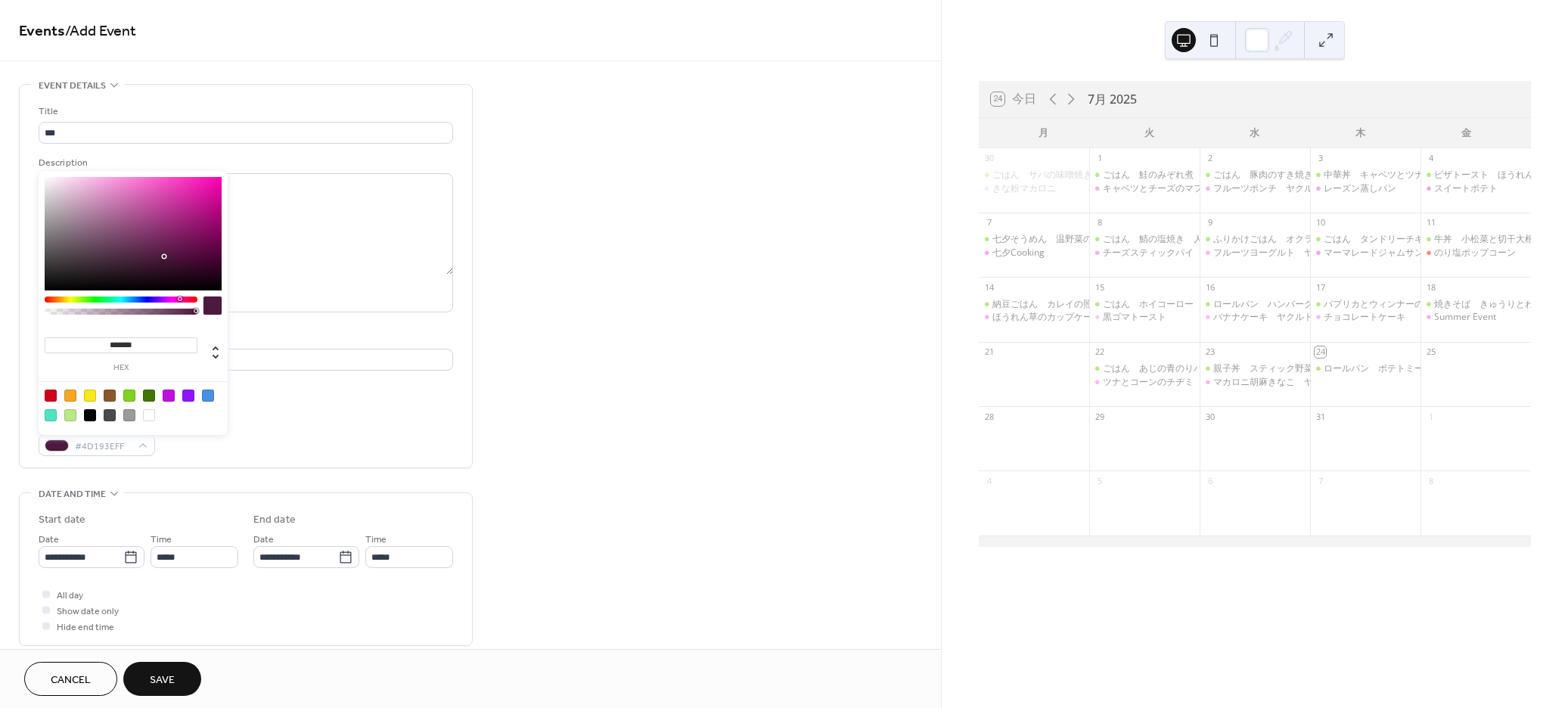 click at bounding box center (121, 300) 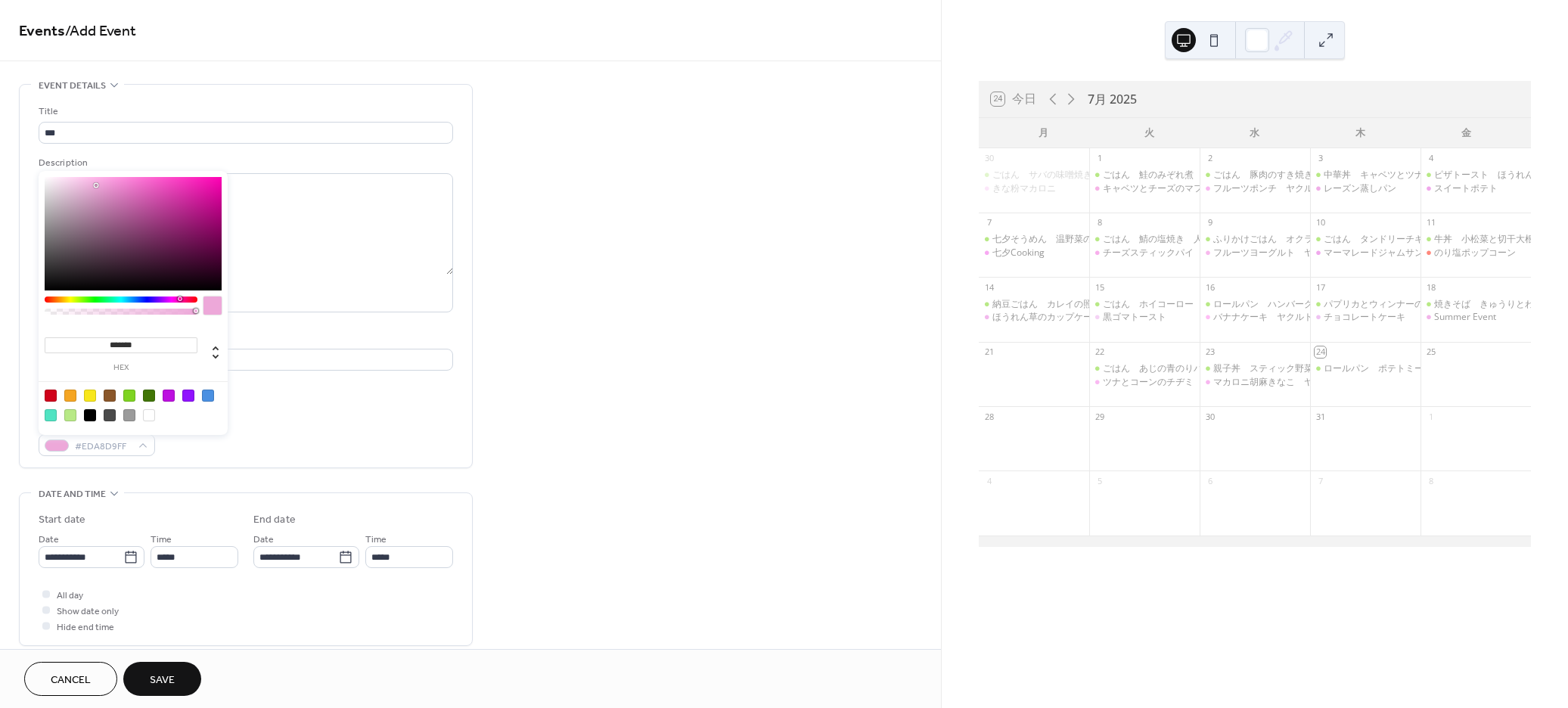 click on "Title *** Description AI Assistant Location Link to Google Maps Event color #EDA8D9FF" at bounding box center (246, 280) 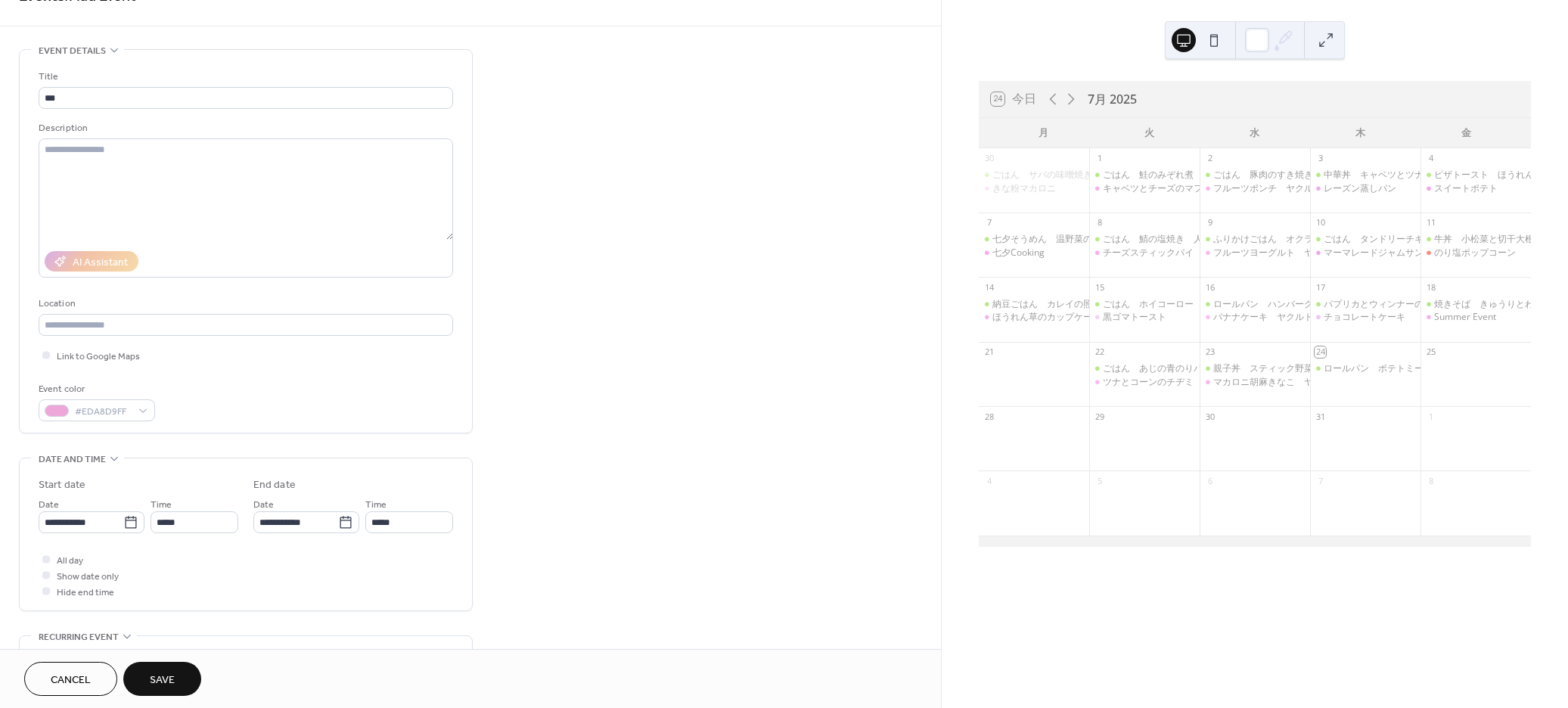 scroll, scrollTop: 113, scrollLeft: 0, axis: vertical 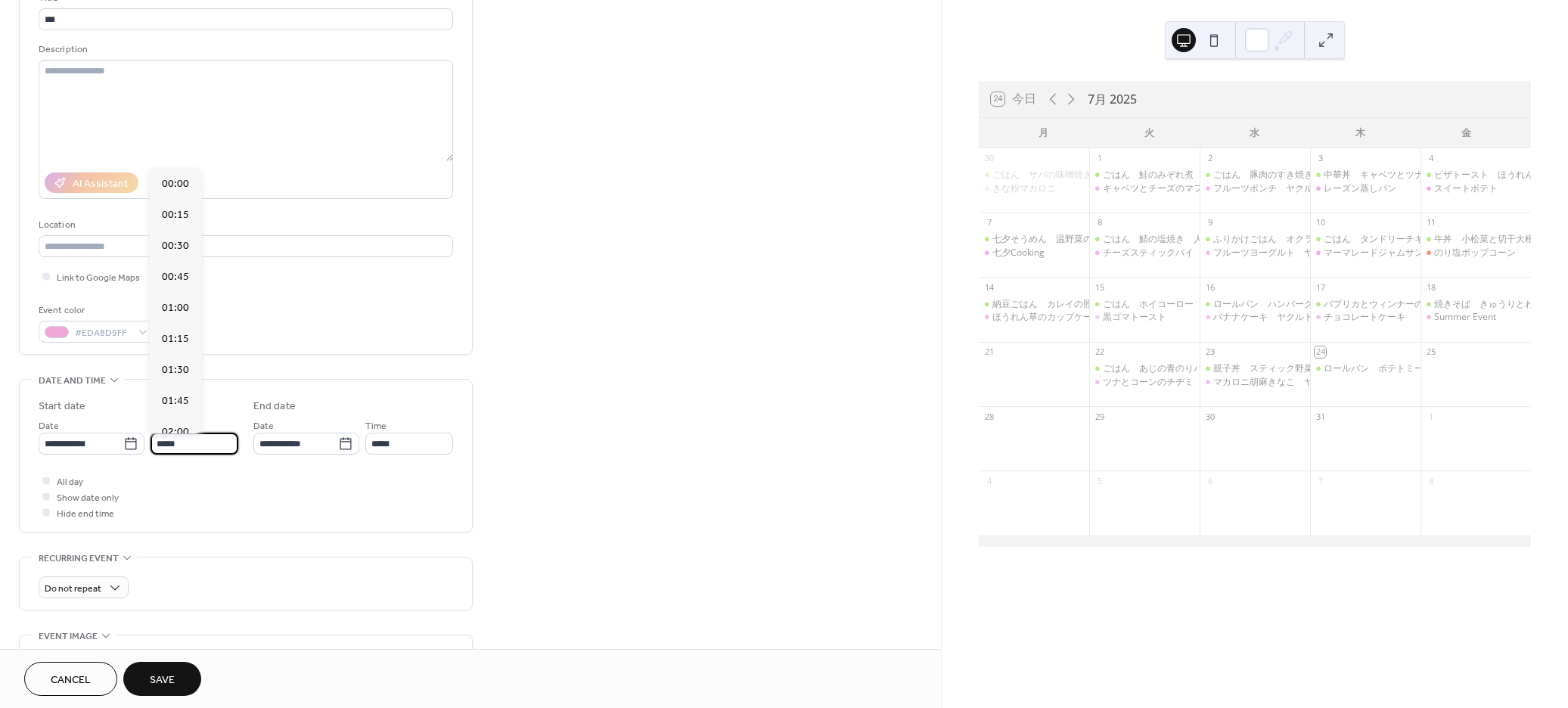 click on "*****" at bounding box center (194, 443) 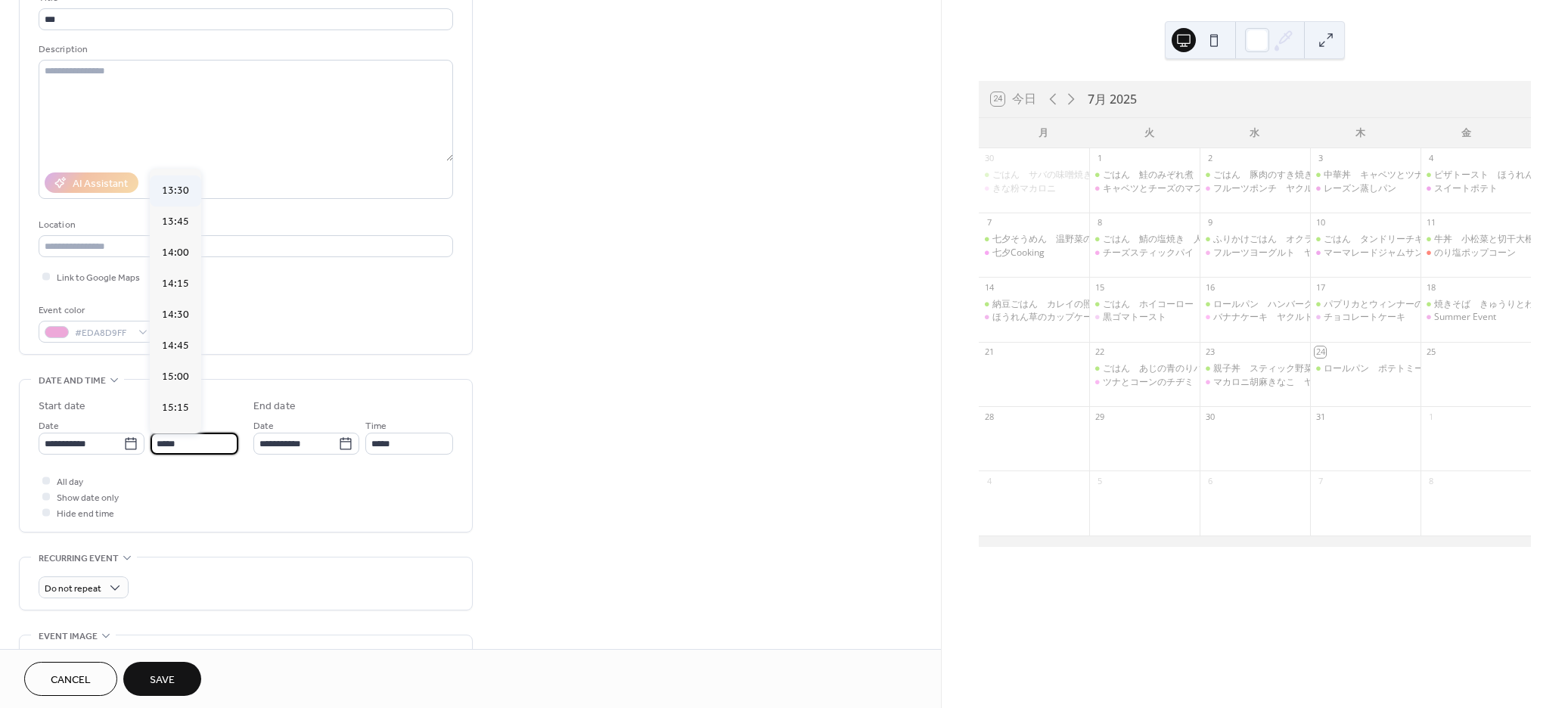 scroll, scrollTop: 1700, scrollLeft: 0, axis: vertical 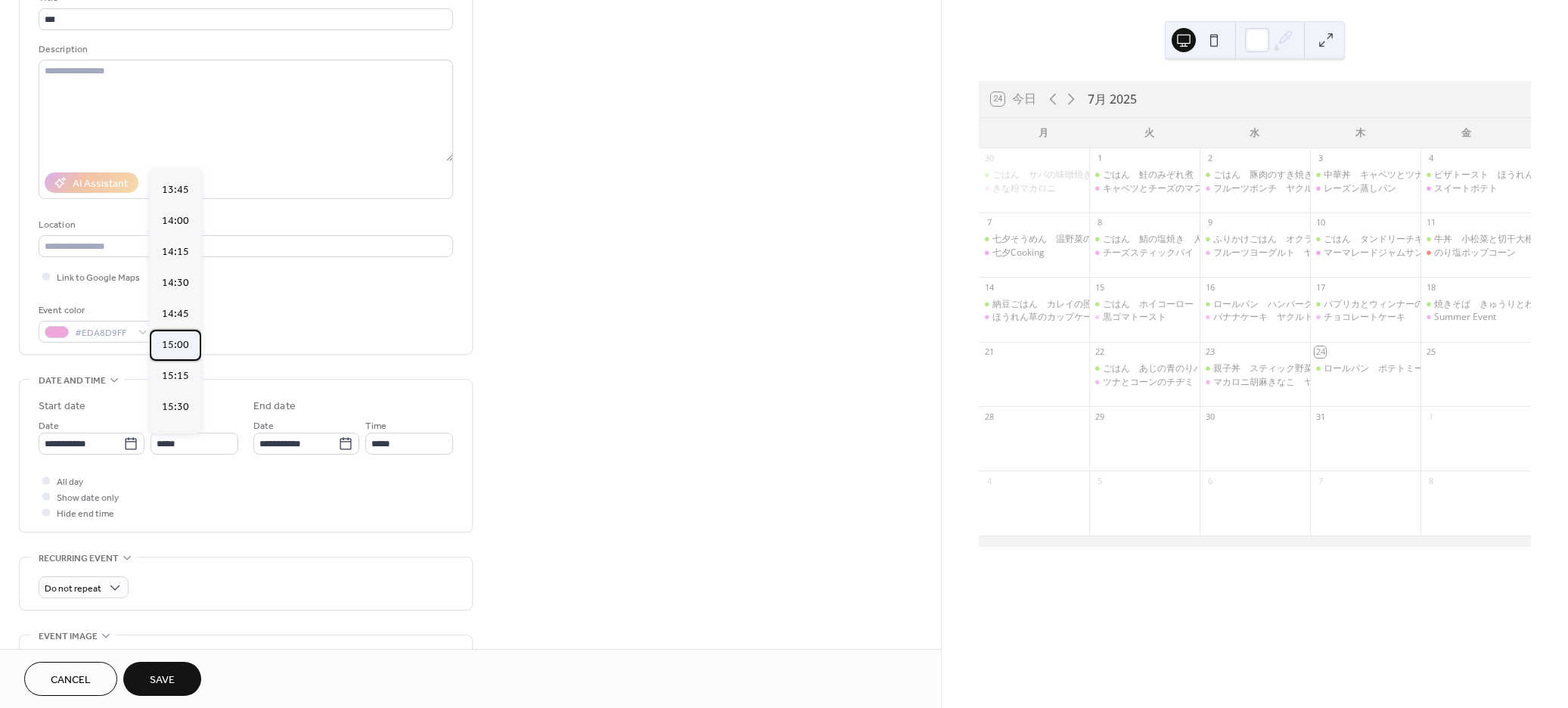 click on "15:00" at bounding box center (175, 344) 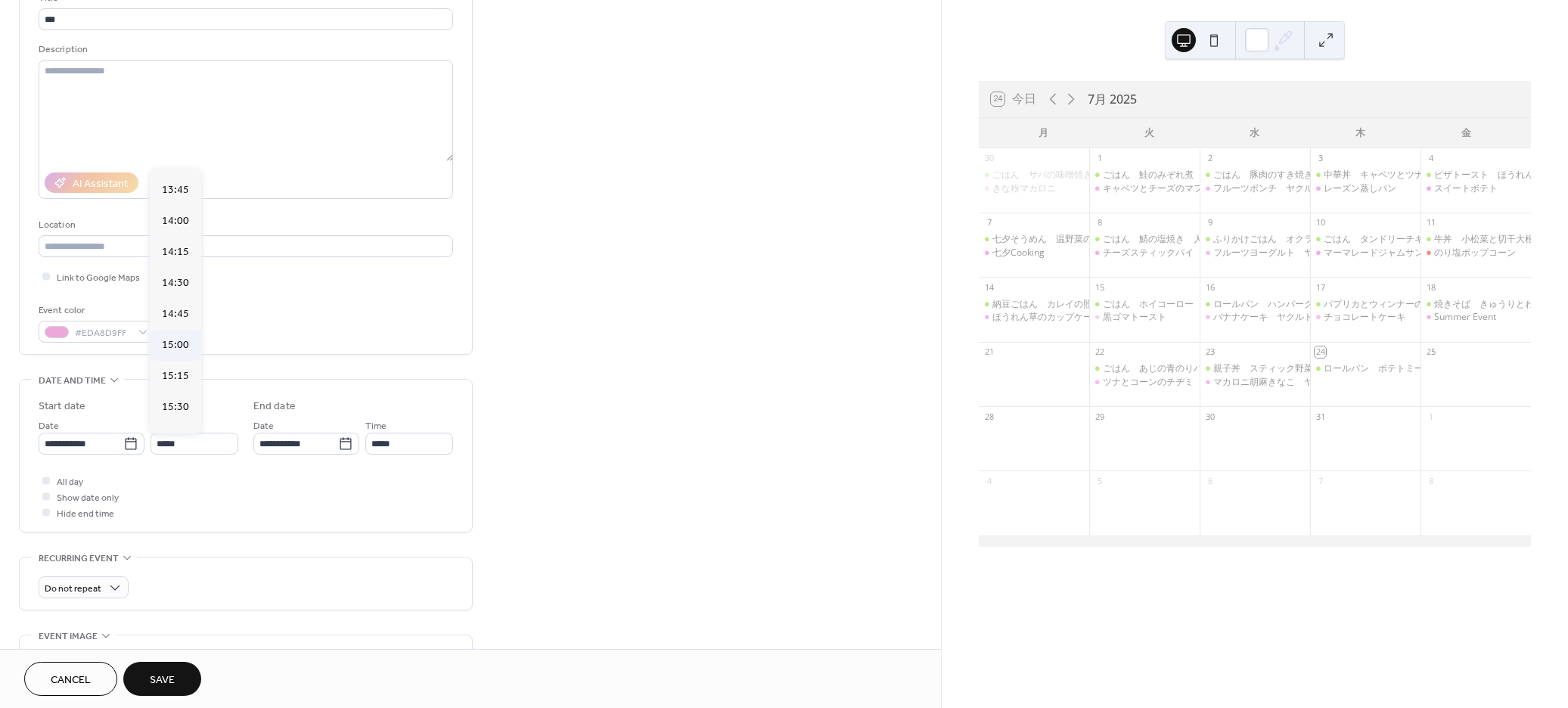 type on "*****" 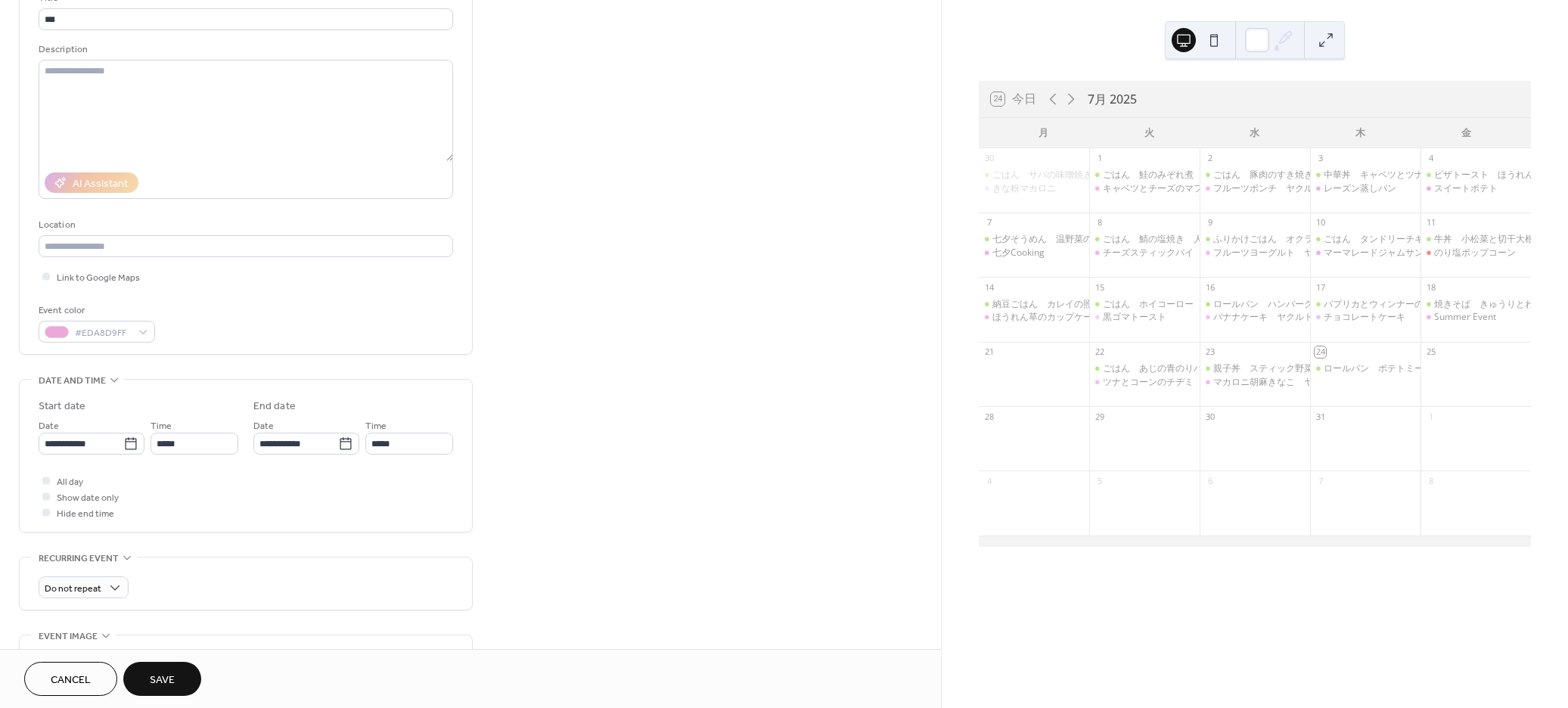 click on "All day Show date only Hide end time" at bounding box center [246, 496] 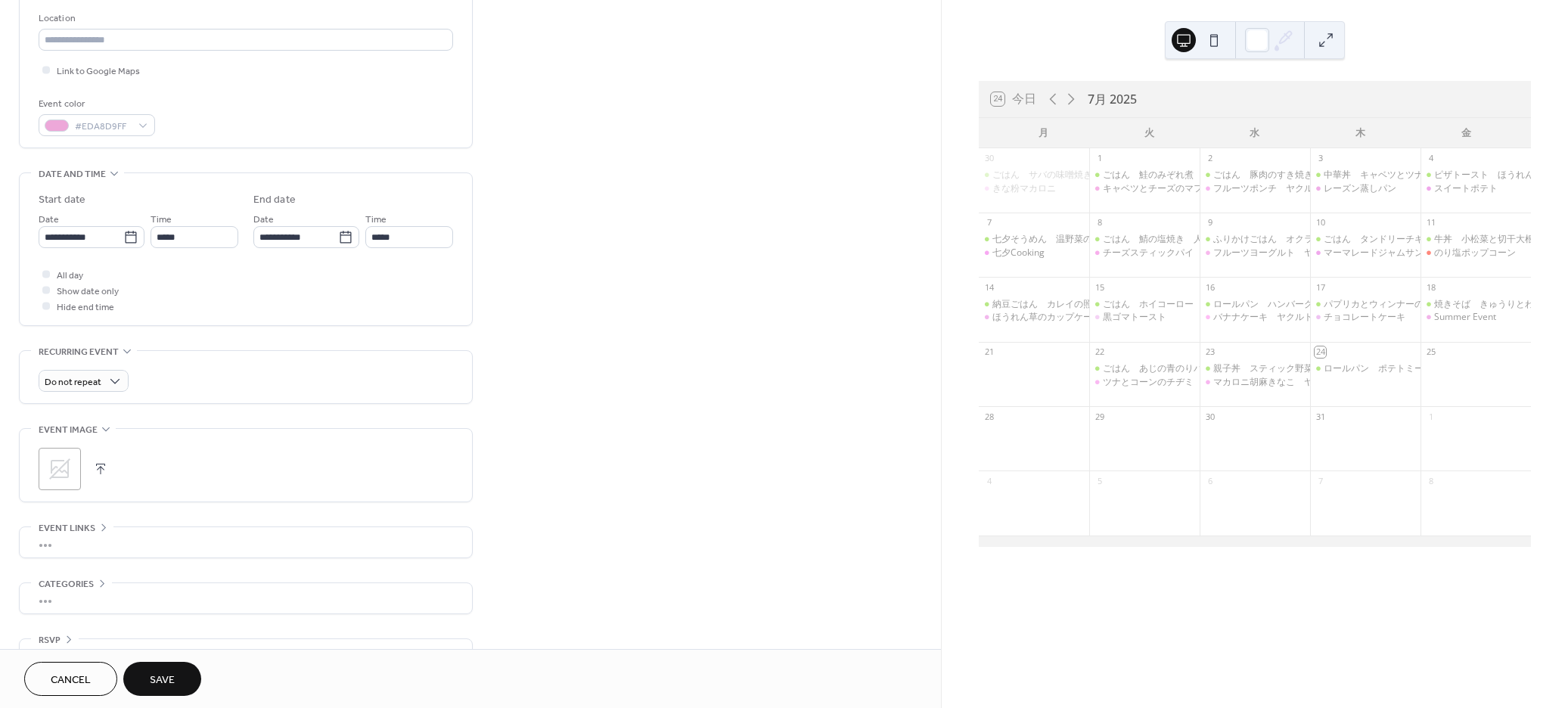 scroll, scrollTop: 340, scrollLeft: 0, axis: vertical 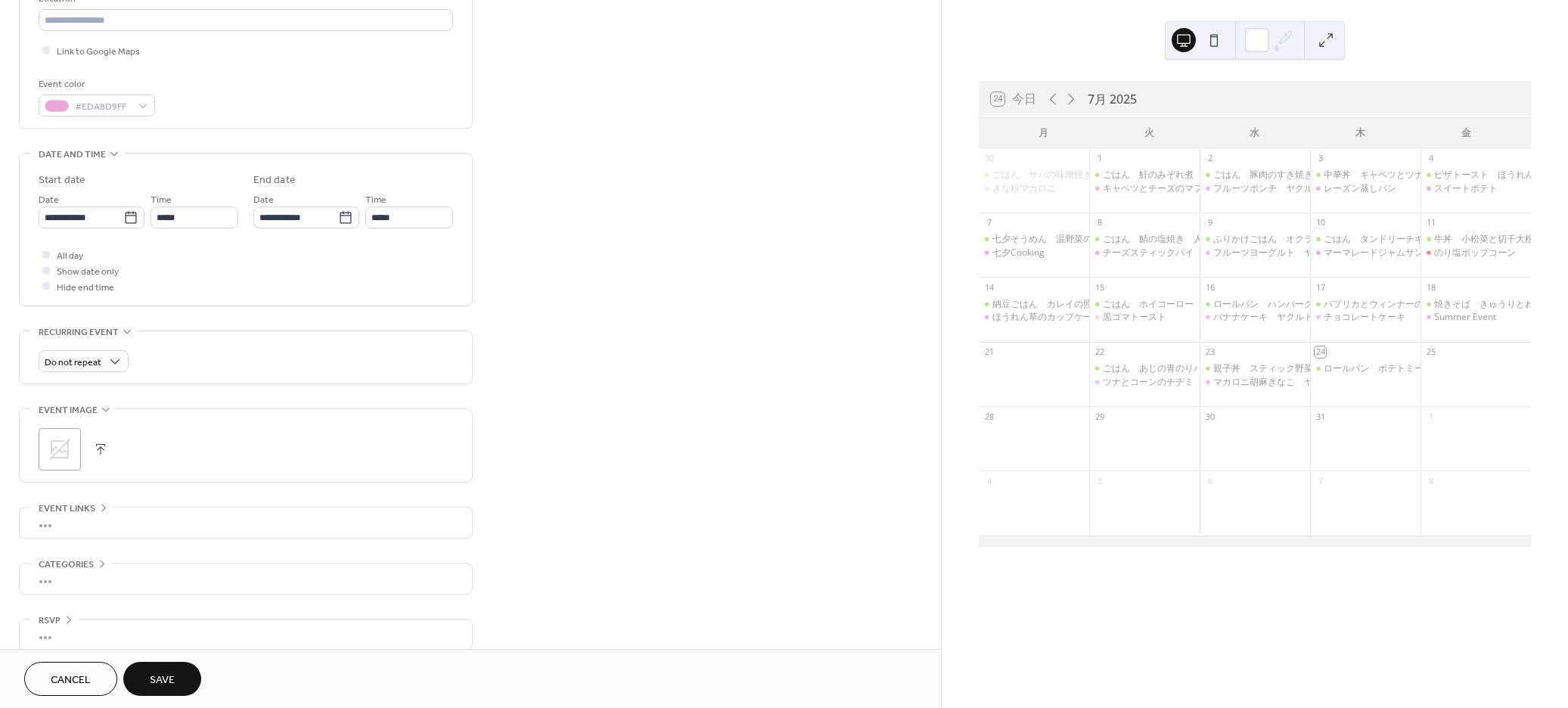 click at bounding box center (101, 449) 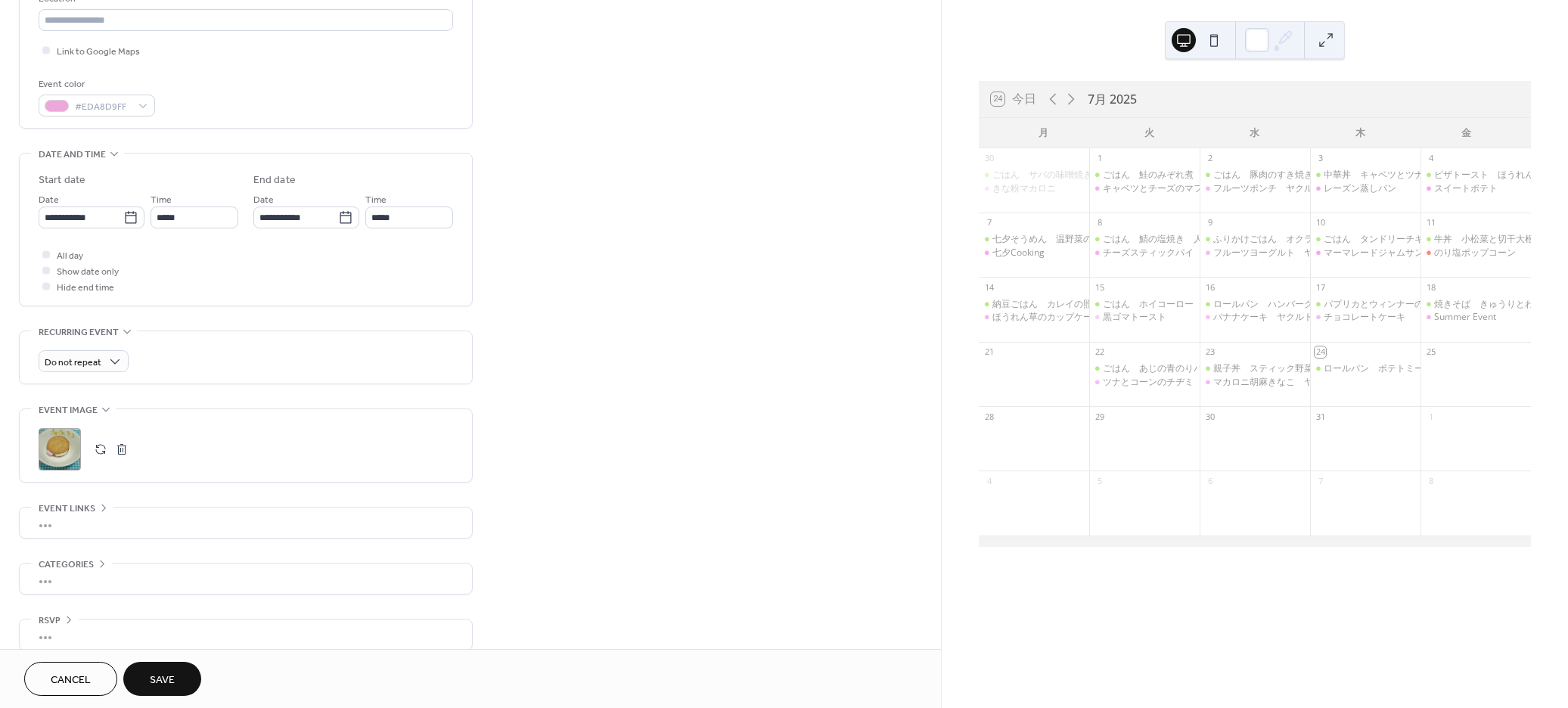 click on "Save" at bounding box center (162, 680) 